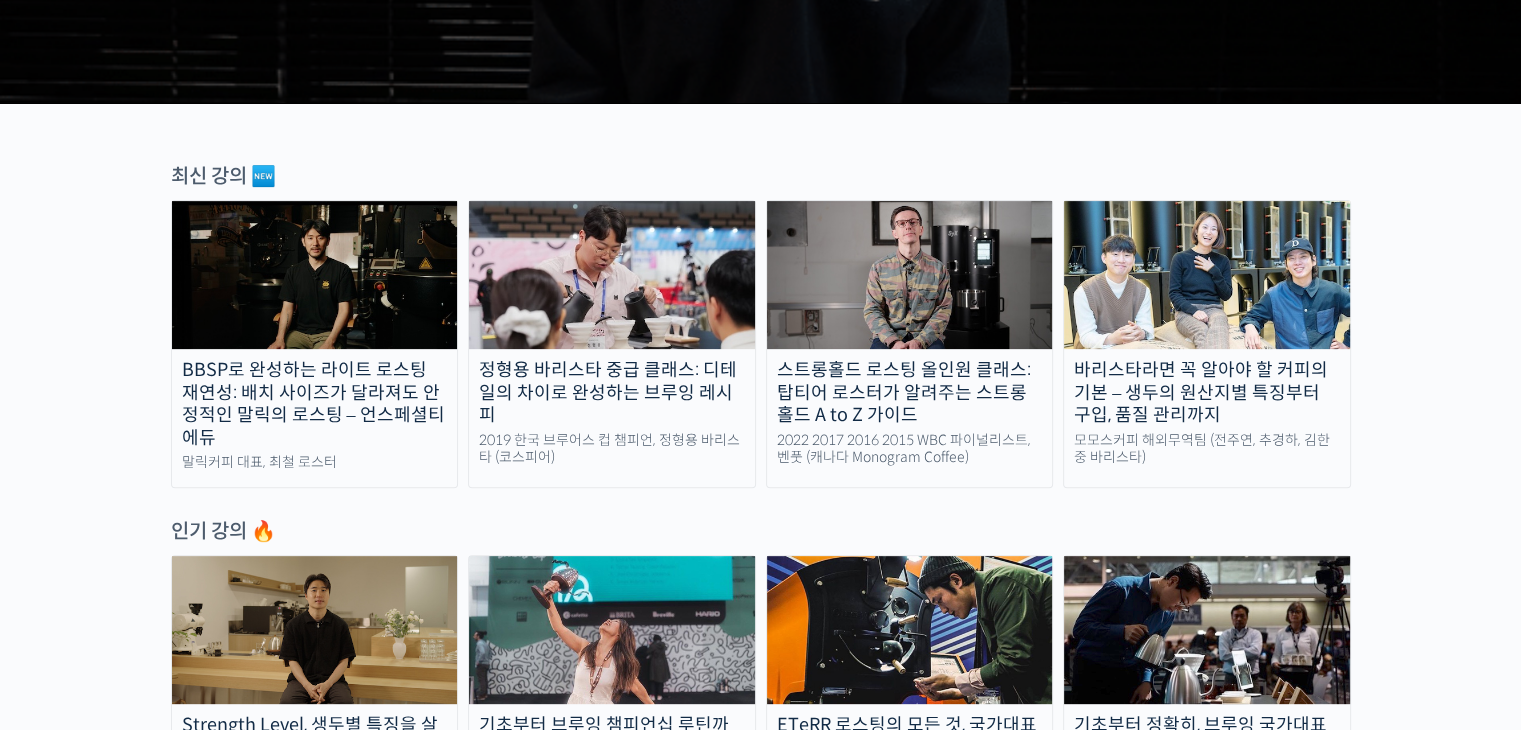 scroll, scrollTop: 0, scrollLeft: 0, axis: both 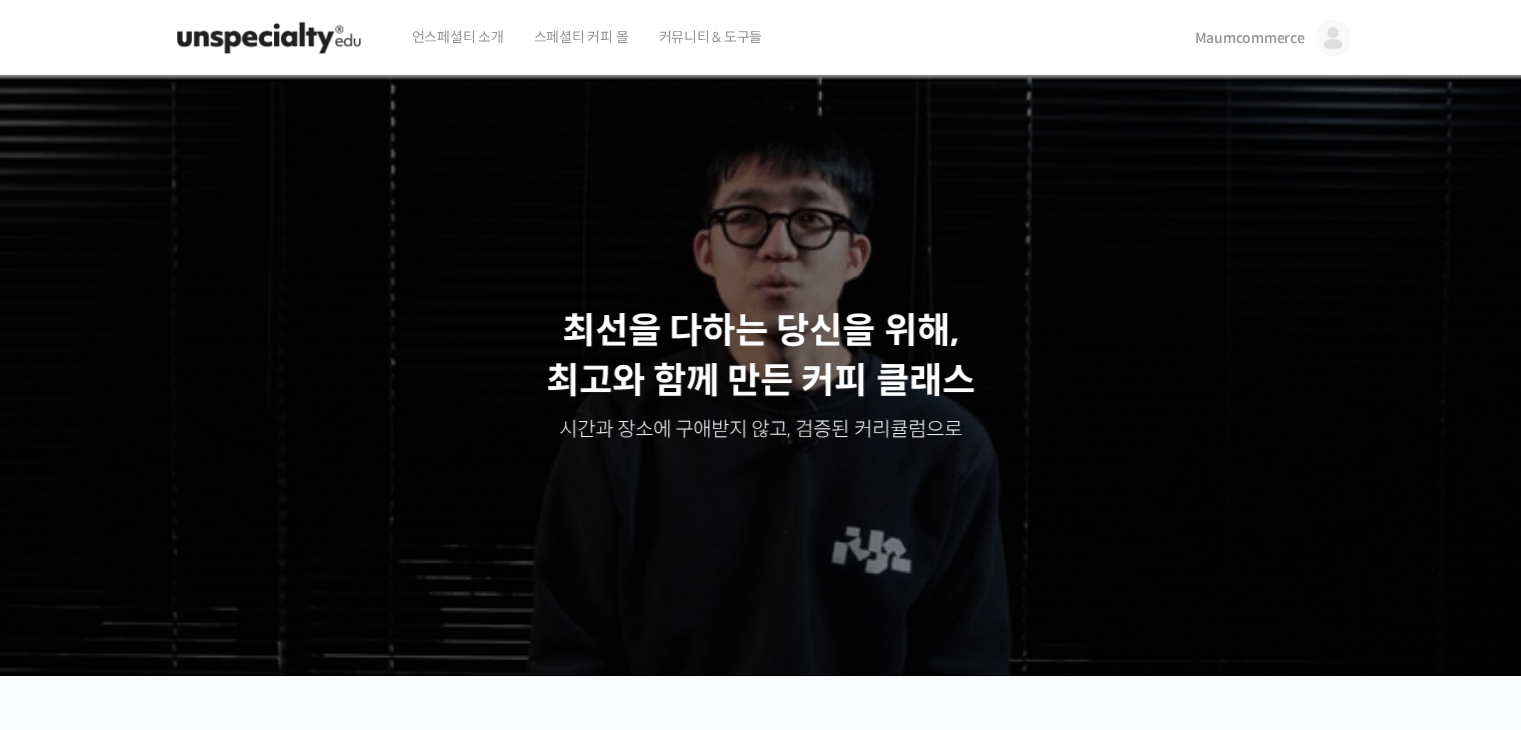 click at bounding box center [1333, 38] 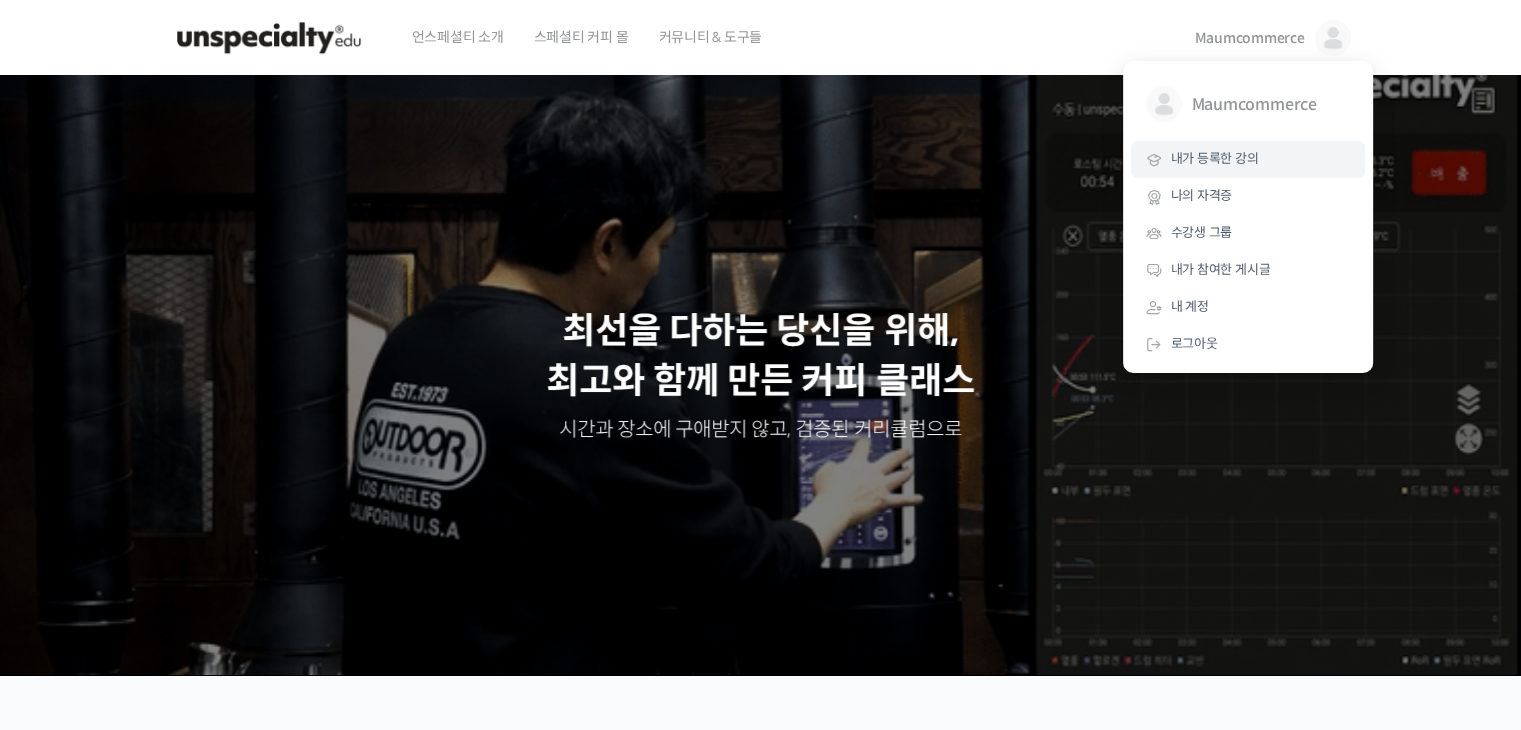 click on "내가 등록한 강의" at bounding box center [1248, 159] 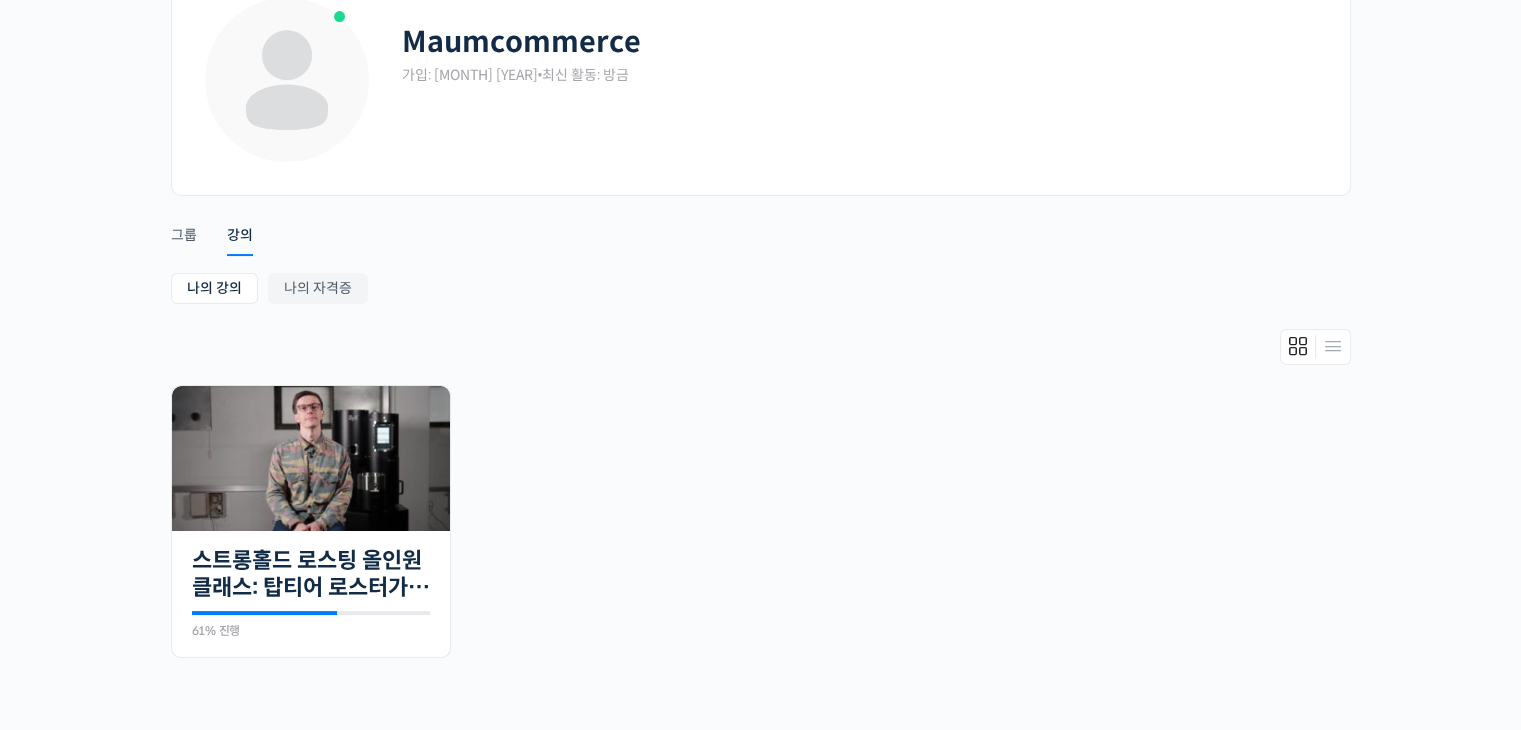 scroll, scrollTop: 138, scrollLeft: 0, axis: vertical 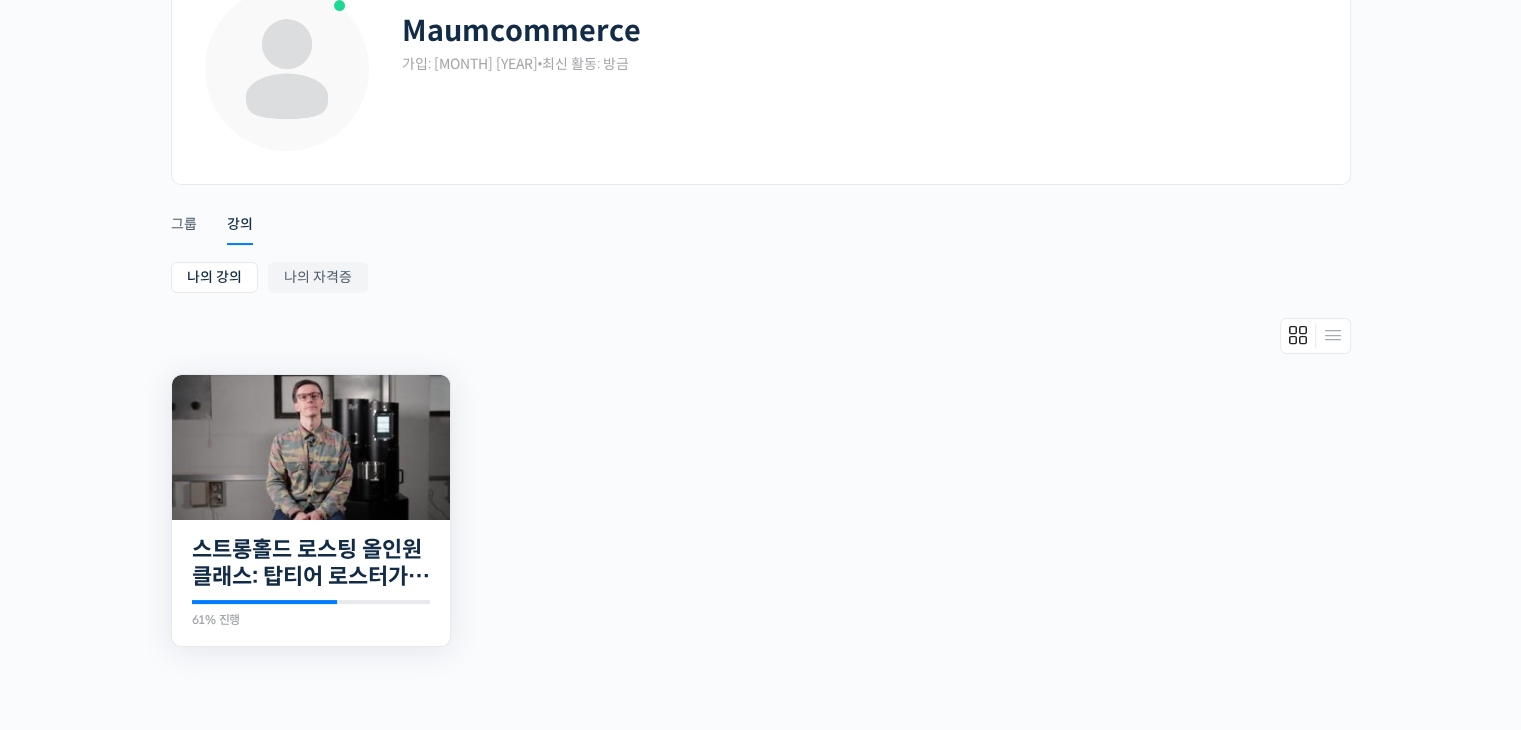 click on "30개의 수업
스트롱홀드 로스팅 올인원 클래스: 탑티어 로스터가 알려주는 스트롱홀드 A to Z 가이드
61% 진행
최근 활동: [DATE] [TIME]
벤풋을 소개합니다! 캐나다 <Monogram Coffee> 공동창업자 스트롱홀드 앰버서더 (2023년~) 캐나다 바리스타 챔피언십(Canadian National Barista Championship) 2023년, 2022년, 2017년, 2016년, 2015년, 2014년, 2013년 총 7회 우승…" at bounding box center [311, 583] 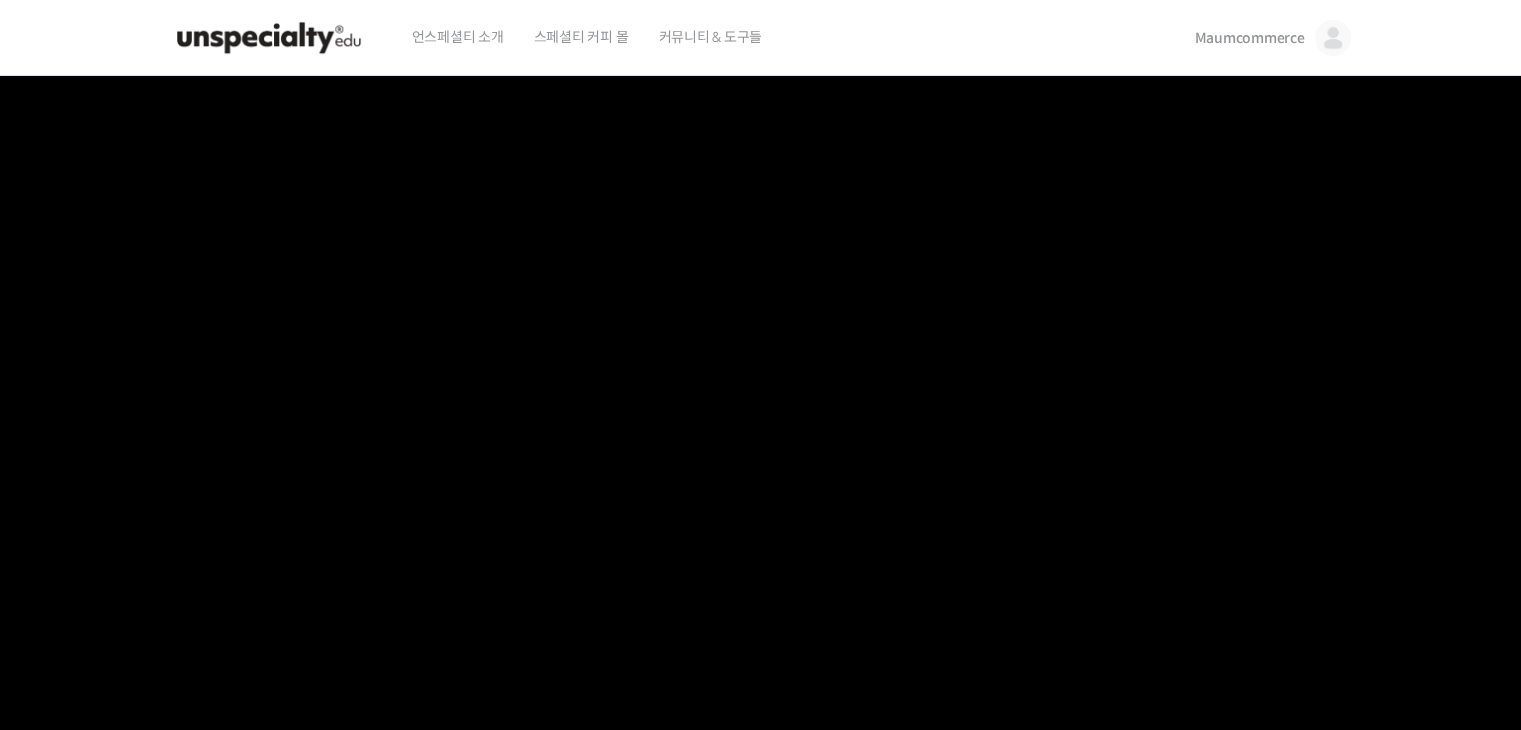 scroll, scrollTop: 0, scrollLeft: 0, axis: both 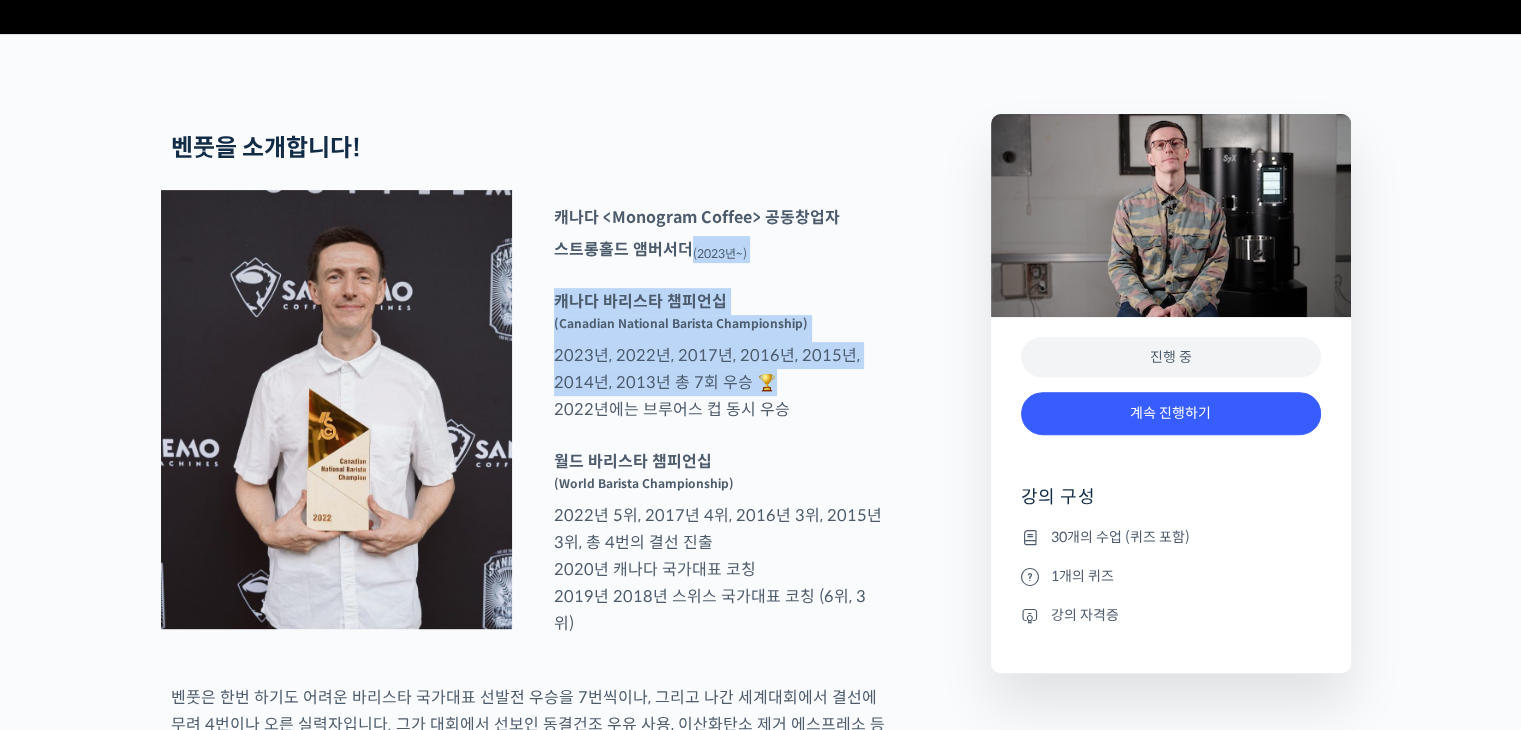 drag, startPoint x: 683, startPoint y: 334, endPoint x: 793, endPoint y: 497, distance: 196.64435 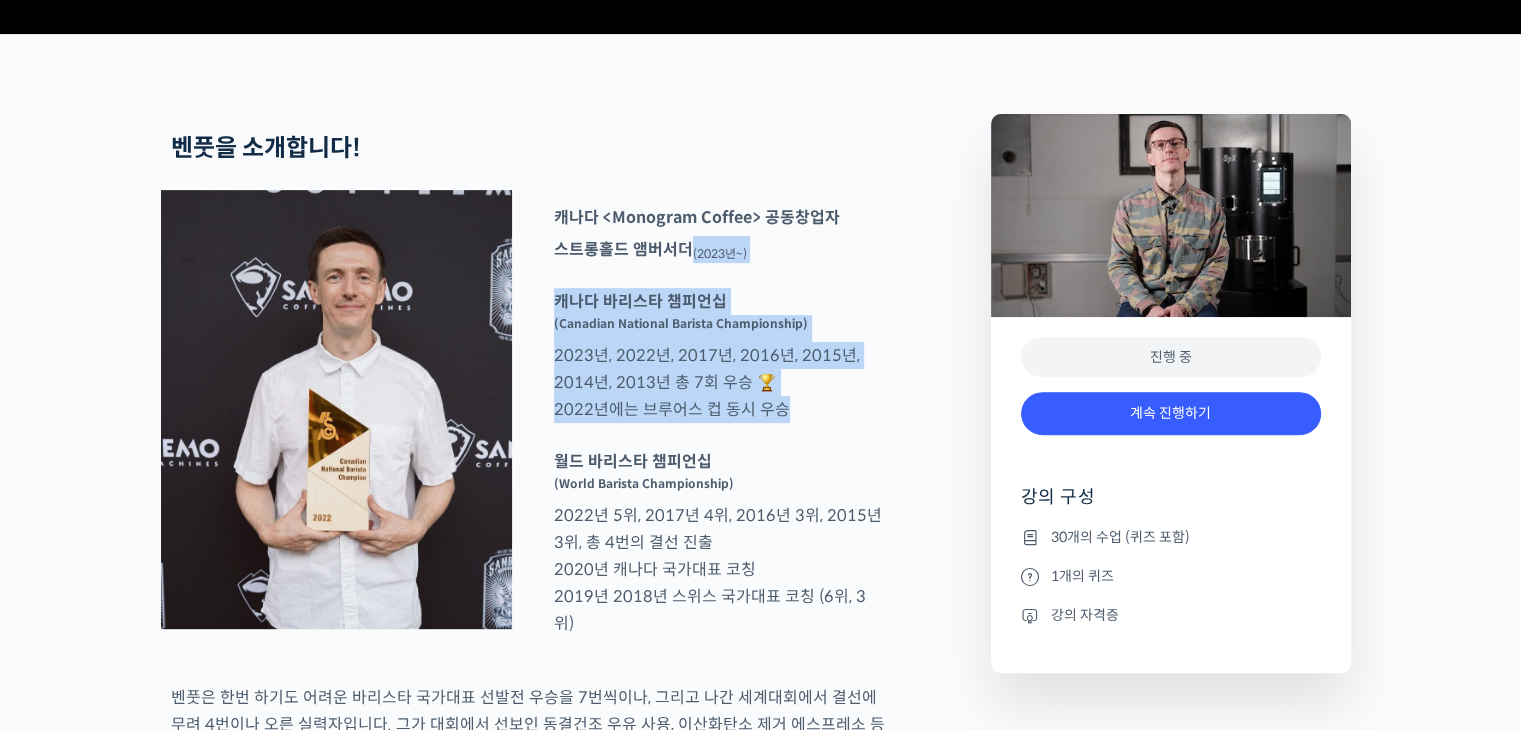 click on "캐나다 바리스타 챔피언십 (Canadian National Barista Championship)  2023년, 2022년, 2017년, 2016년, 2015년, 2014년, 2013년 총 7회 우승 🏆 2022년에는 브루어스 컵 동시 우승" at bounding box center (719, 355) 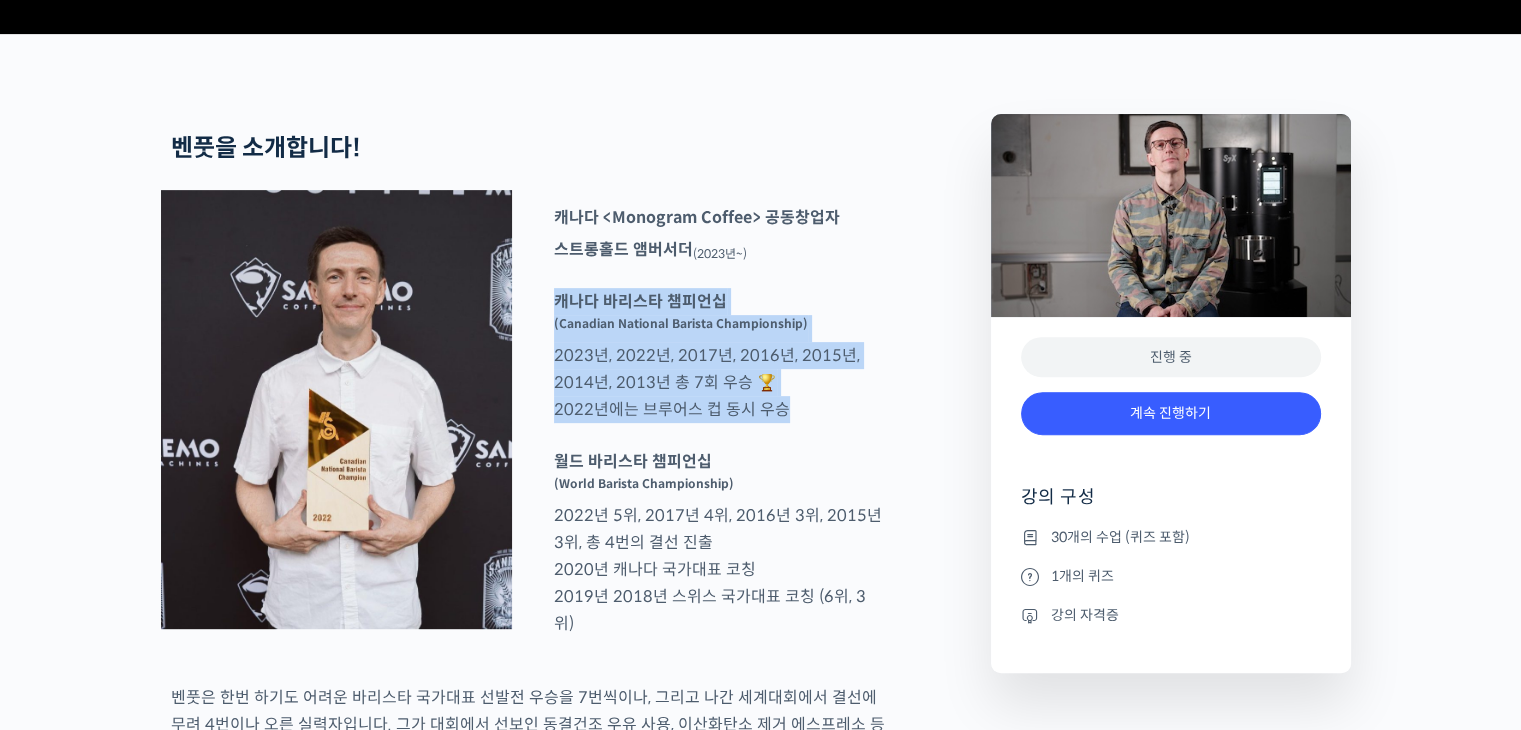 drag, startPoint x: 793, startPoint y: 497, endPoint x: 783, endPoint y: 382, distance: 115.43397 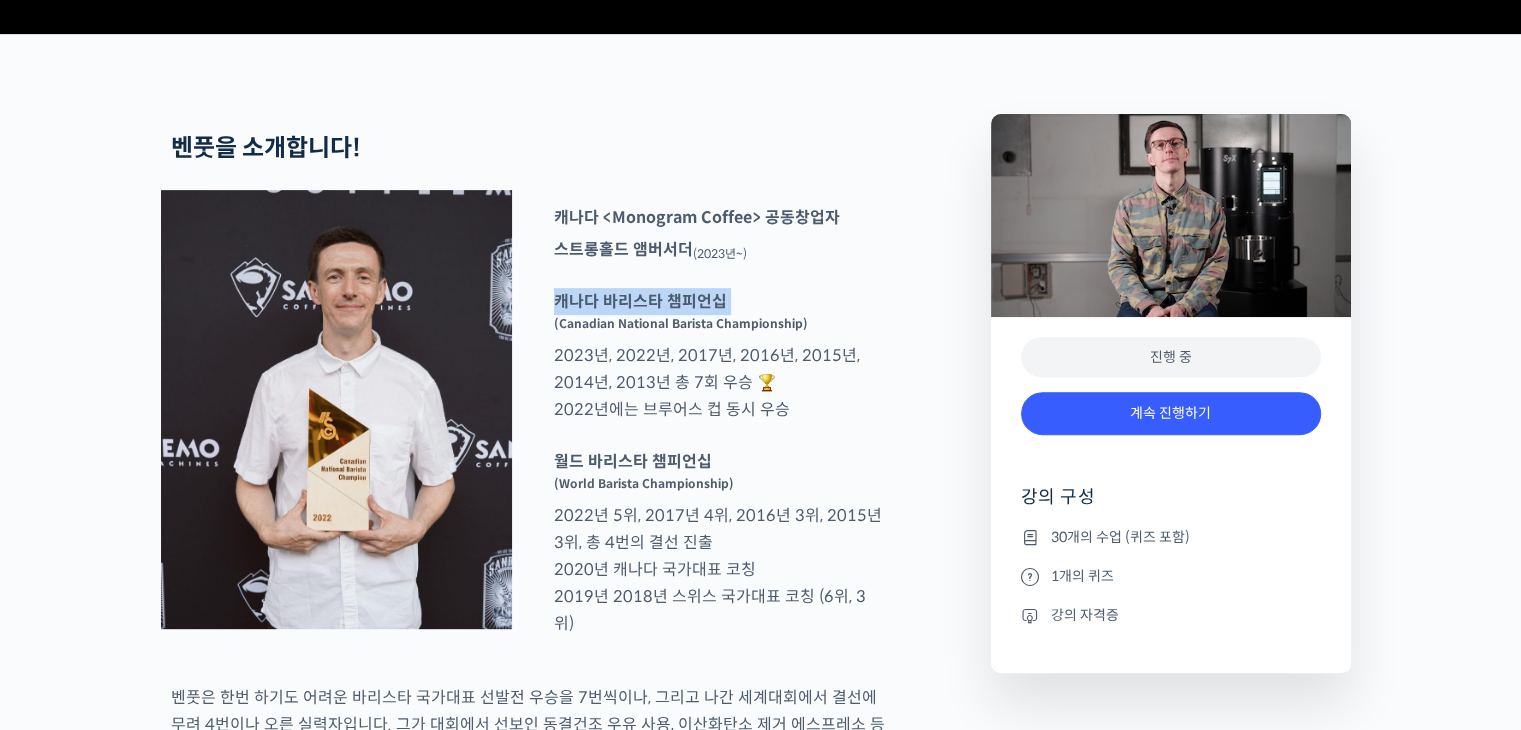 click on "캐나다 바리스타 챔피언십 (Canadian National Barista Championship)  2023년, 2022년, 2017년, 2016년, 2015년, 2014년, 2013년 총 7회 우승 🏆 2022년에는 브루어스 컵 동시 우승" at bounding box center [719, 355] 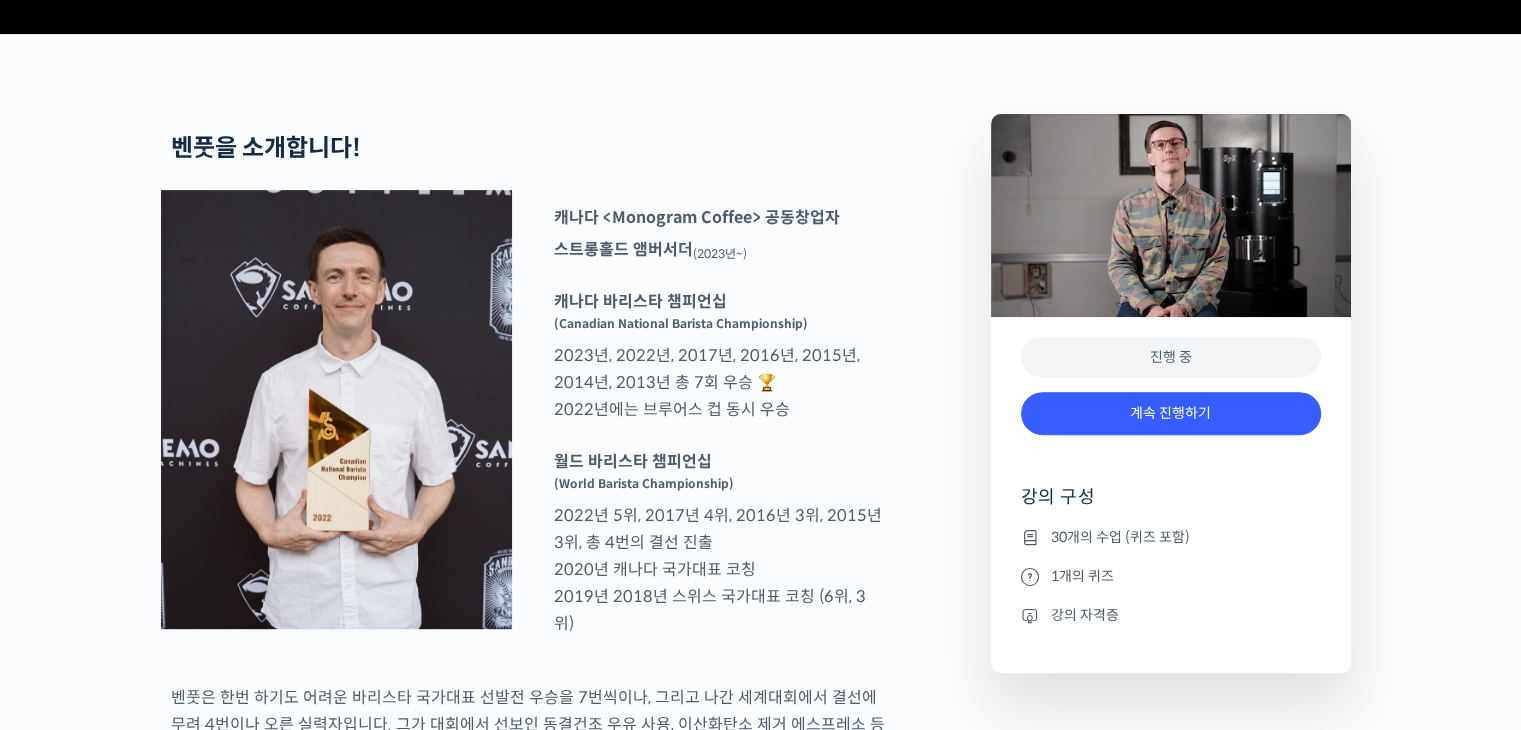 click at bounding box center (719, 438) 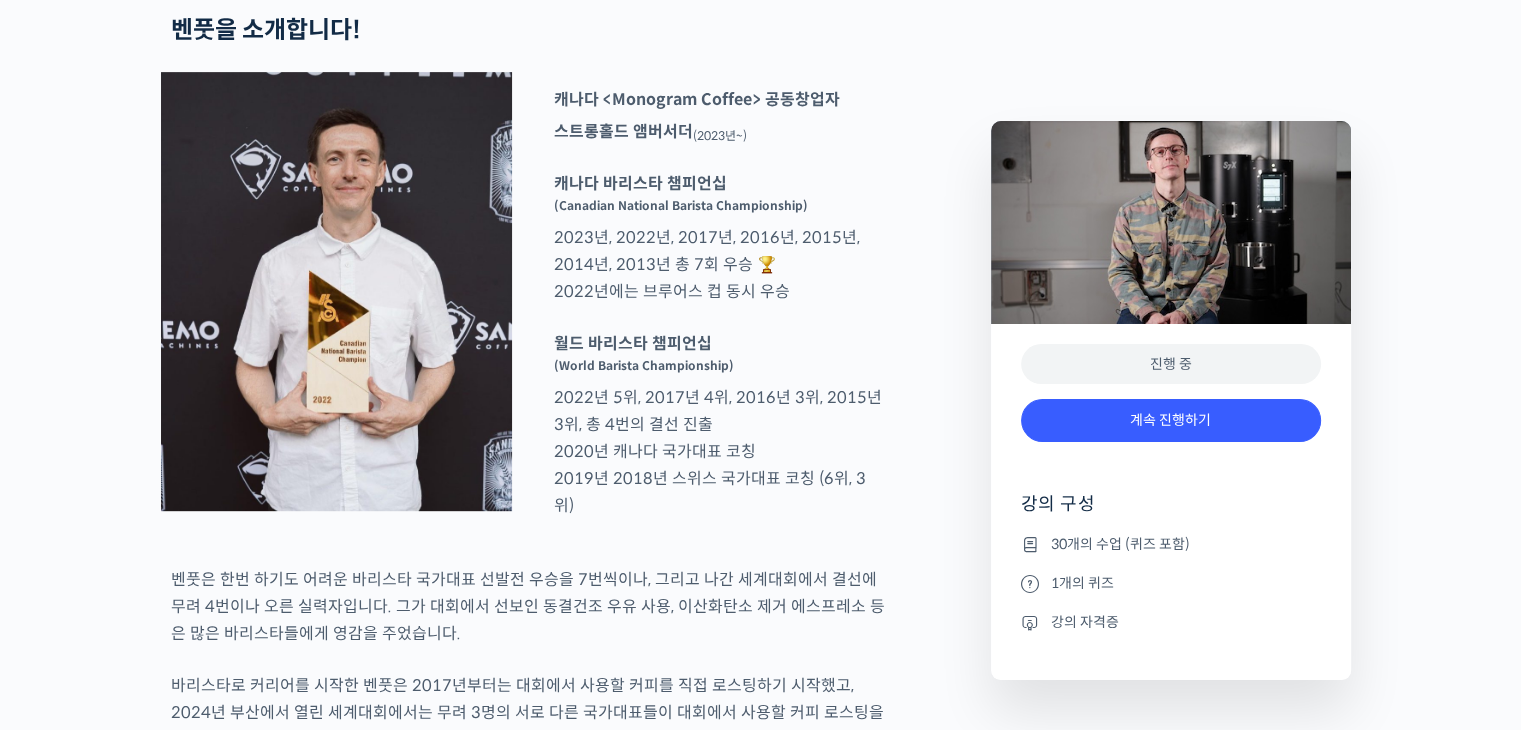 scroll, scrollTop: 871, scrollLeft: 0, axis: vertical 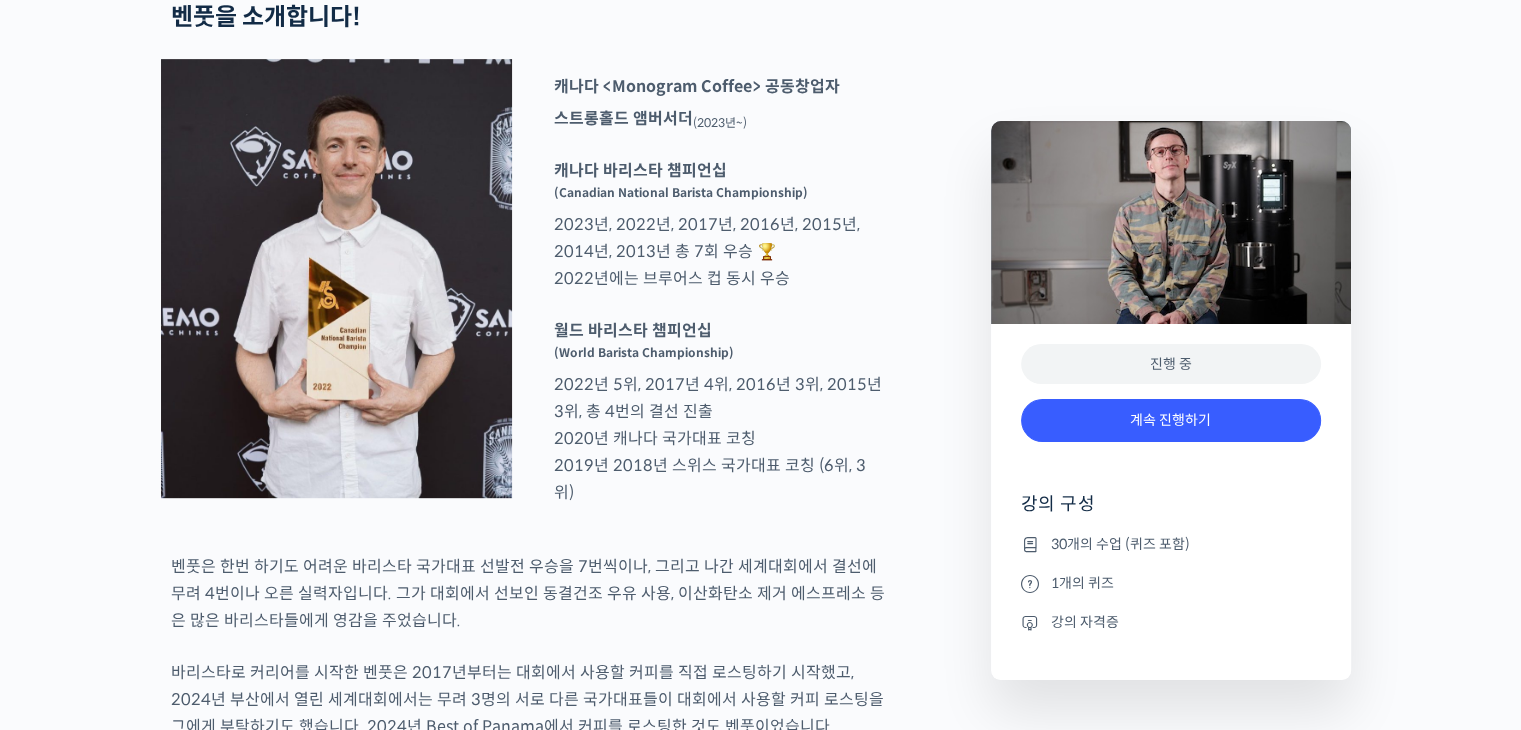 click on "월드 바리스타 챔피언십  (World Barista Championship) 2022년 5위, 2017년 4위, 2016년 3위, 2015년 3위, 총 4번의 결선 진출 2020년 캐나다 국가대표 코칭 2019년 2018년 스위스 국가대표 코칭 (6위, 3위)" at bounding box center (719, 411) 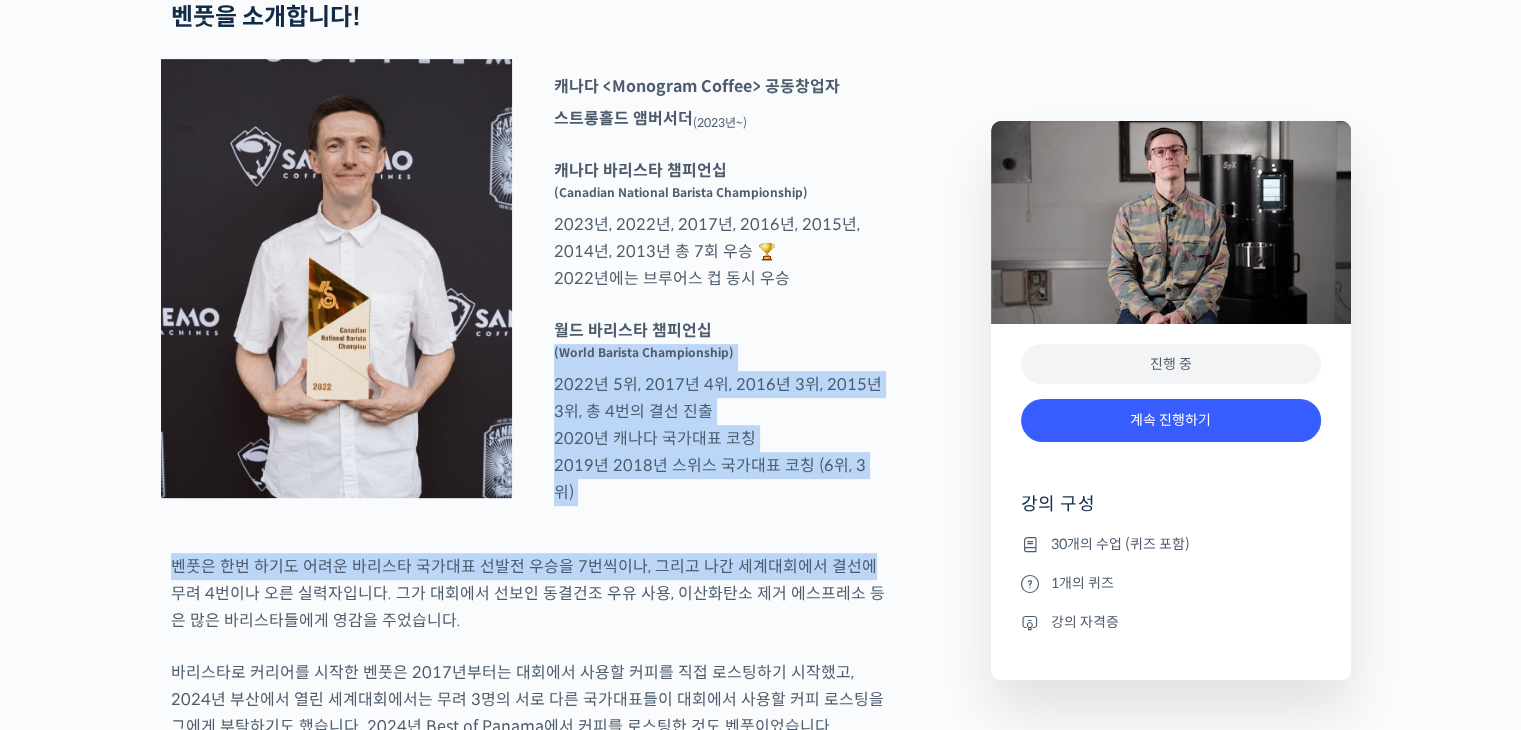 drag, startPoint x: 832, startPoint y: 439, endPoint x: 833, endPoint y: 674, distance: 235.00212 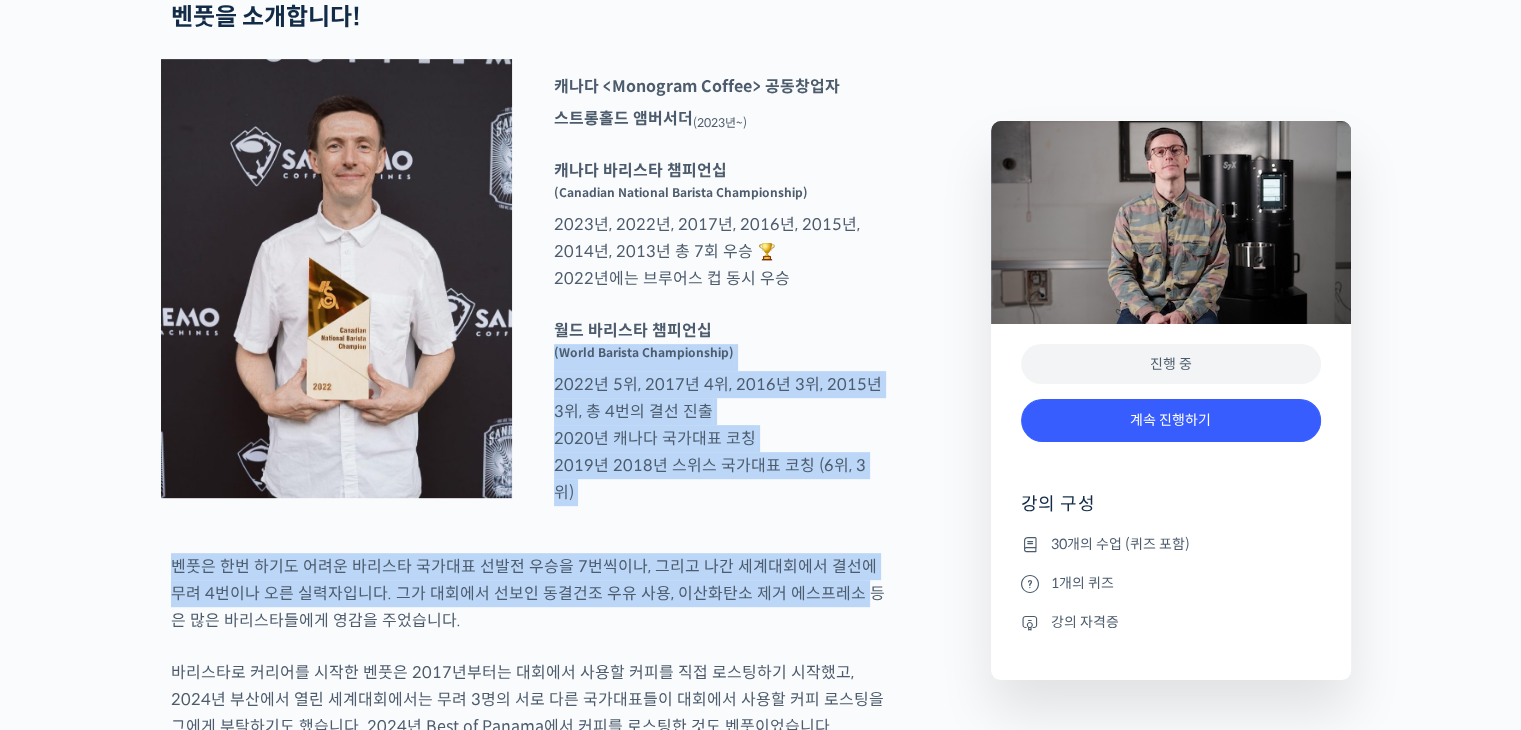 click on "벤풋은 한번 하기도 어려운 바리스타 국가대표 선발전 우승을 7번씩이나, 그리고 나간 세계대회에서 결선에 무려 4번이나 오른 실력자입니다. 그가 대회에서 선보인 동결건조 우유 사용, 이산화탄소 제거 에스프레소 등은 많은 바리스타들에게 영감을 주었습니다." at bounding box center (528, 593) 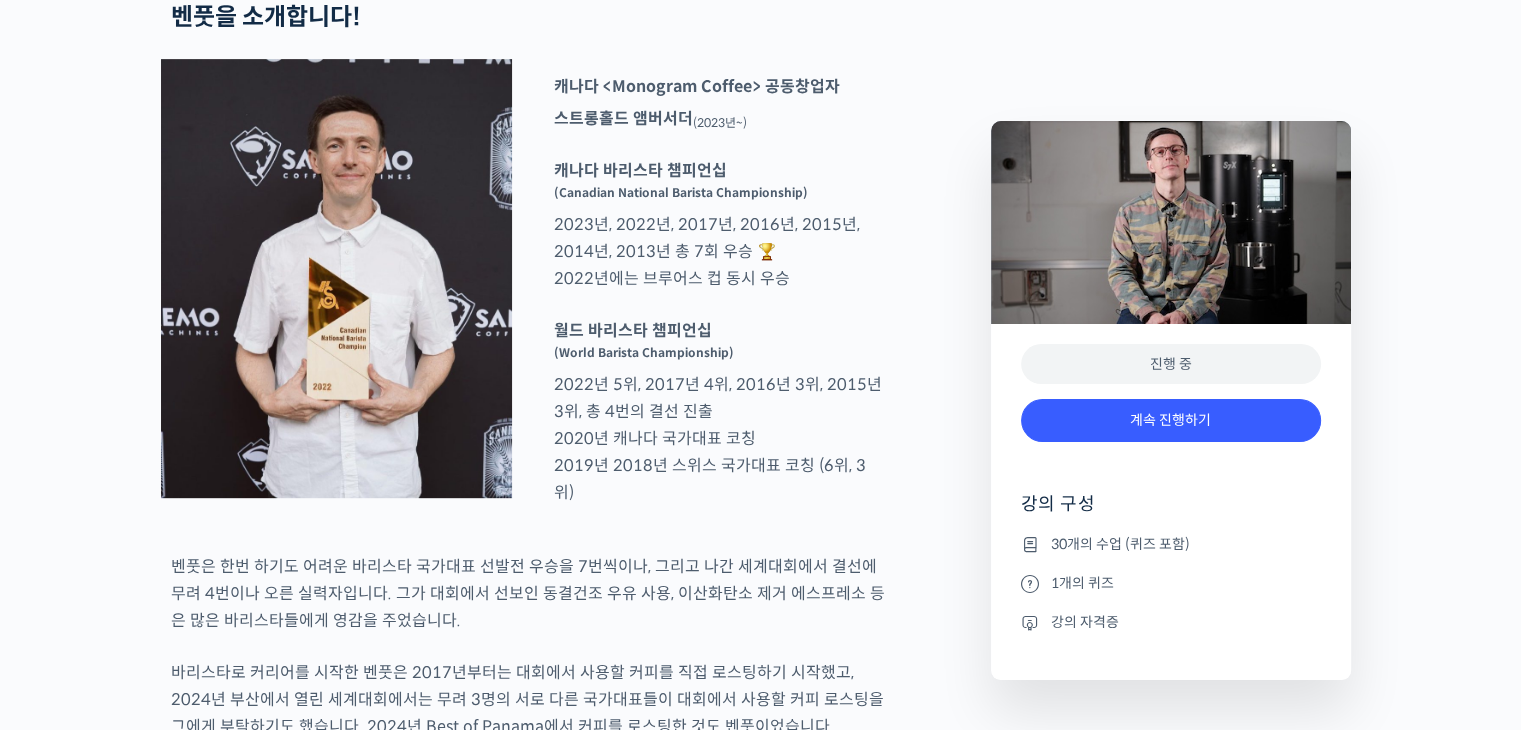 click on "벤풋은 한번 하기도 어려운 바리스타 국가대표 선발전 우승을 7번씩이나, 그리고 나간 세계대회에서 결선에 무려 4번이나 오른 실력자입니다. 그가 대회에서 선보인 동결건조 우유 사용, 이산화탄소 제거 에스프레소 등은 많은 바리스타들에게 영감을 주었습니다." at bounding box center (528, 593) 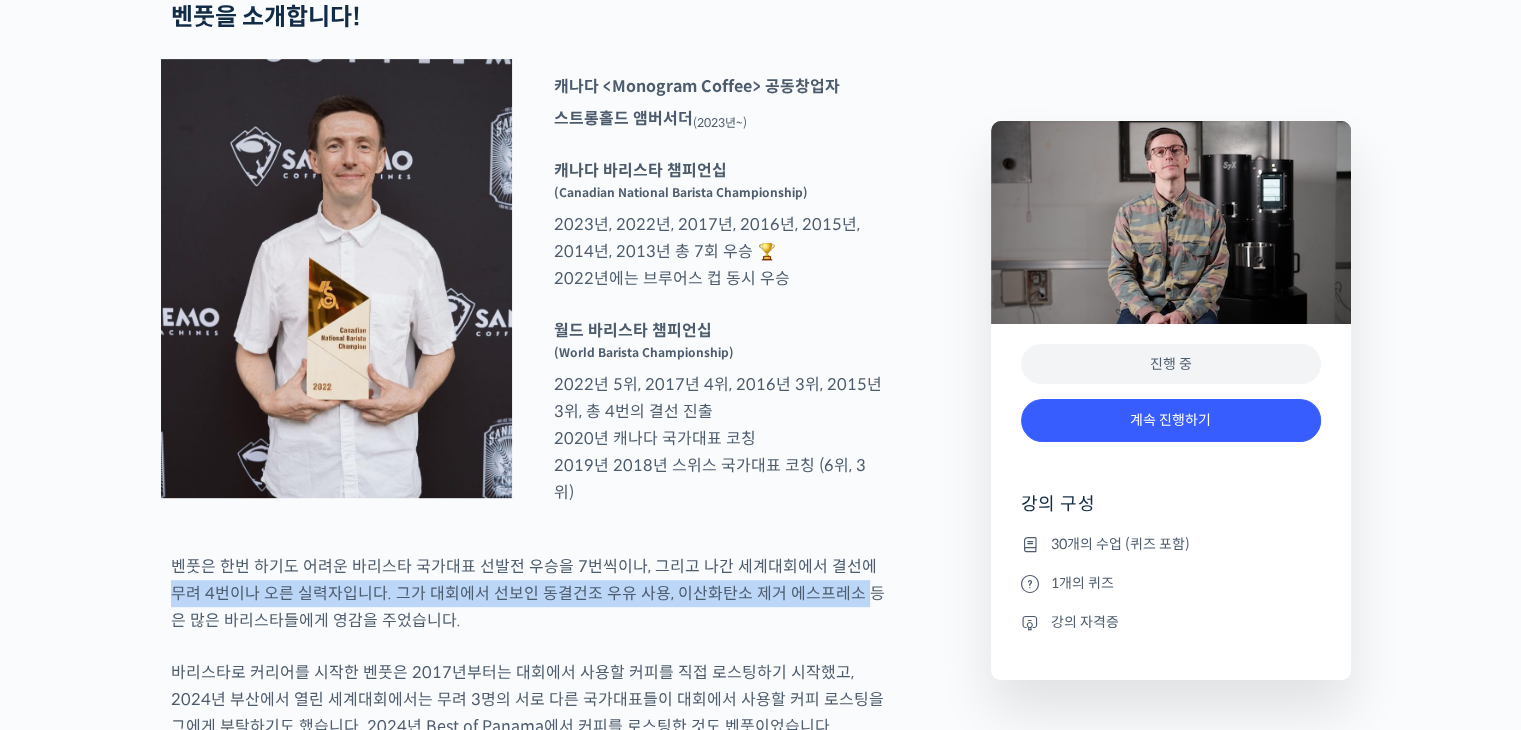 drag, startPoint x: 863, startPoint y: 621, endPoint x: 827, endPoint y: 672, distance: 62.425957 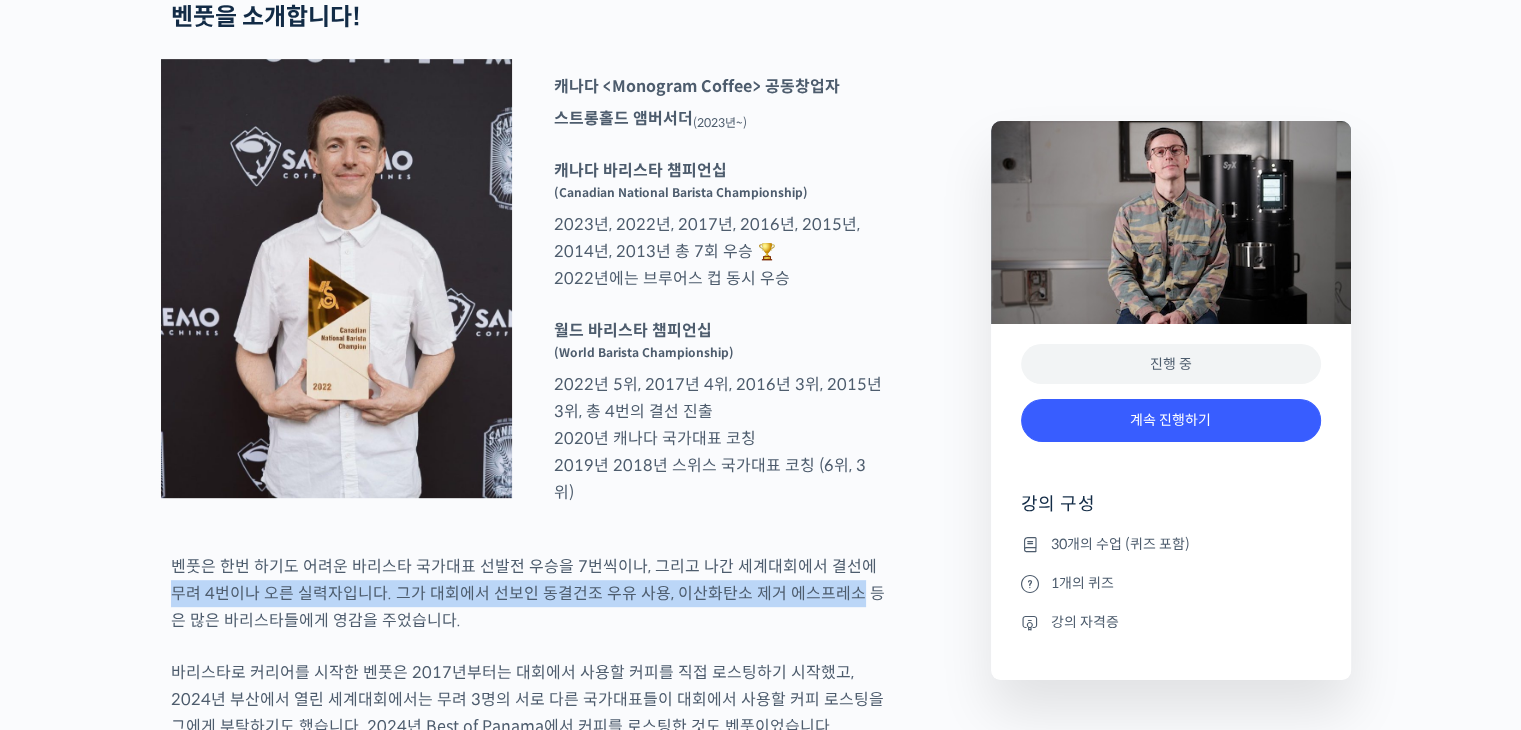 click on "벤풋은 한번 하기도 어려운 바리스타 국가대표 선발전 우승을 7번씩이나, 그리고 나간 세계대회에서 결선에 무려 4번이나 오른 실력자입니다. 그가 대회에서 선보인 동결건조 우유 사용, 이산화탄소 제거 에스프레소 등은 많은 바리스타들에게 영감을 주었습니다." at bounding box center (528, 593) 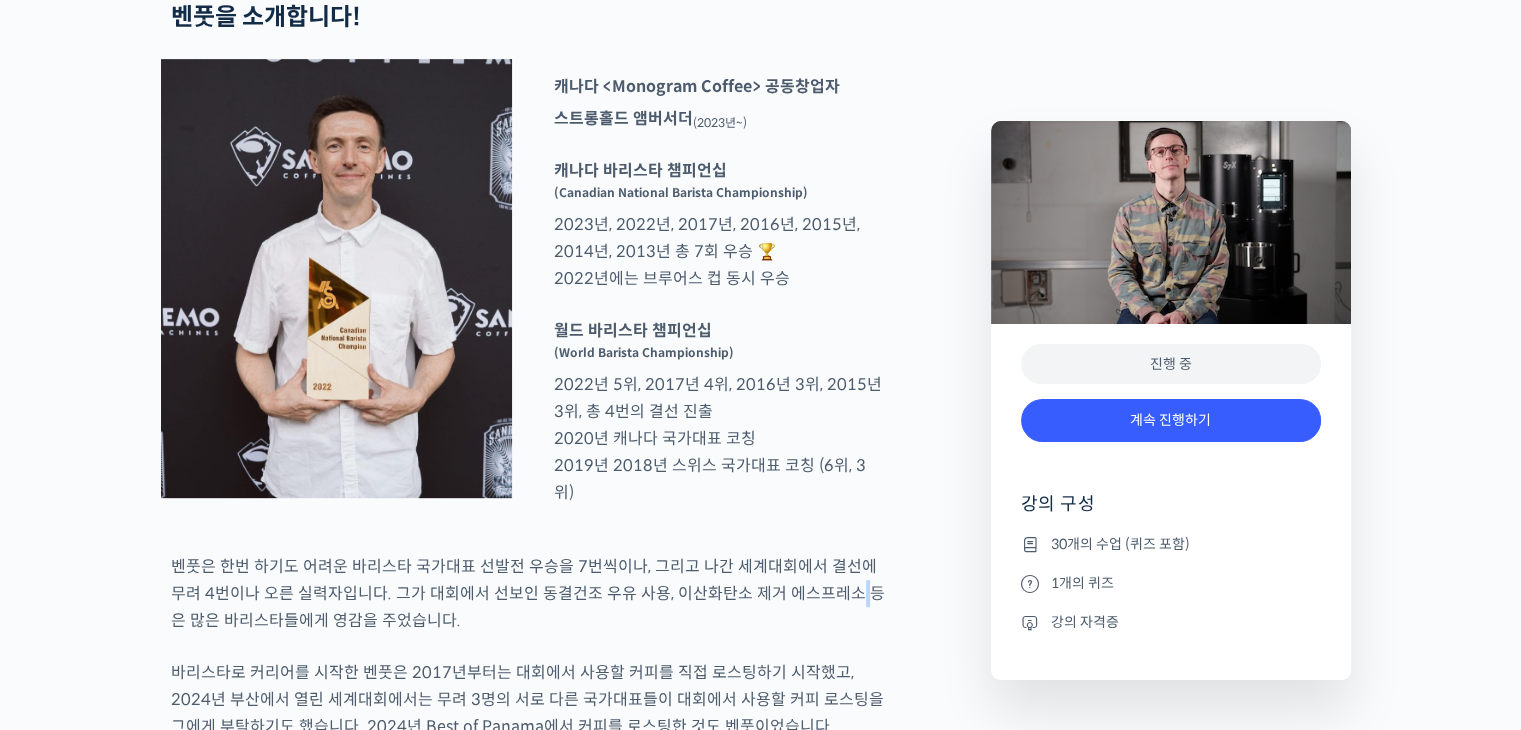click on "벤풋은 한번 하기도 어려운 바리스타 국가대표 선발전 우승을 7번씩이나, 그리고 나간 세계대회에서 결선에 무려 4번이나 오른 실력자입니다. 그가 대회에서 선보인 동결건조 우유 사용, 이산화탄소 제거 에스프레소 등은 많은 바리스타들에게 영감을 주었습니다." at bounding box center (528, 593) 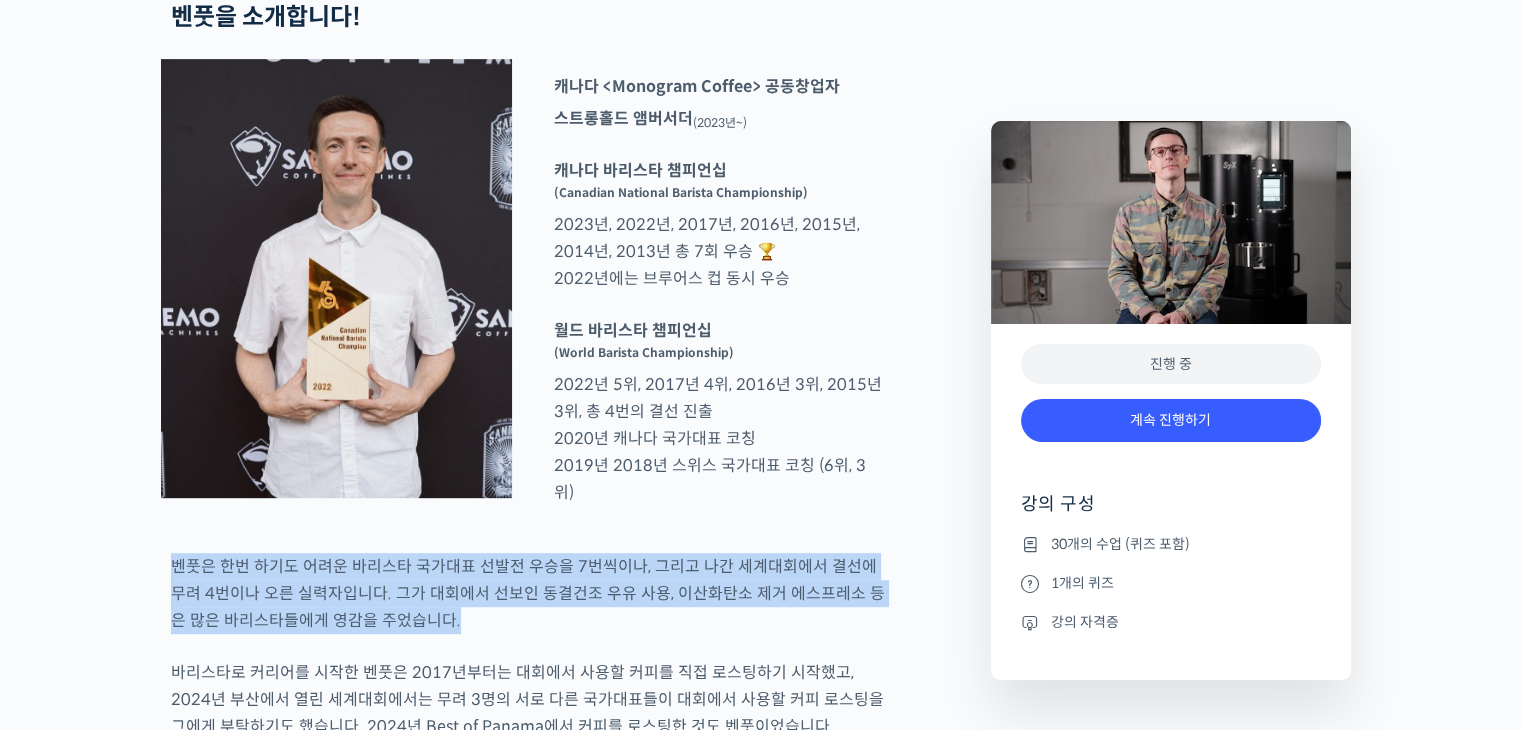 click on "벤풋은 한번 하기도 어려운 바리스타 국가대표 선발전 우승을 7번씩이나, 그리고 나간 세계대회에서 결선에 무려 4번이나 오른 실력자입니다. 그가 대회에서 선보인 동결건조 우유 사용, 이산화탄소 제거 에스프레소 등은 많은 바리스타들에게 영감을 주었습니다." at bounding box center (528, 593) 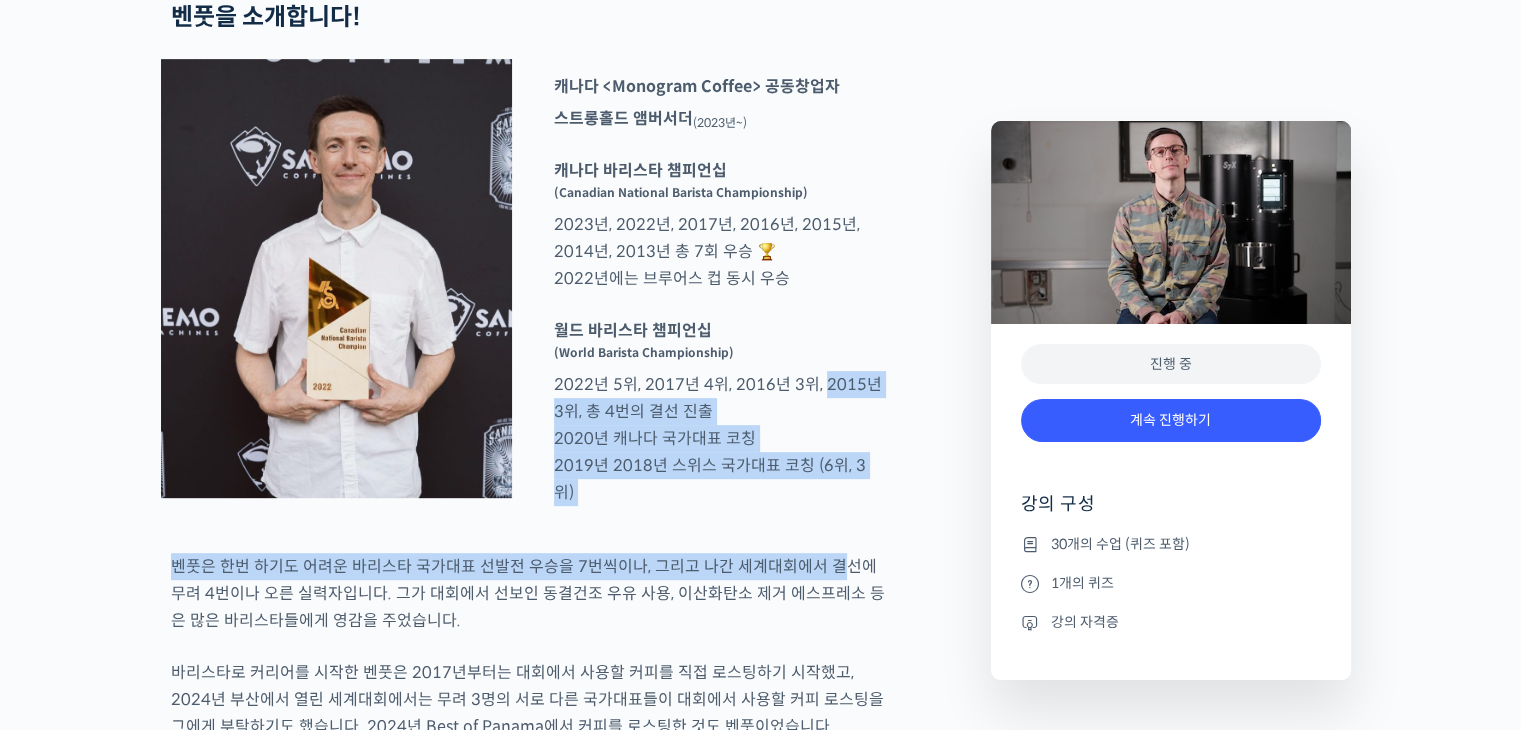 drag, startPoint x: 832, startPoint y: 625, endPoint x: 814, endPoint y: 451, distance: 174.92856 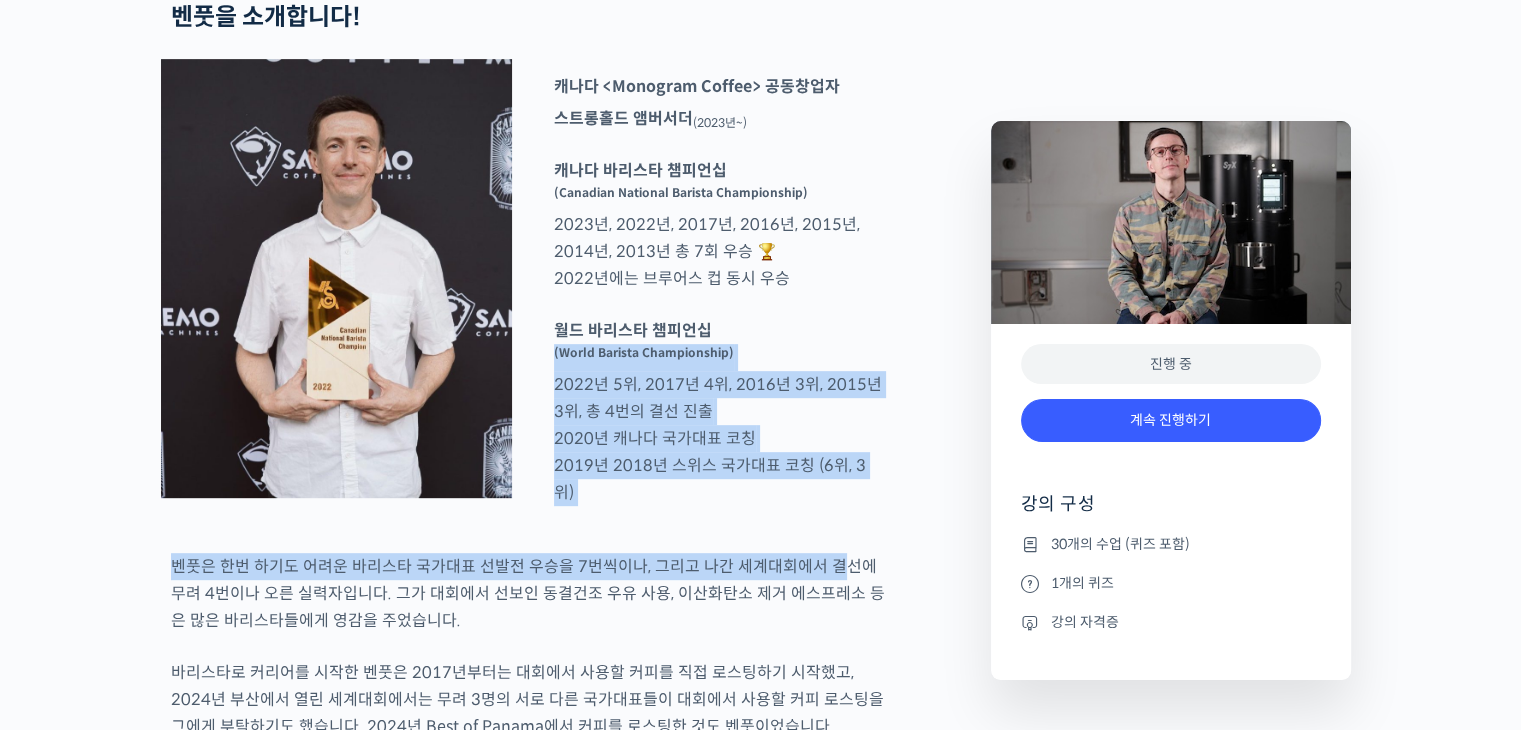 click on "월드 바리스타 챔피언십  (World Barista Championship) 2022년 5위, 2017년 4위, 2016년 3위, 2015년 3위, 총 4번의 결선 진출 2020년 캐나다 국가대표 코칭 2019년 2018년 스위스 국가대표 코칭 (6위, 3위)" at bounding box center (719, 411) 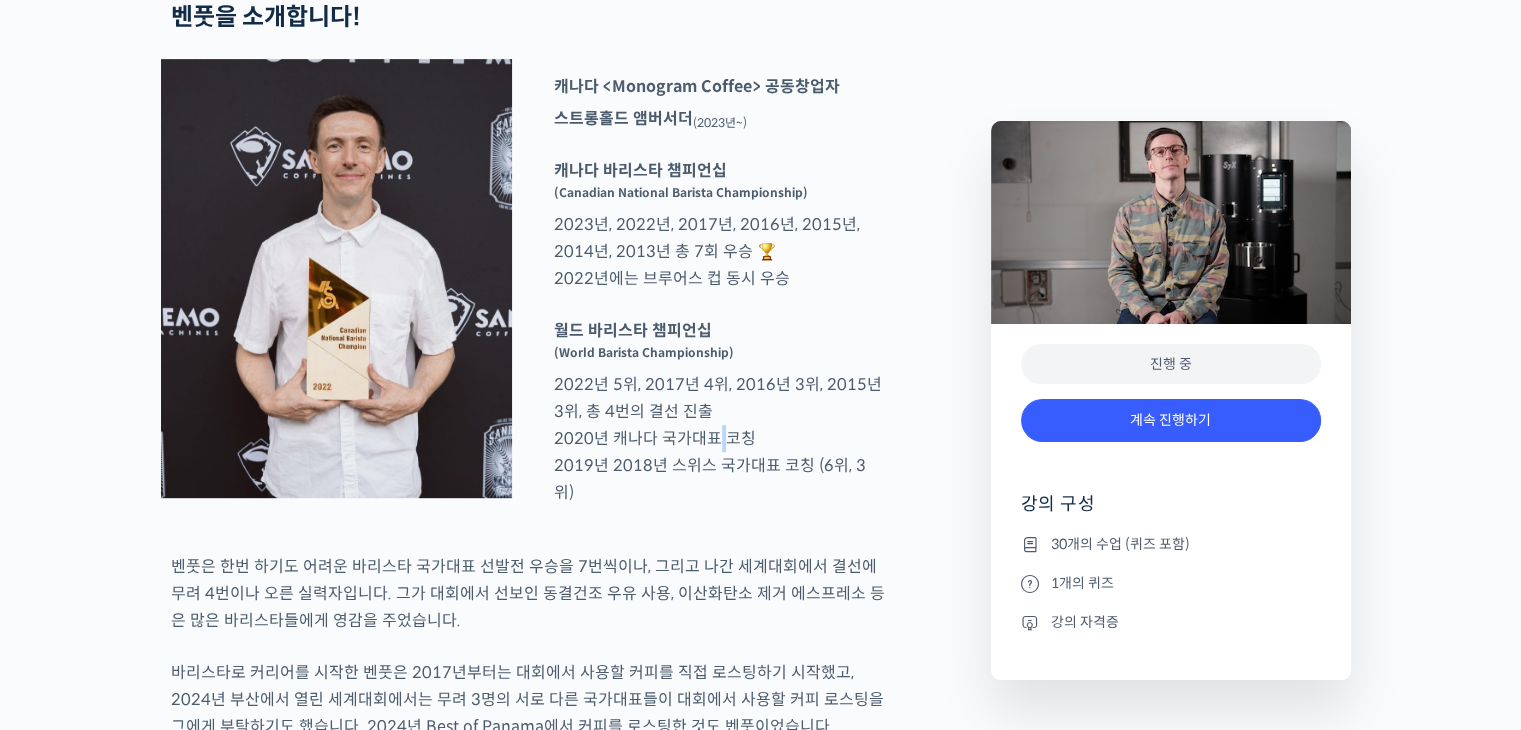 click on "월드 바리스타 챔피언십  (World Barista Championship) 2022년 5위, 2017년 4위, 2016년 3위, 2015년 3위, 총 4번의 결선 진출 2020년 캐나다 국가대표 코칭 2019년 2018년 스위스 국가대표 코칭 (6위, 3위)" at bounding box center (719, 411) 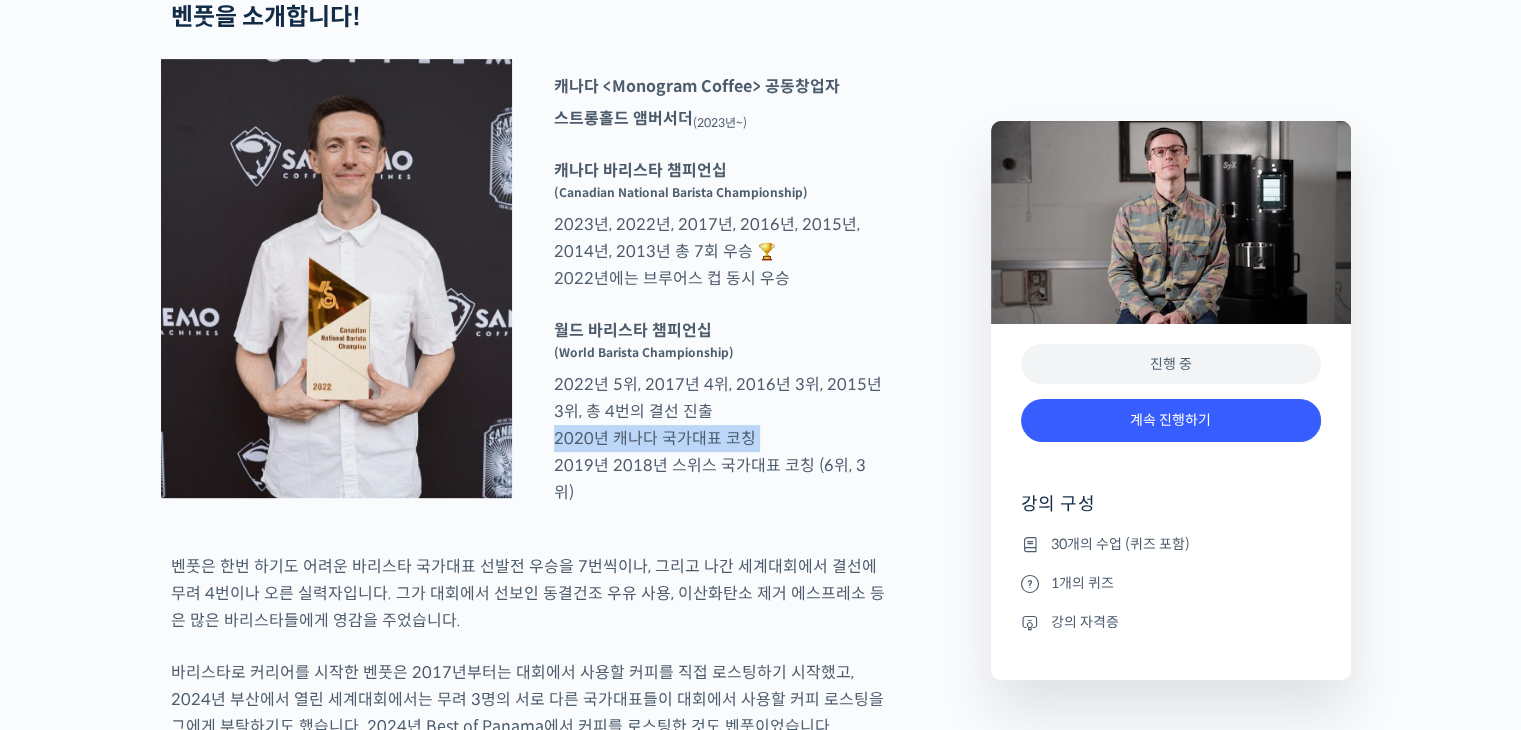 click on "월드 바리스타 챔피언십  (World Barista Championship) 2022년 5위, 2017년 4위, 2016년 3위, 2015년 3위, 총 4번의 결선 진출 2020년 캐나다 국가대표 코칭 2019년 2018년 스위스 국가대표 코칭 (6위, 3위)" at bounding box center (719, 411) 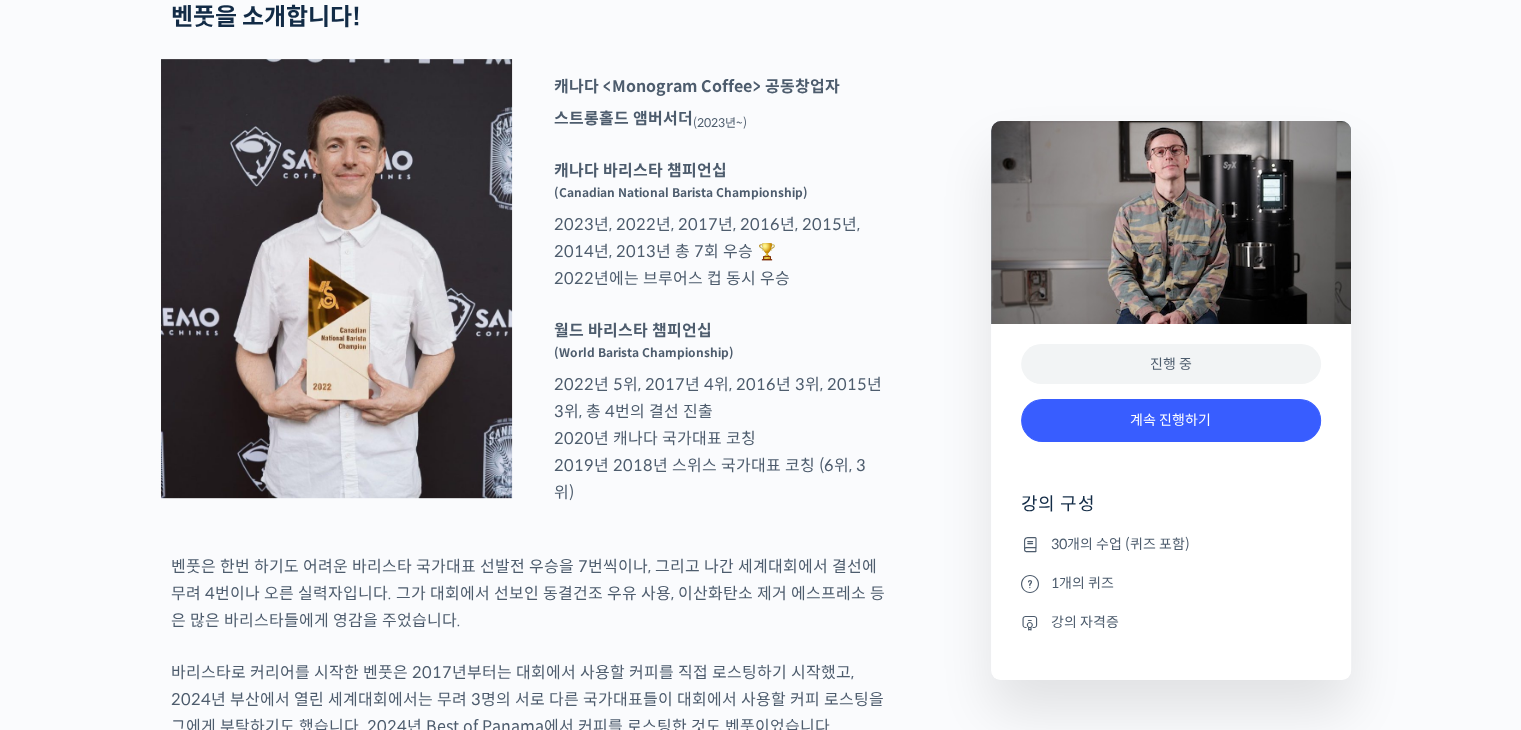 click on "[COUNTRY] <Monogram Coffee> 공동창업자
스트롱홀드 앰버서더  ([YEAR]년~)
[COUNTRY] 바리스타 챔피언십 (Canadian National Barista Championship)  [YEAR]년, [YEAR]년, [YEAR]년, [YEAR]년, [YEAR]년, [YEAR]년, [YEAR]년 총 7회 우승 🏆 [YEAR]년에는 브루어스 컵 동시 우승
월드 바리스타 챔피언십  (World Barista Championship) [YEAR]년 5위, [YEAR]년 4위, [YEAR]년 3위, [YEAR]년 3위, 총 4번의 결선 진출 [YEAR]년 [COUNTRY] 국가대표 코칭 [YEAR]년 [YEAR]년 [COUNTRY] 국가대표 코칭 (6위, 3위)" at bounding box center [528, 292] 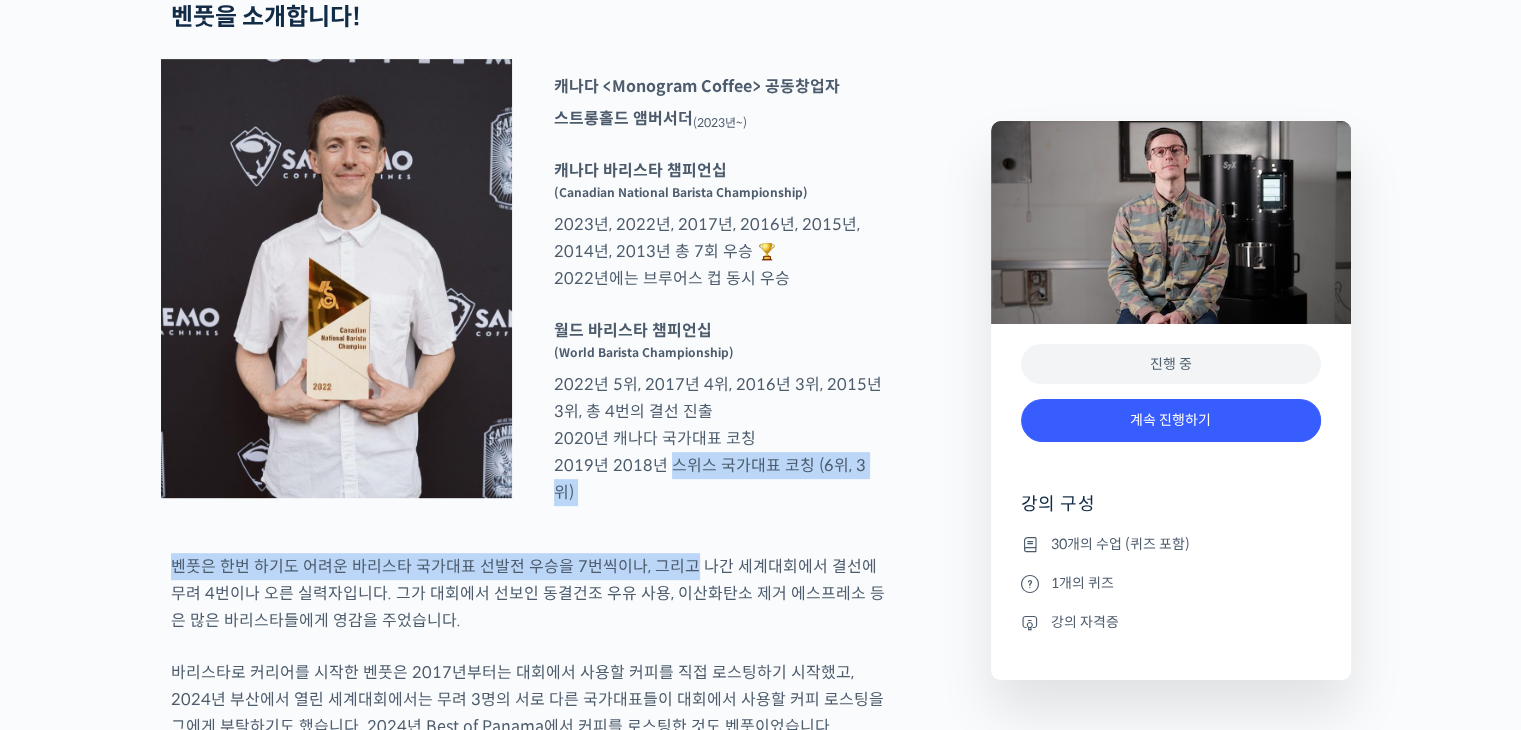drag, startPoint x: 670, startPoint y: 581, endPoint x: 676, endPoint y: 632, distance: 51.351727 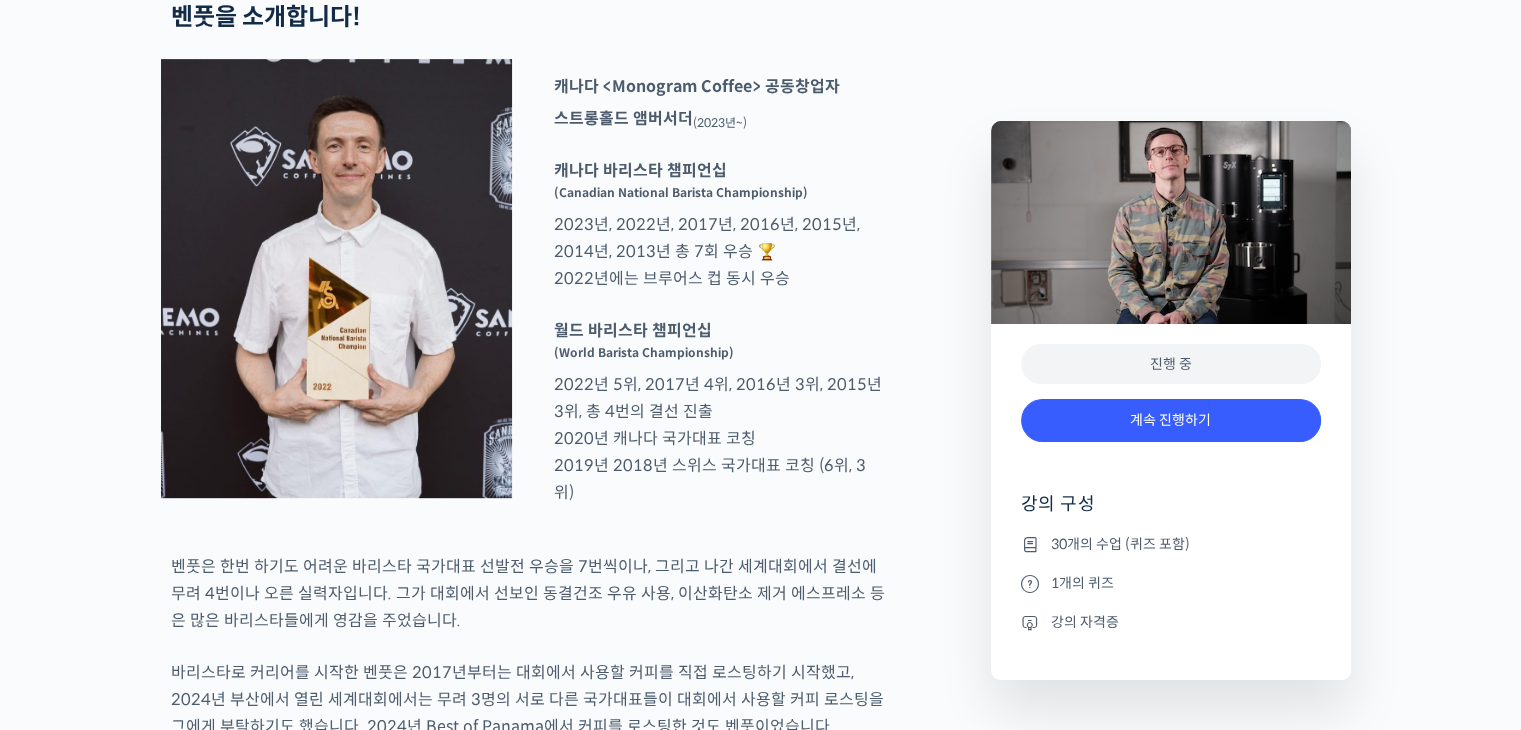 scroll, scrollTop: 912, scrollLeft: 0, axis: vertical 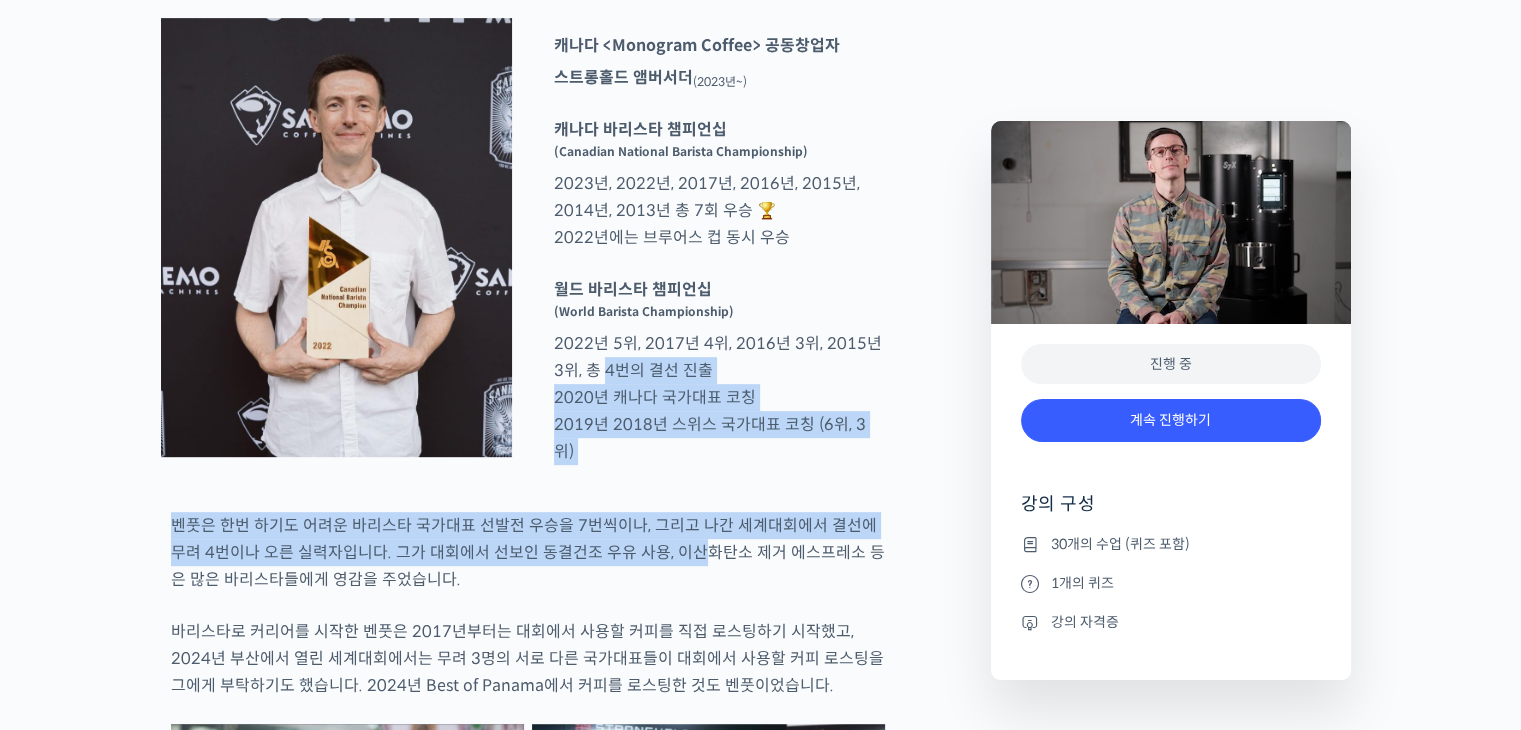 drag, startPoint x: 676, startPoint y: 632, endPoint x: 595, endPoint y: 461, distance: 189.21416 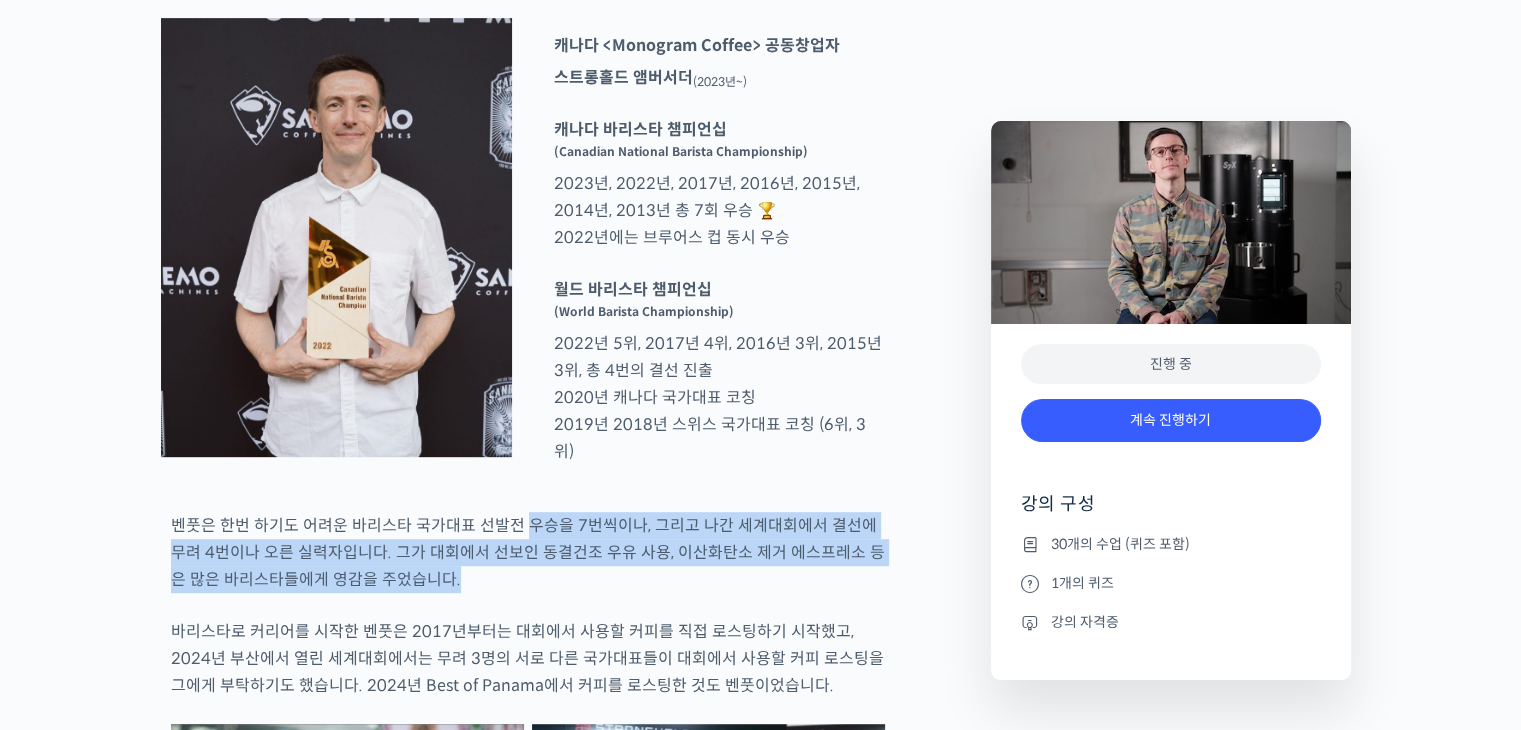 drag, startPoint x: 544, startPoint y: 580, endPoint x: 592, endPoint y: 665, distance: 97.6166 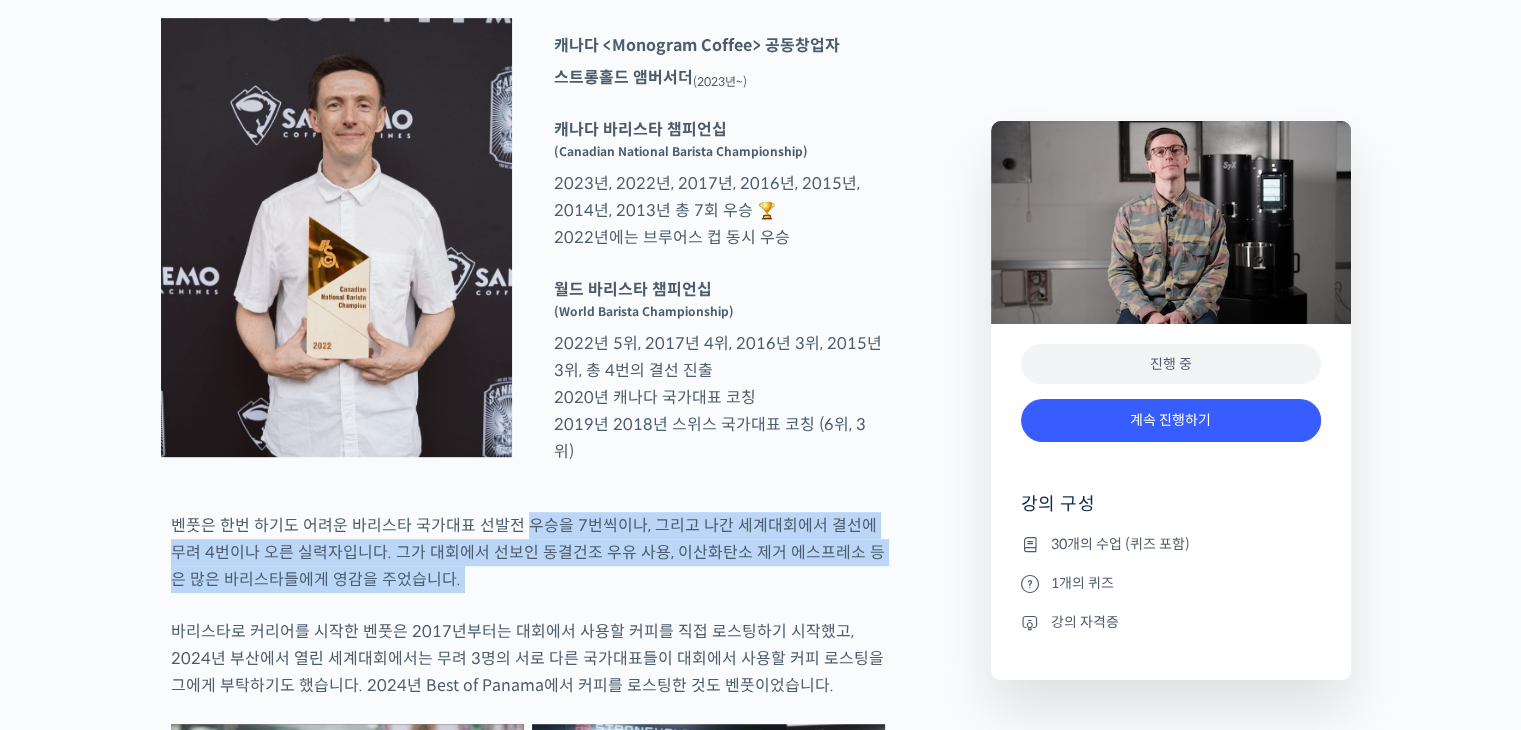 drag, startPoint x: 546, startPoint y: 565, endPoint x: 568, endPoint y: 670, distance: 107.28001 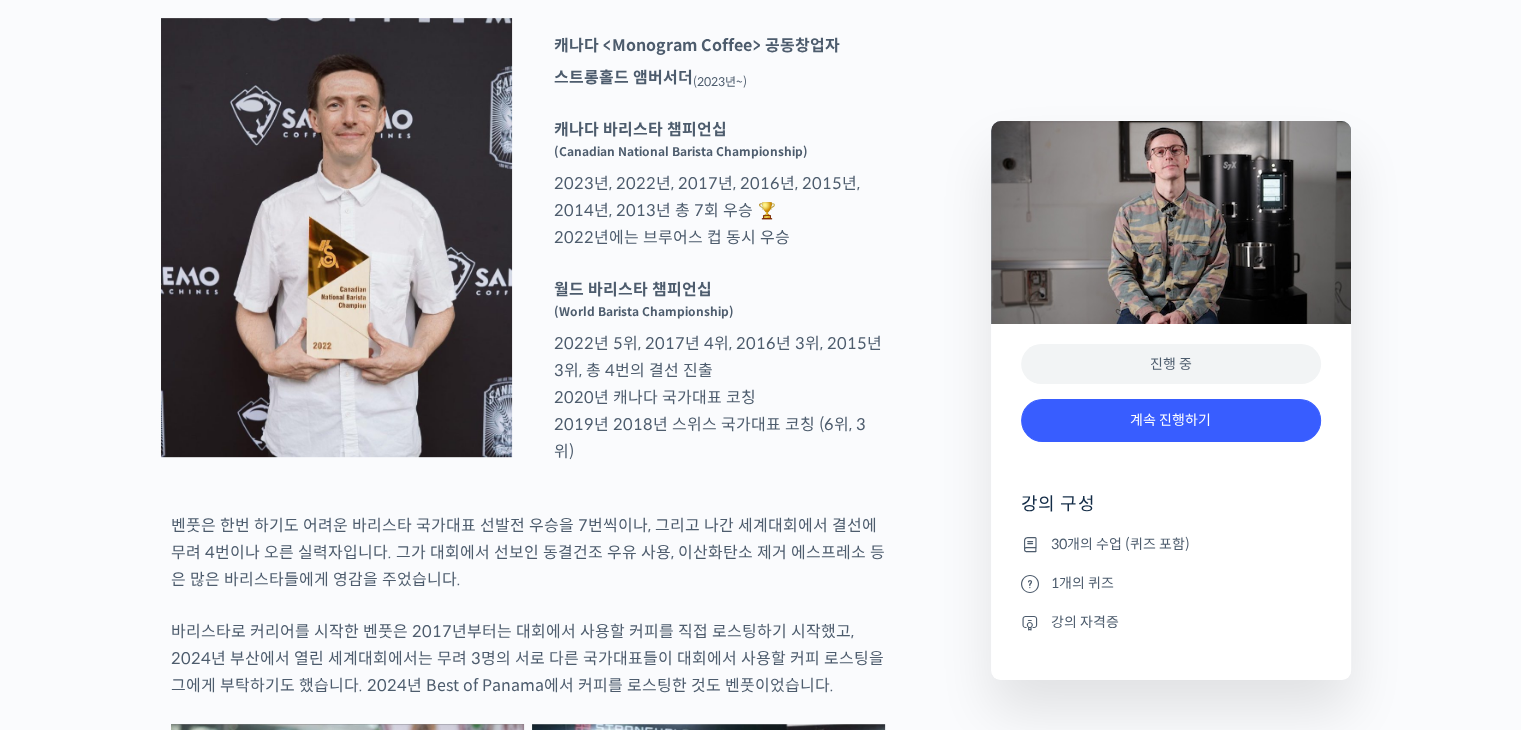 drag, startPoint x: 568, startPoint y: 670, endPoint x: 587, endPoint y: 647, distance: 29.832869 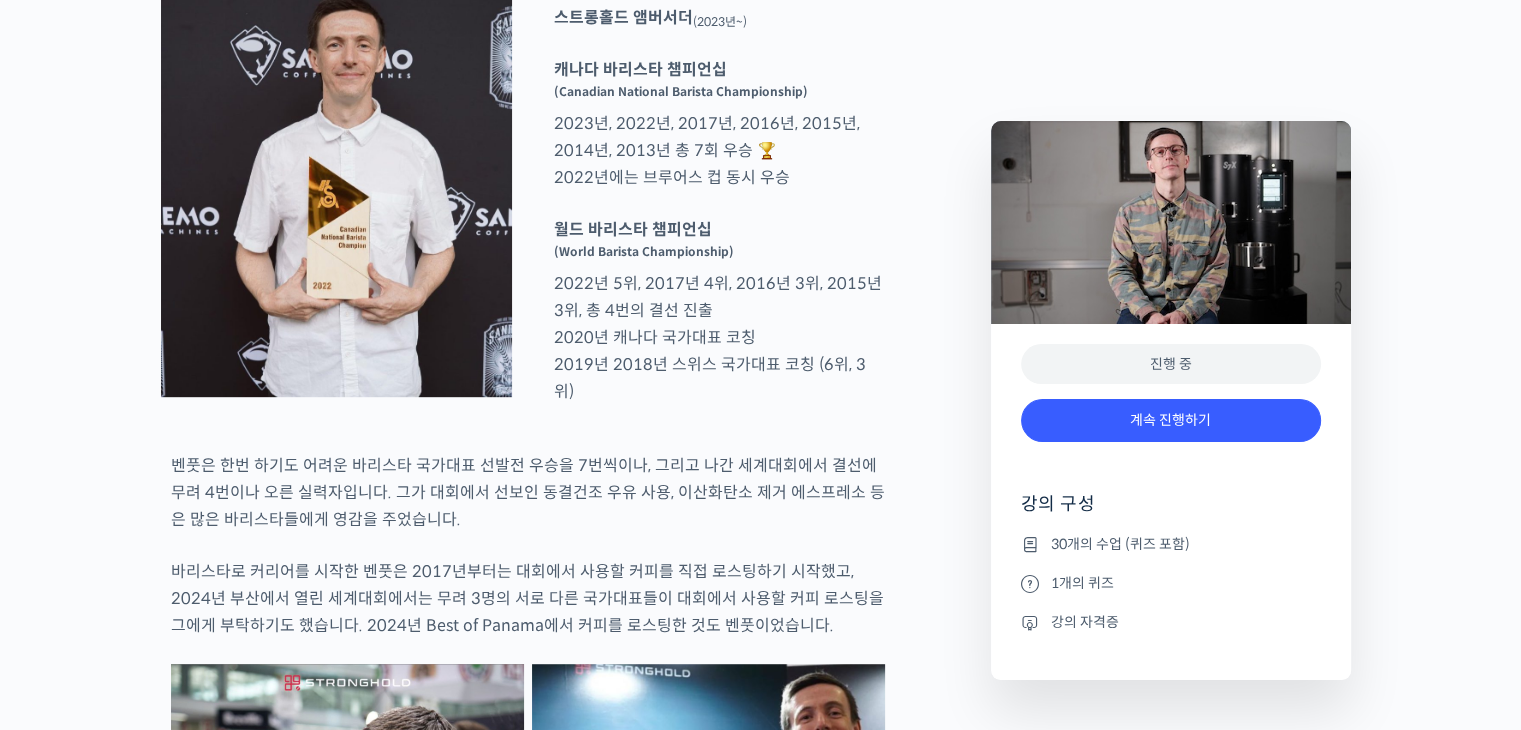 drag, startPoint x: 587, startPoint y: 647, endPoint x: 589, endPoint y: 661, distance: 14.142136 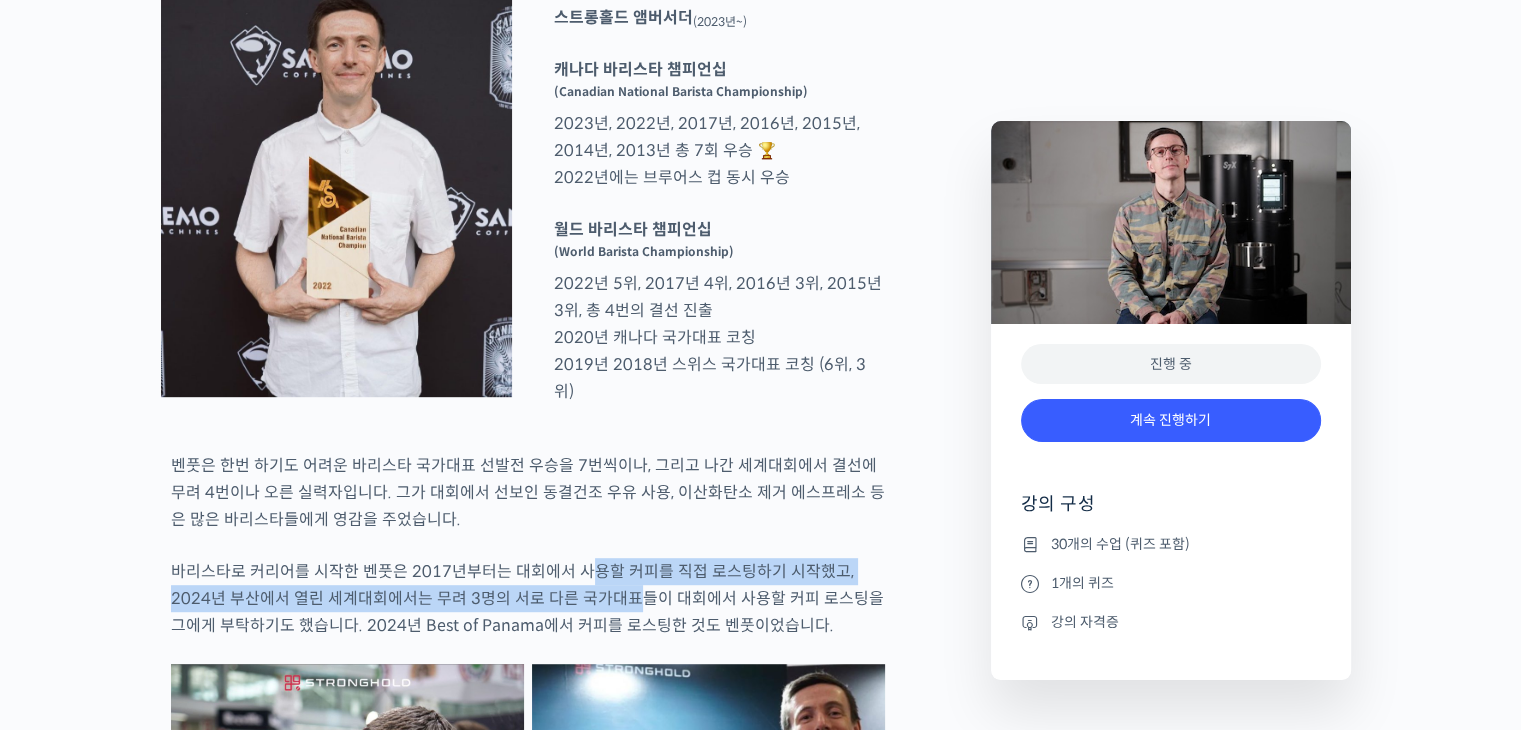 click on "바리스타로 커리어를 시작한 벤풋은 2017년부터는 대회에서 사용할 커피를 직접 로스팅하기 시작했고, 2024년 부산에서 열린 세계대회에서는 무려 3명의 서로 다른 국가대표들이 대회에서 사용할 커피 로스팅을 그에게 부탁하기도 했습니다. 2024년 Best of Panama에서 커피를 로스팅한 것도 벤풋이었습니다." at bounding box center [528, 598] 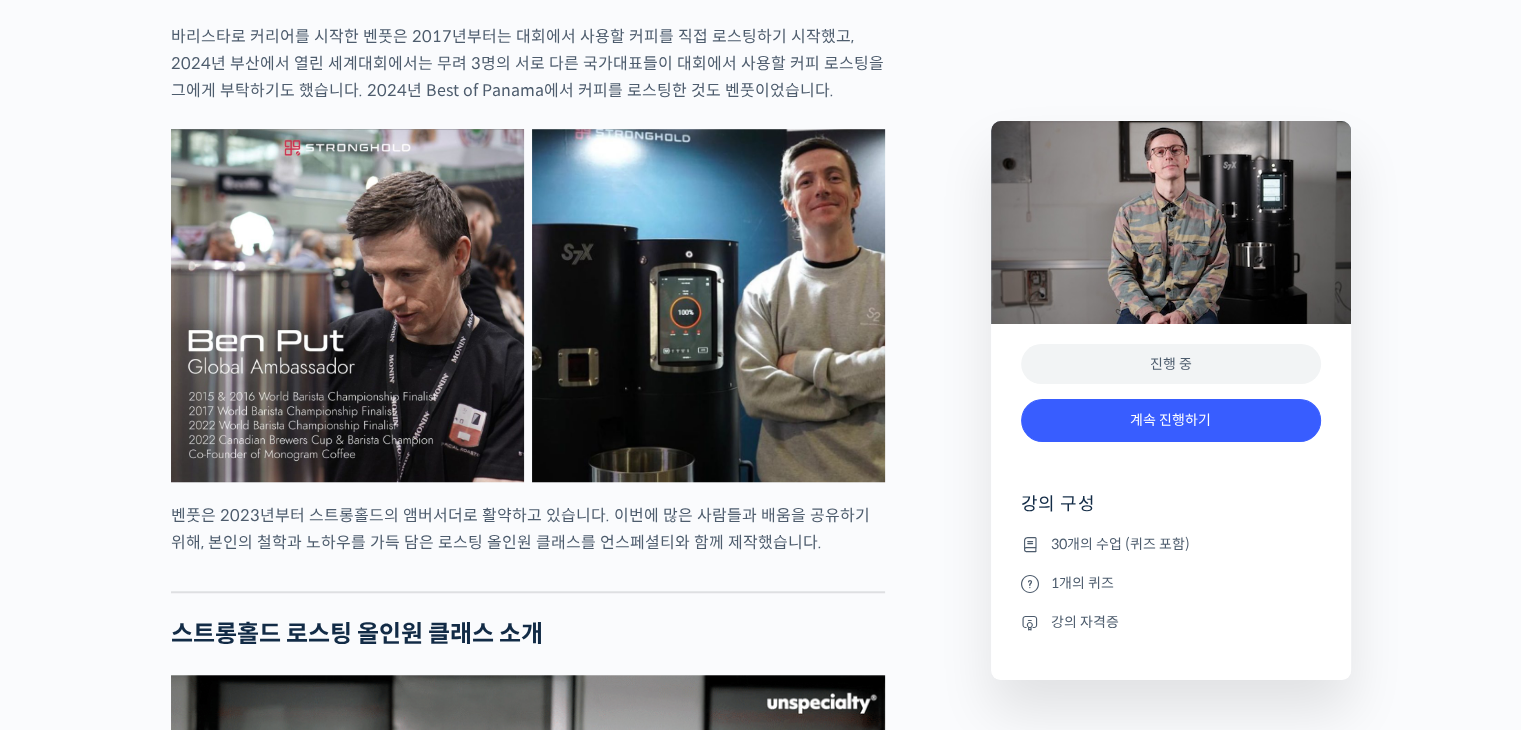scroll, scrollTop: 1508, scrollLeft: 0, axis: vertical 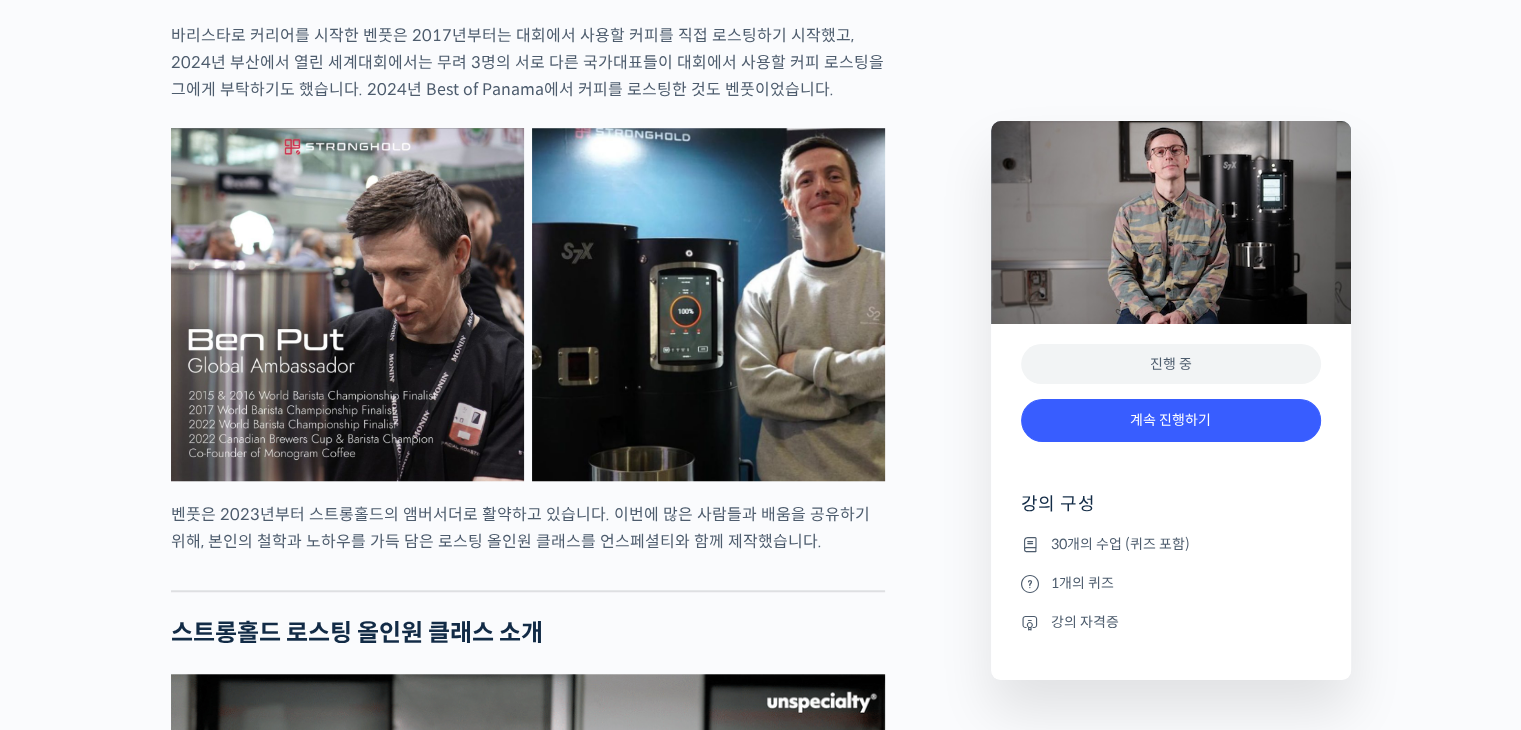 click on "바리스타로 커리어를 시작한 벤풋은 2017년부터는 대회에서 사용할 커피를 직접 로스팅하기 시작했고, 2024년 부산에서 열린 세계대회에서는 무려 3명의 서로 다른 국가대표들이 대회에서 사용할 커피 로스팅을 그에게 부탁하기도 했습니다. 2024년 Best of Panama에서 커피를 로스팅한 것도 벤풋이었습니다." at bounding box center [528, 62] 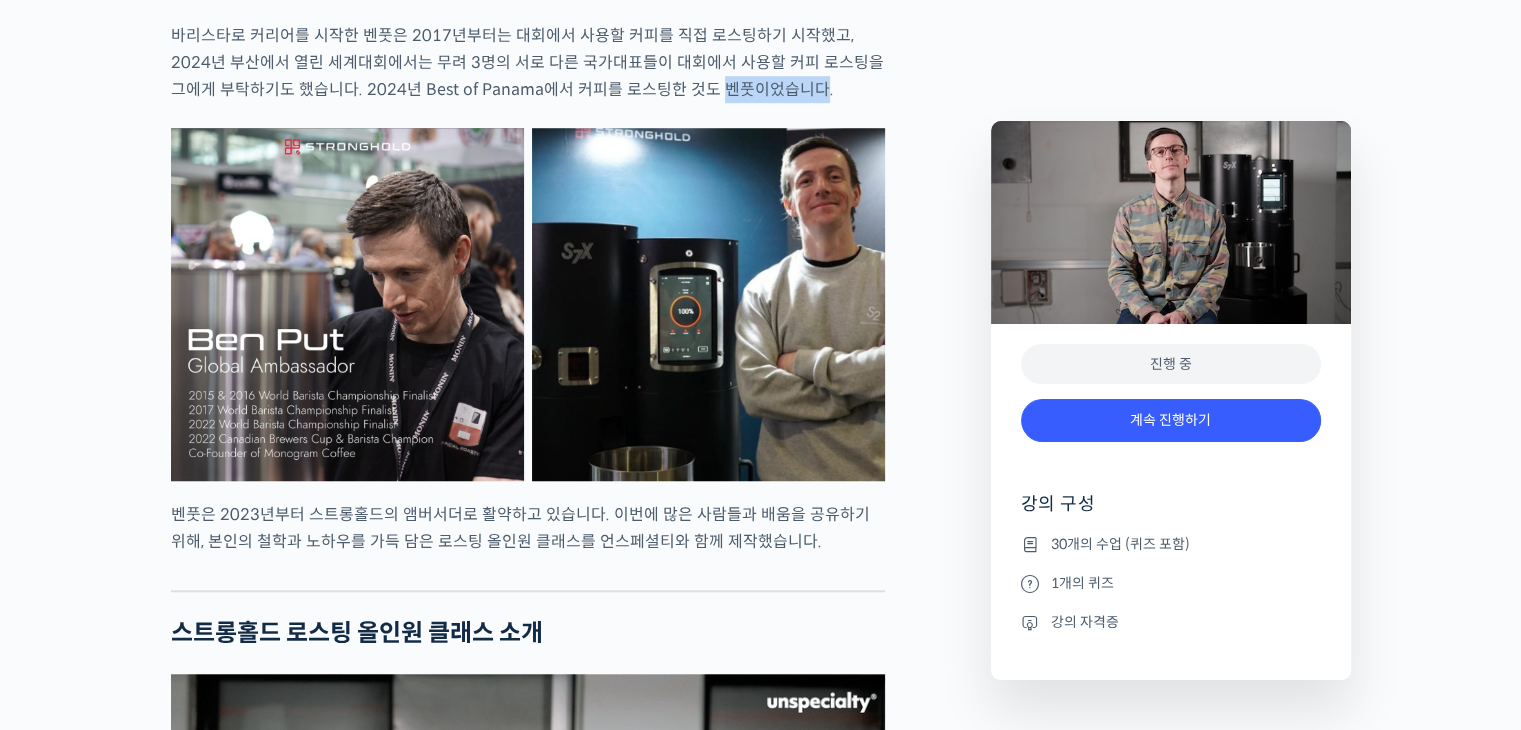 click on "바리스타로 커리어를 시작한 벤풋은 2017년부터는 대회에서 사용할 커피를 직접 로스팅하기 시작했고, 2024년 부산에서 열린 세계대회에서는 무려 3명의 서로 다른 국가대표들이 대회에서 사용할 커피 로스팅을 그에게 부탁하기도 했습니다. 2024년 Best of Panama에서 커피를 로스팅한 것도 벤풋이었습니다." at bounding box center [528, 62] 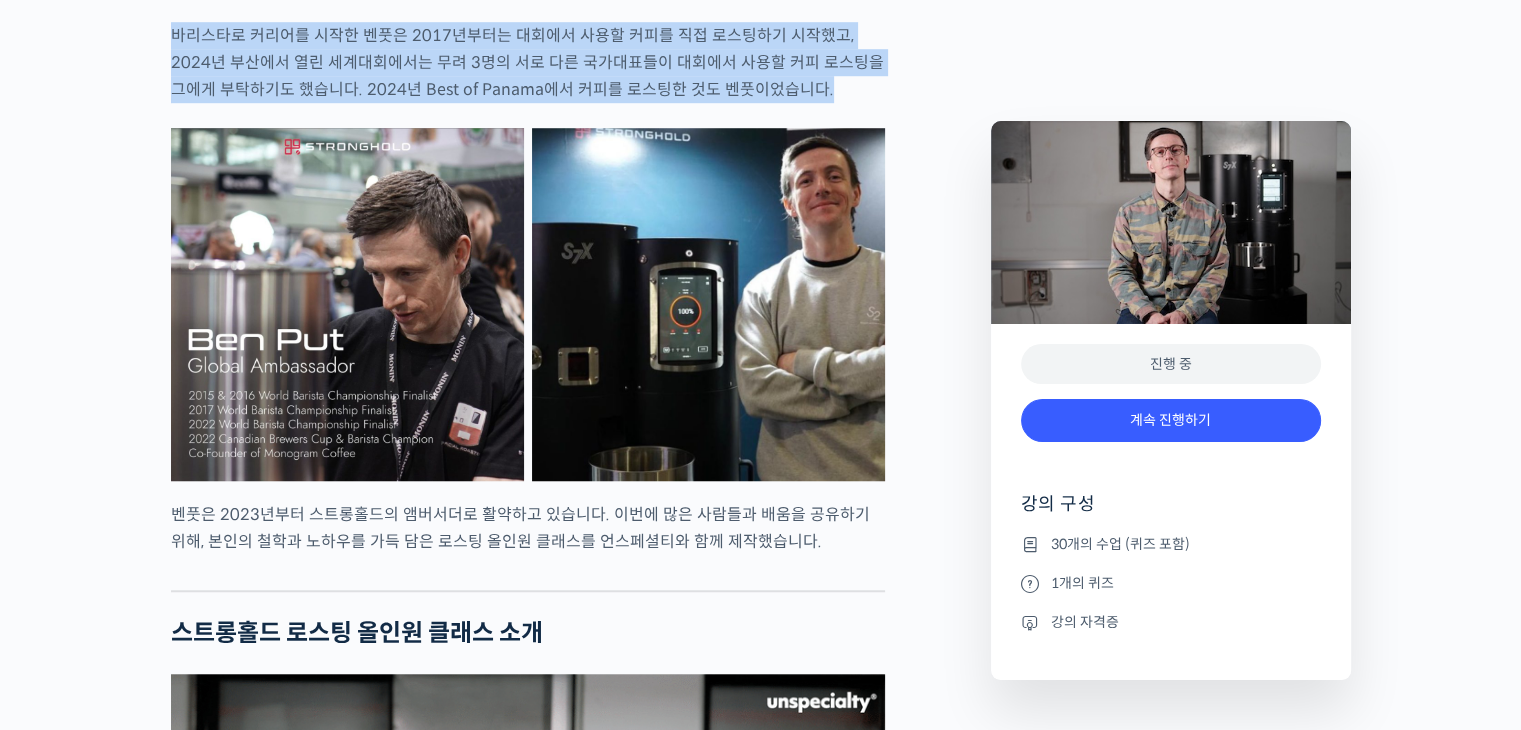 click on "바리스타로 커리어를 시작한 벤풋은 2017년부터는 대회에서 사용할 커피를 직접 로스팅하기 시작했고, 2024년 부산에서 열린 세계대회에서는 무려 3명의 서로 다른 국가대표들이 대회에서 사용할 커피 로스팅을 그에게 부탁하기도 했습니다. 2024년 Best of Panama에서 커피를 로스팅한 것도 벤풋이었습니다." at bounding box center (528, 62) 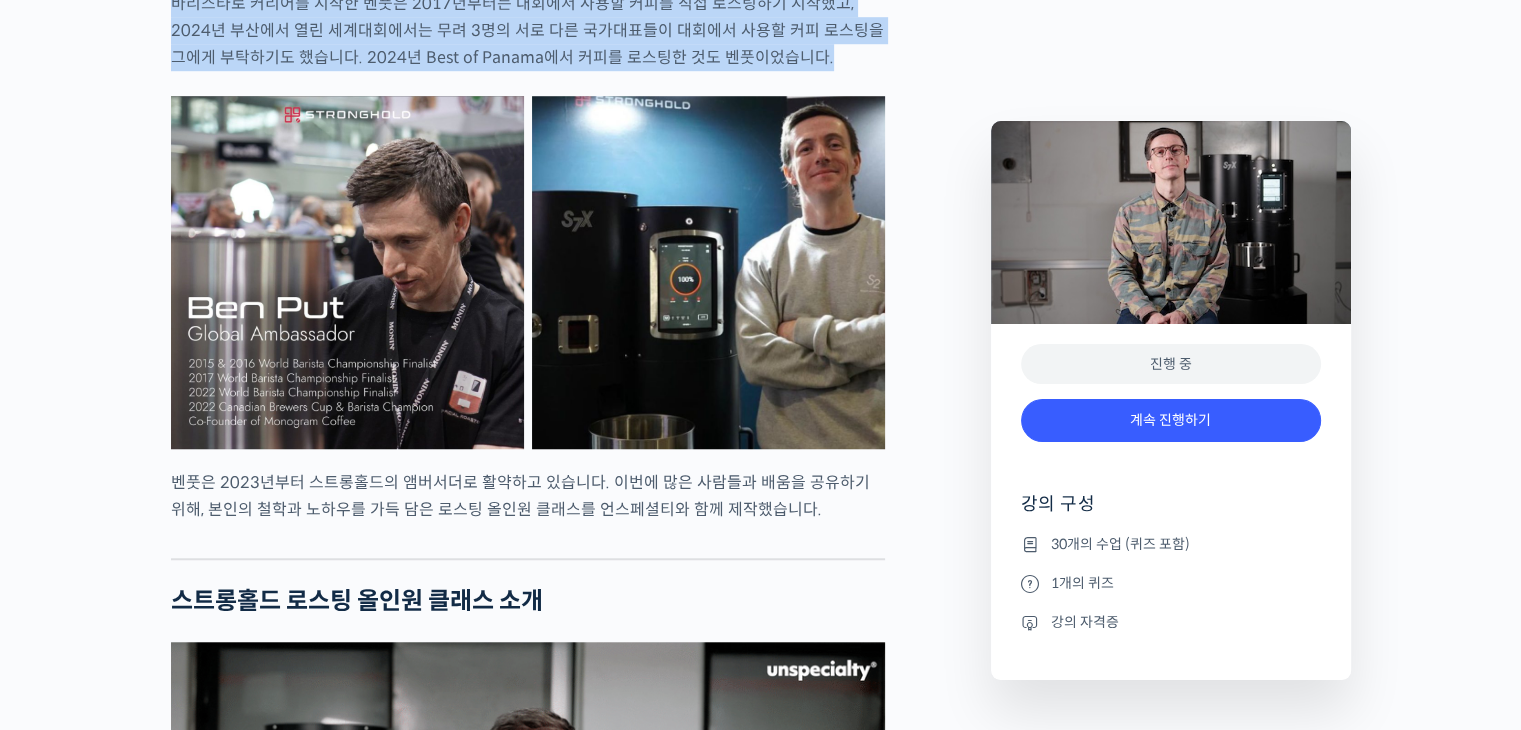 scroll, scrollTop: 1540, scrollLeft: 0, axis: vertical 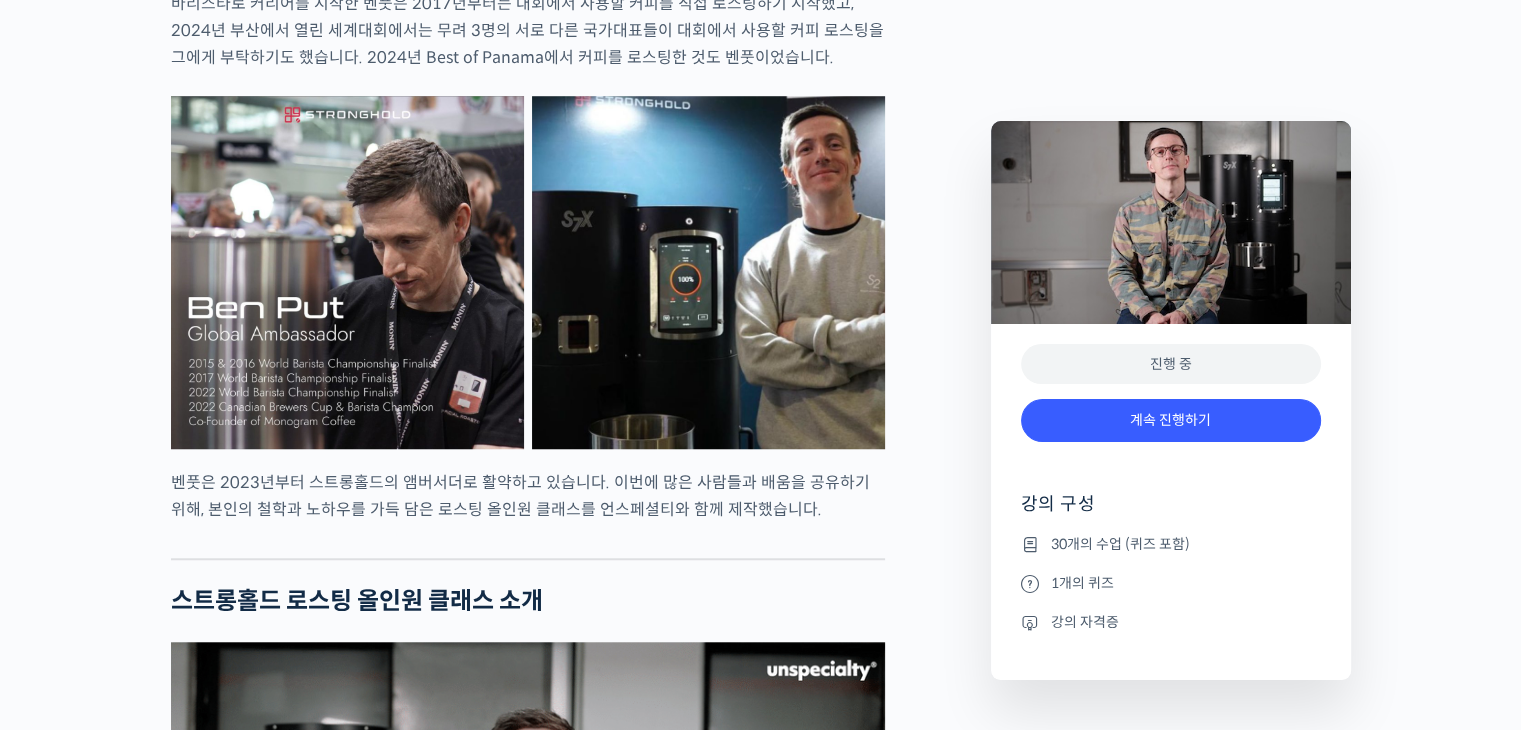 click on "벤풋은 2023년부터 스트롱홀드의 앰버서더로 활약하고 있습니다. 이번에 많은 사람들과 배움을 공유하기 위해, 본인의 철학과 노하우를 가득 담은 로스팅 올인원 클래스를 언스페셜티와 함께 제작했습니다." at bounding box center (528, 496) 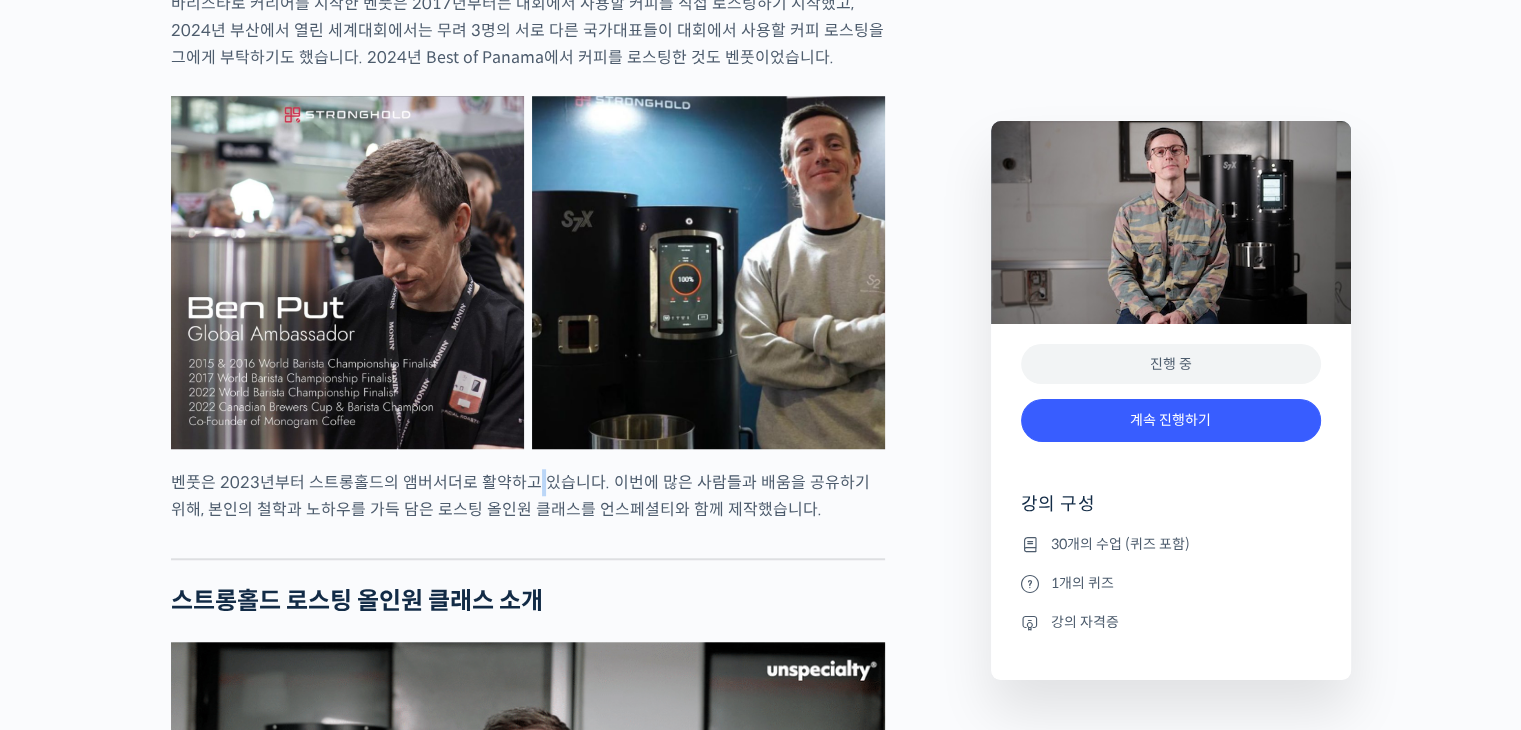 click on "벤풋은 2023년부터 스트롱홀드의 앰버서더로 활약하고 있습니다. 이번에 많은 사람들과 배움을 공유하기 위해, 본인의 철학과 노하우를 가득 담은 로스팅 올인원 클래스를 언스페셜티와 함께 제작했습니다." at bounding box center (528, 496) 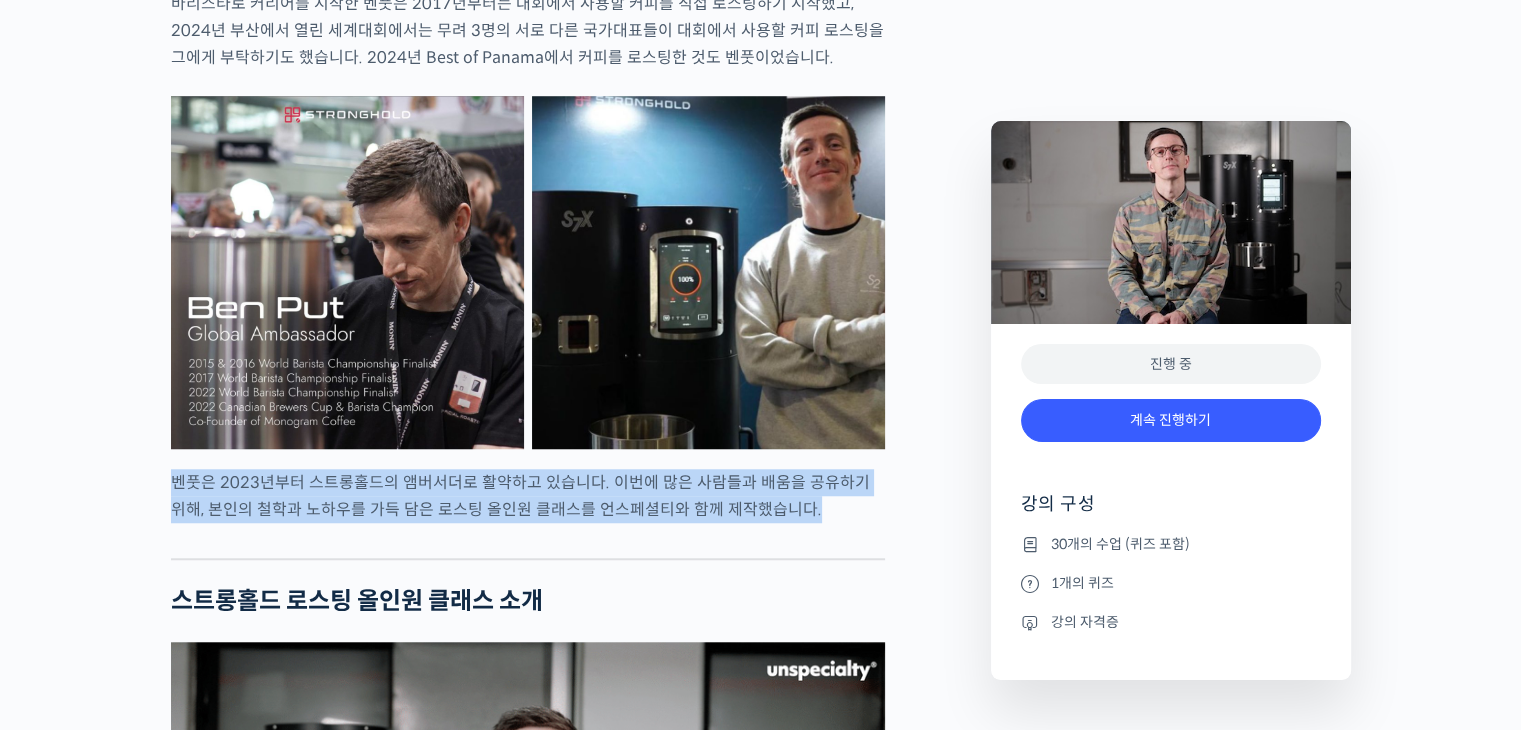 click on "벤풋은 2023년부터 스트롱홀드의 앰버서더로 활약하고 있습니다. 이번에 많은 사람들과 배움을 공유하기 위해, 본인의 철학과 노하우를 가득 담은 로스팅 올인원 클래스를 언스페셜티와 함께 제작했습니다." at bounding box center (528, 496) 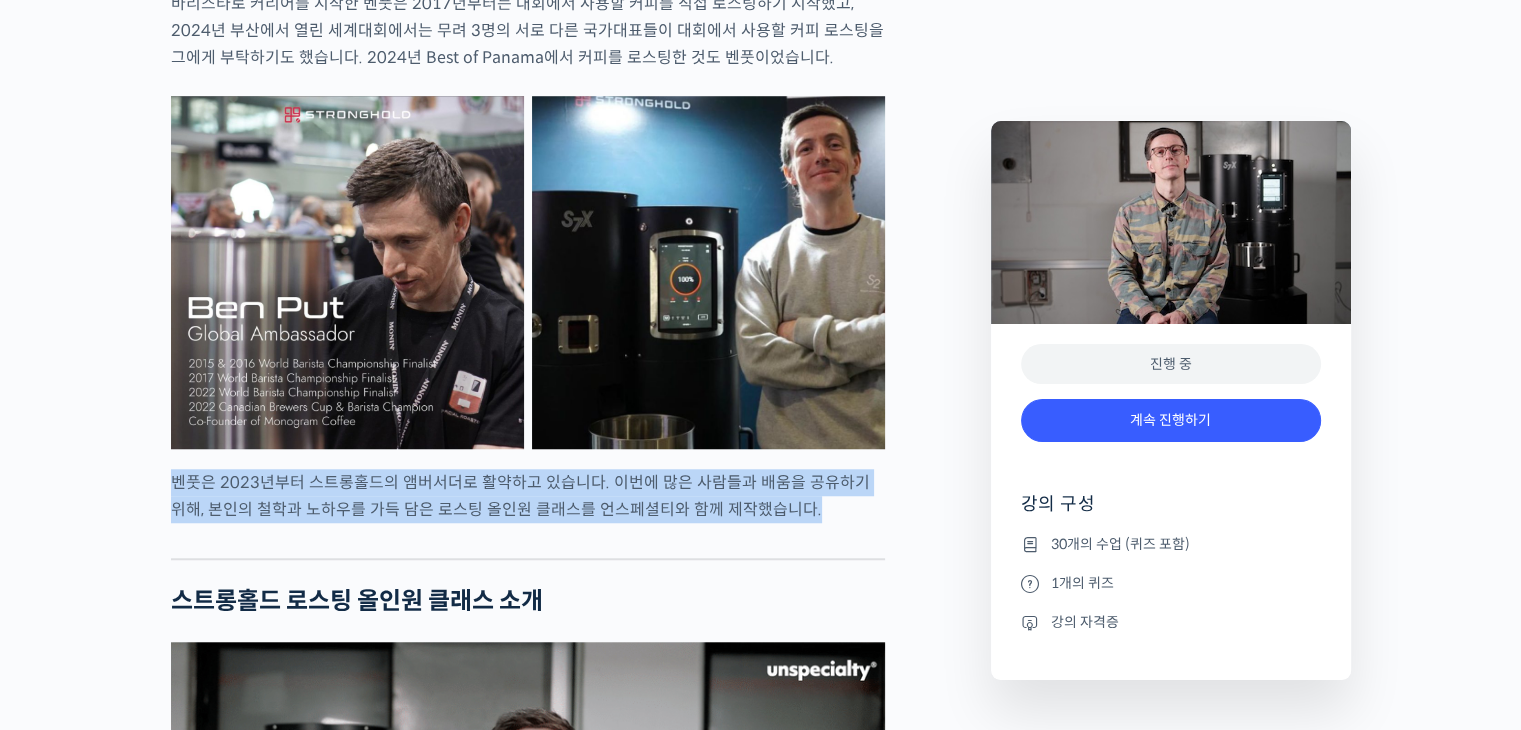 click on "벤풋을 소개합니다!
캐나다 <Monogram Coffee> 공동창업자
스트롱홀드 앰버서더  (2023년~)
캐나다 바리스타 챔피언십 (Canadian National Barista Championship)  2023년, 2022년, 2017년, 2016년, 2015년, 2014년, 2013년 총 7회 우승 🏆 2022년에는 브루어스 컵 동시 우승
월드 바리스타 챔피언십  (World Barista Championship) 2022년 5위, 2017년 4위, 2016년 3위, 2015년 3위, 총 4번의 결선 진출 2020년 캐나다 국가대표 코칭 2019년 2018년 스위스 국가대표 코칭 (6위, 3위)
벤풋은 한번 하기도 어려운 바리스타 국가대표 선발전 우승을 7번씩이나, 그리고 나간 세계대회에서 결선에 무려 4번이나 오른 실력자입니다. 그가 대회에서 선보인 동결건조 우유 사용, 이산화탄소 제거 에스프레소 등은 많은 바리스타들에게 영감을 주었습니다." at bounding box center [528, 3735] 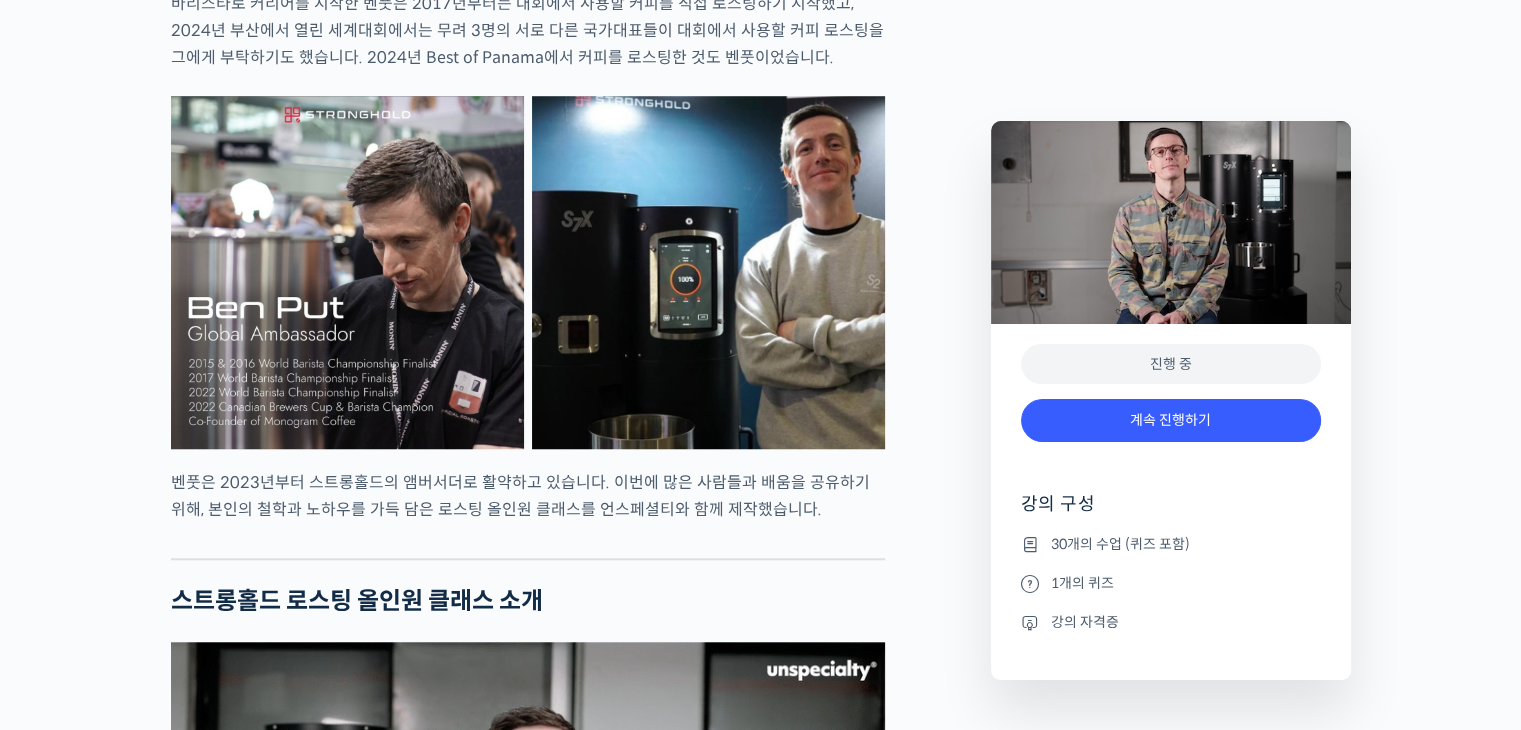 click on "벤풋을 소개합니다!
캐나다 <Monogram Coffee> 공동창업자
스트롱홀드 앰버서더  (2023년~)
캐나다 바리스타 챔피언십 (Canadian National Barista Championship)  2023년, 2022년, 2017년, 2016년, 2015년, 2014년, 2013년 총 7회 우승 🏆 2022년에는 브루어스 컵 동시 우승
월드 바리스타 챔피언십  (World Barista Championship) 2022년 5위, 2017년 4위, 2016년 3위, 2015년 3위, 총 4번의 결선 진출 2020년 캐나다 국가대표 코칭 2019년 2018년 스위스 국가대표 코칭 (6위, 3위)
벤풋은 한번 하기도 어려운 바리스타 국가대표 선발전 우승을 7번씩이나, 그리고 나간 세계대회에서 결선에 무려 4번이나 오른 실력자입니다. 그가 대회에서 선보인 동결건조 우유 사용, 이산화탄소 제거 에스프레소 등은 많은 바리스타들에게 영감을 주었습니다." at bounding box center (528, 3735) 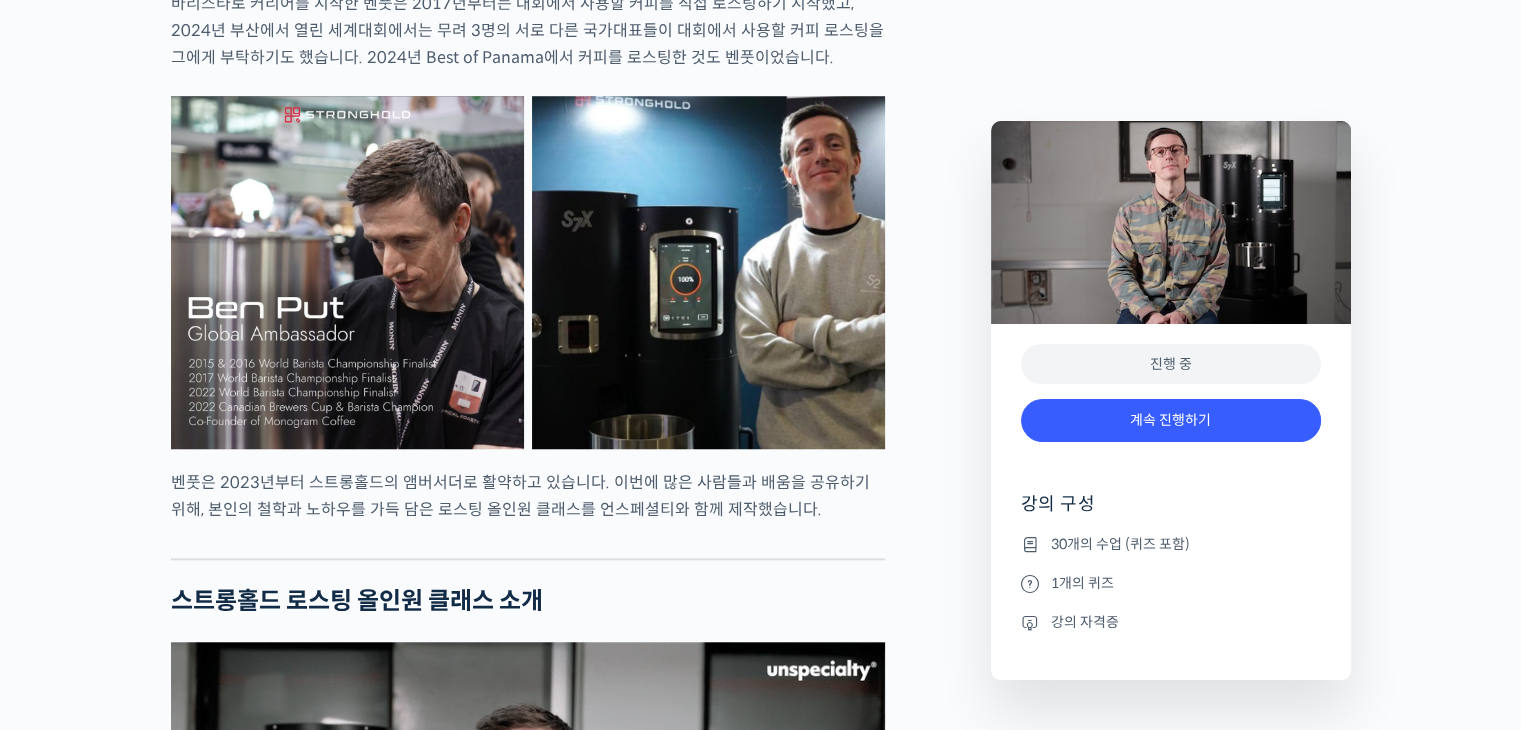 click on "벤풋을 소개합니다!
캐나다 <Monogram Coffee> 공동창업자
스트롱홀드 앰버서더  (2023년~)
캐나다 바리스타 챔피언십 (Canadian National Barista Championship)  2023년, 2022년, 2017년, 2016년, 2015년, 2014년, 2013년 총 7회 우승 🏆 2022년에는 브루어스 컵 동시 우승
월드 바리스타 챔피언십  (World Barista Championship) 2022년 5위, 2017년 4위, 2016년 3위, 2015년 3위, 총 4번의 결선 진출 2020년 캐나다 국가대표 코칭 2019년 2018년 스위스 국가대표 코칭 (6위, 3위)
벤풋은 한번 하기도 어려운 바리스타 국가대표 선발전 우승을 7번씩이나, 그리고 나간 세계대회에서 결선에 무려 4번이나 오른 실력자입니다. 그가 대회에서 선보인 동결건조 우유 사용, 이산화탄소 제거 에스프레소 등은 많은 바리스타들에게 영감을 주었습니다." at bounding box center (528, 3735) 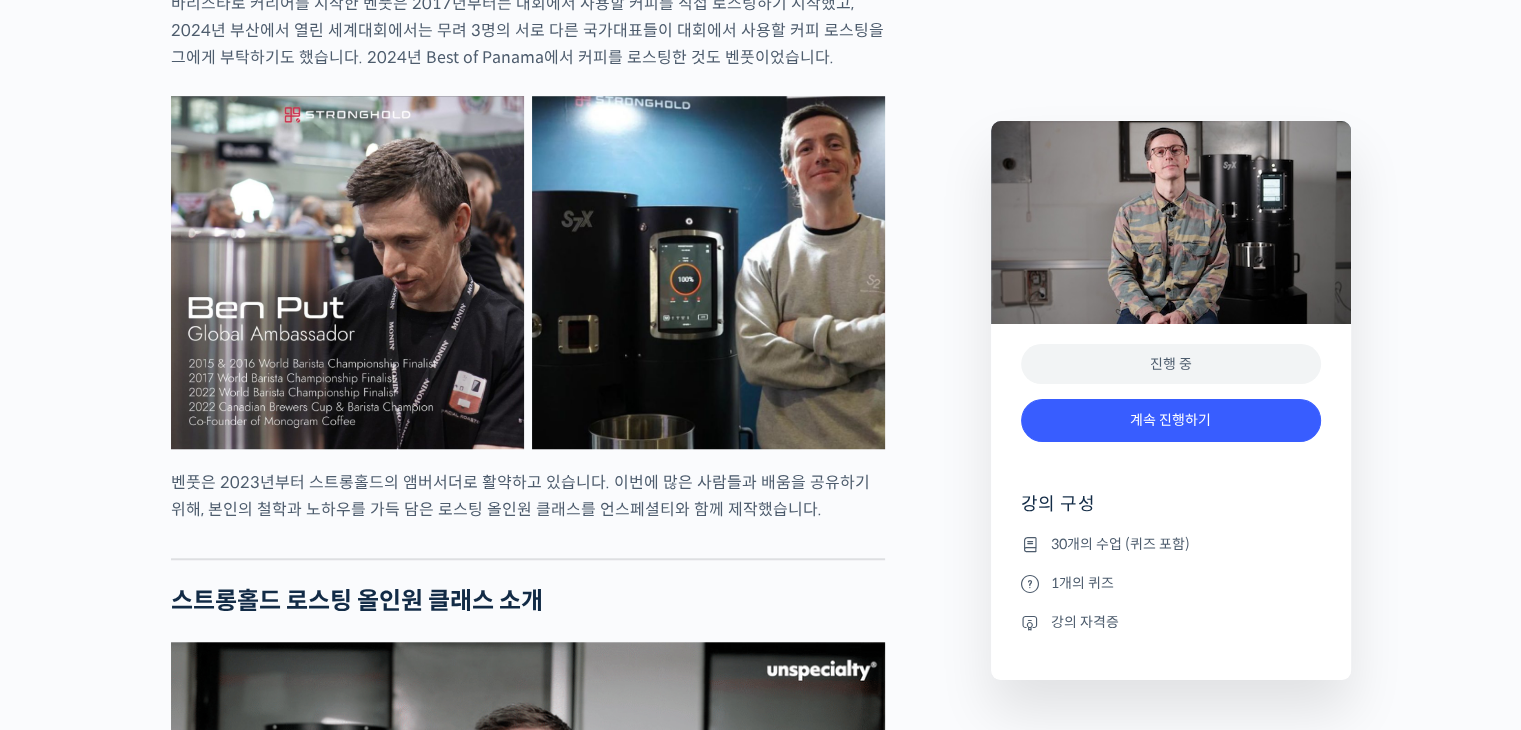 click on "벤풋은 2023년부터 스트롱홀드의 앰버서더로 활약하고 있습니다. 이번에 많은 사람들과 배움을 공유하기 위해, 본인의 철학과 노하우를 가득 담은 로스팅 올인원 클래스를 언스페셜티와 함께 제작했습니다." at bounding box center [528, 496] 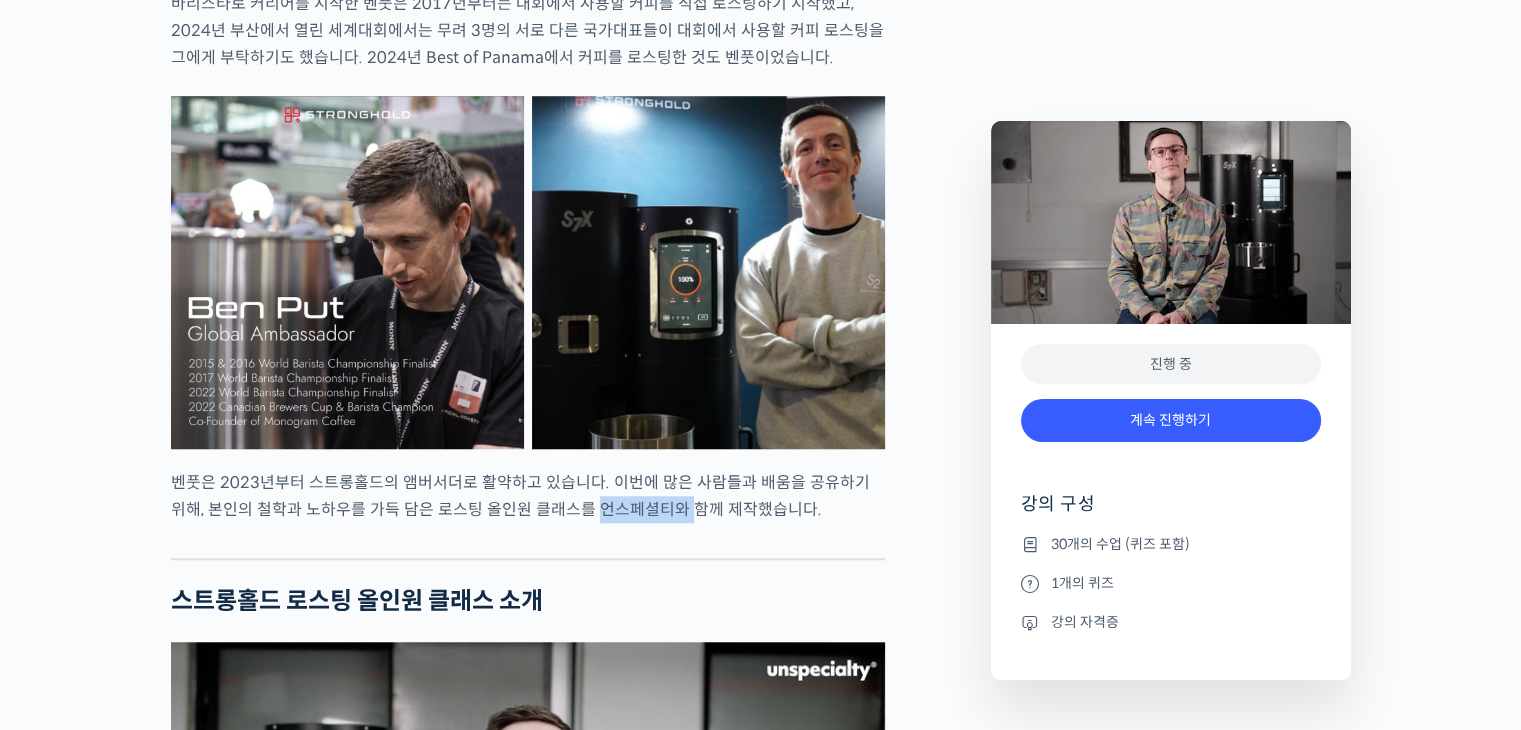 click on "벤풋은 2023년부터 스트롱홀드의 앰버서더로 활약하고 있습니다. 이번에 많은 사람들과 배움을 공유하기 위해, 본인의 철학과 노하우를 가득 담은 로스팅 올인원 클래스를 언스페셜티와 함께 제작했습니다." at bounding box center [528, 496] 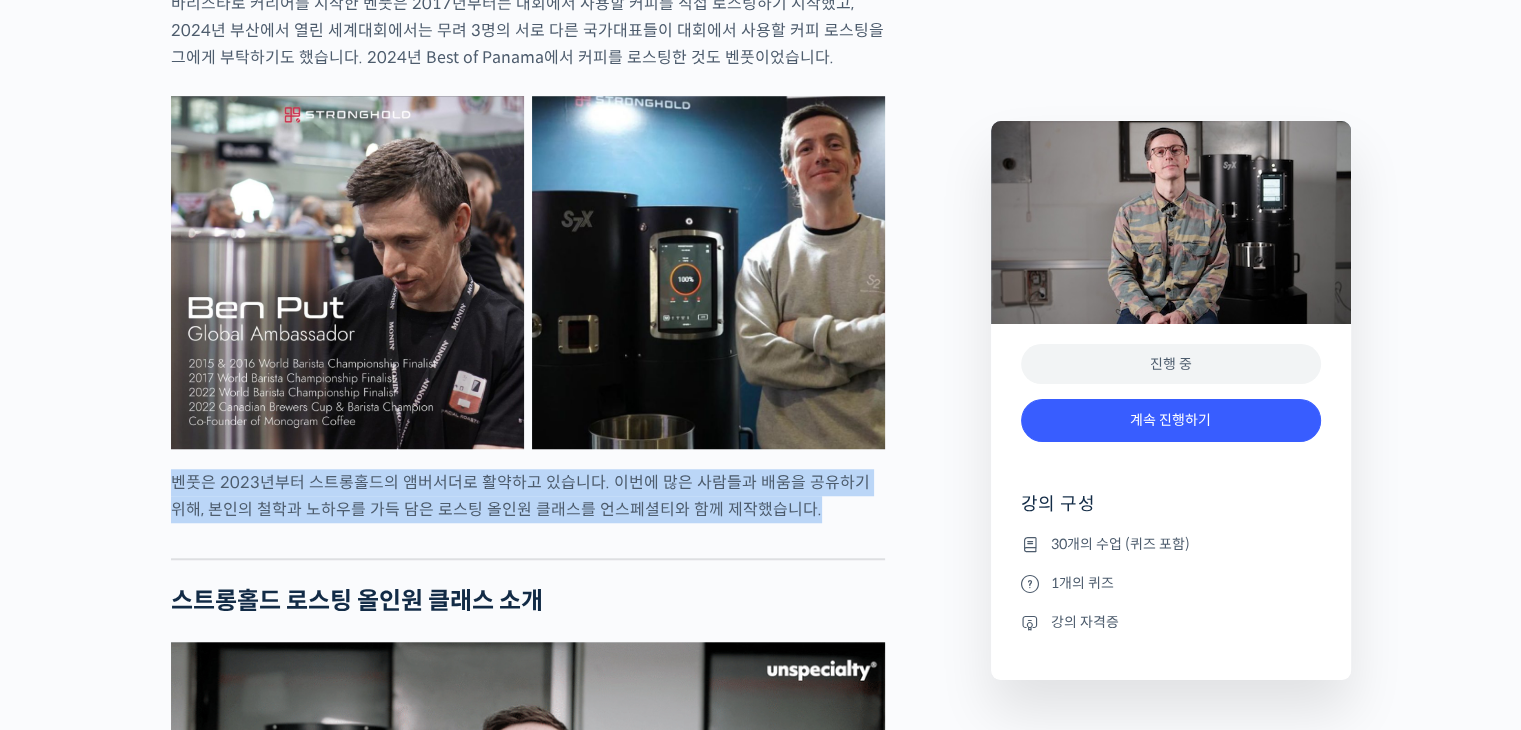 click on "벤풋은 2023년부터 스트롱홀드의 앰버서더로 활약하고 있습니다. 이번에 많은 사람들과 배움을 공유하기 위해, 본인의 철학과 노하우를 가득 담은 로스팅 올인원 클래스를 언스페셜티와 함께 제작했습니다." at bounding box center (528, 496) 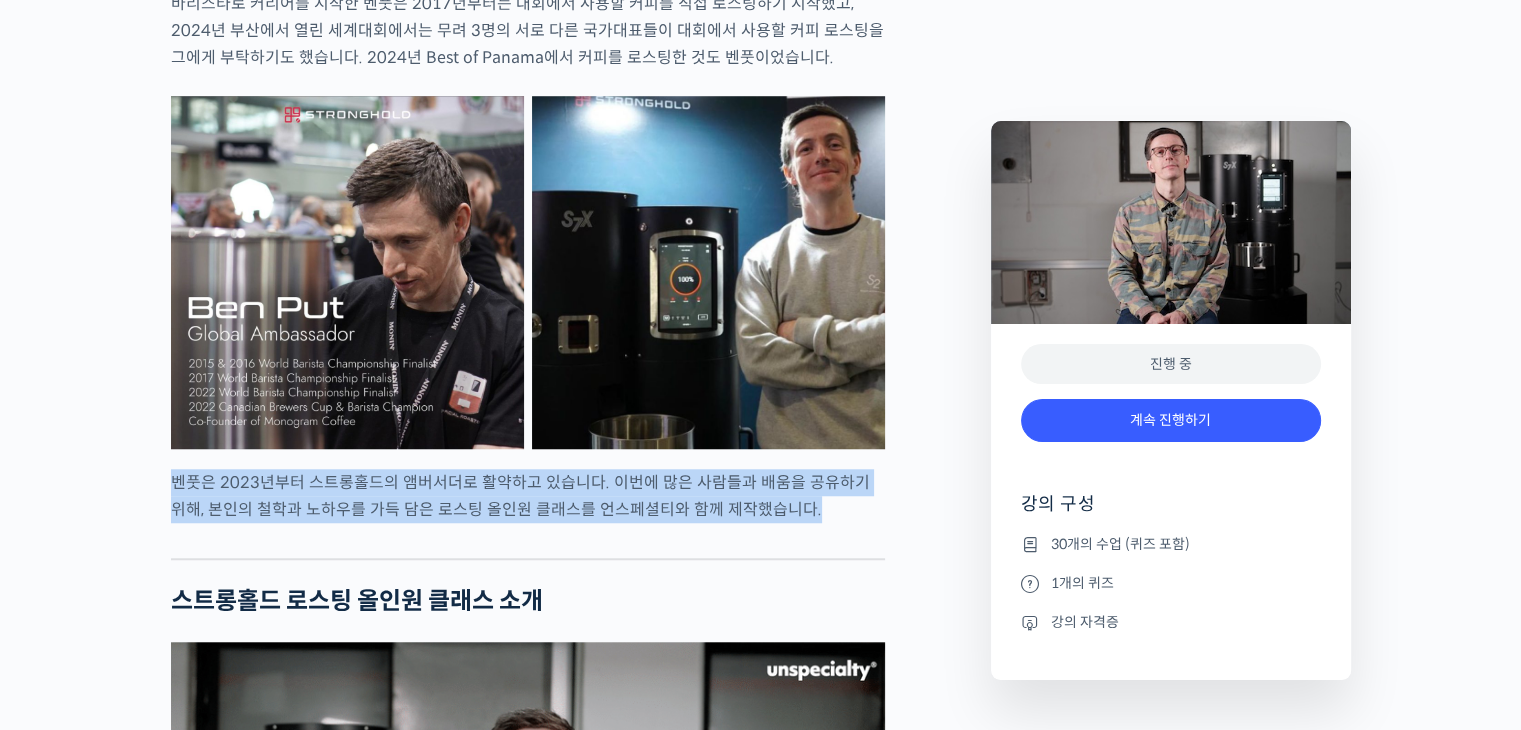 click on "61% 진행
최근 활동: [DATE] [TIME]
벤풋을 소개합니다!
[COUNTRY] <Monogram Coffee> 공동창업자
스트롱홀드 앰버서더  ([YEAR]년~)
[COUNTRY] 바리스타 챔피언십 (Canadian National Barista Championship)  [YEAR]년, [YEAR]년, [YEAR]년, [YEAR]년, [YEAR]년, [YEAR]년, [YEAR]년 총 7회 우승 🏆 [YEAR]년에는 브루어스 컵 동시 우승
월드 바리스타 챔피언십  (World Barista Championship) [YEAR]년 5위, [YEAR]년 4위, [YEAR]년 3위, [YEAR]년 3위, 총 4번의 결선 진출 [YEAR]년 [COUNTRY] 국가대표 코칭 [YEAR]년 [YEAR]년 [COUNTRY] 국가대표 코칭 (6위, 3위)
스트롱홀드 로스팅 올인원 클래스 소개
전기로스터기 글로벌 1위, 스트롱홀드" at bounding box center [571, 5139] 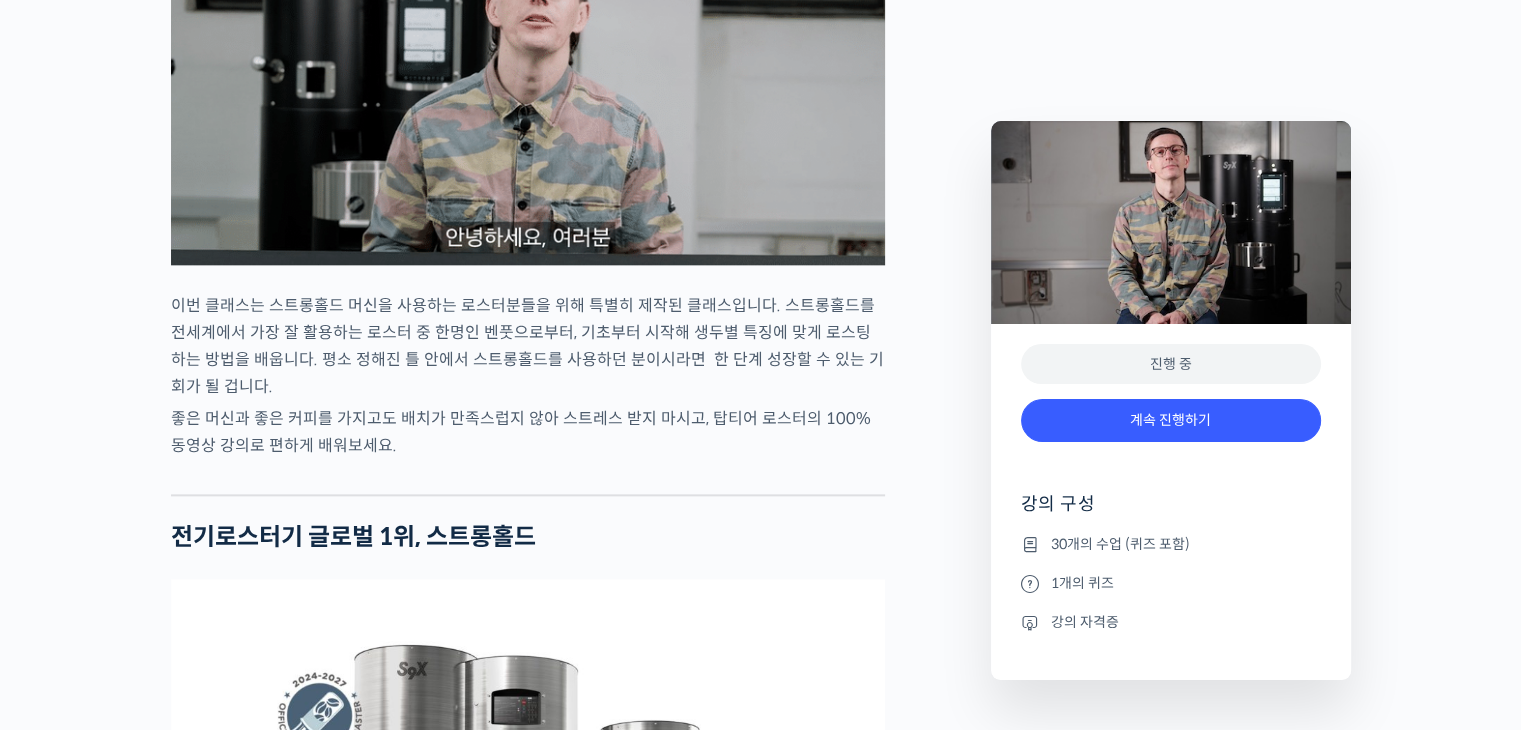 scroll, scrollTop: 2316, scrollLeft: 0, axis: vertical 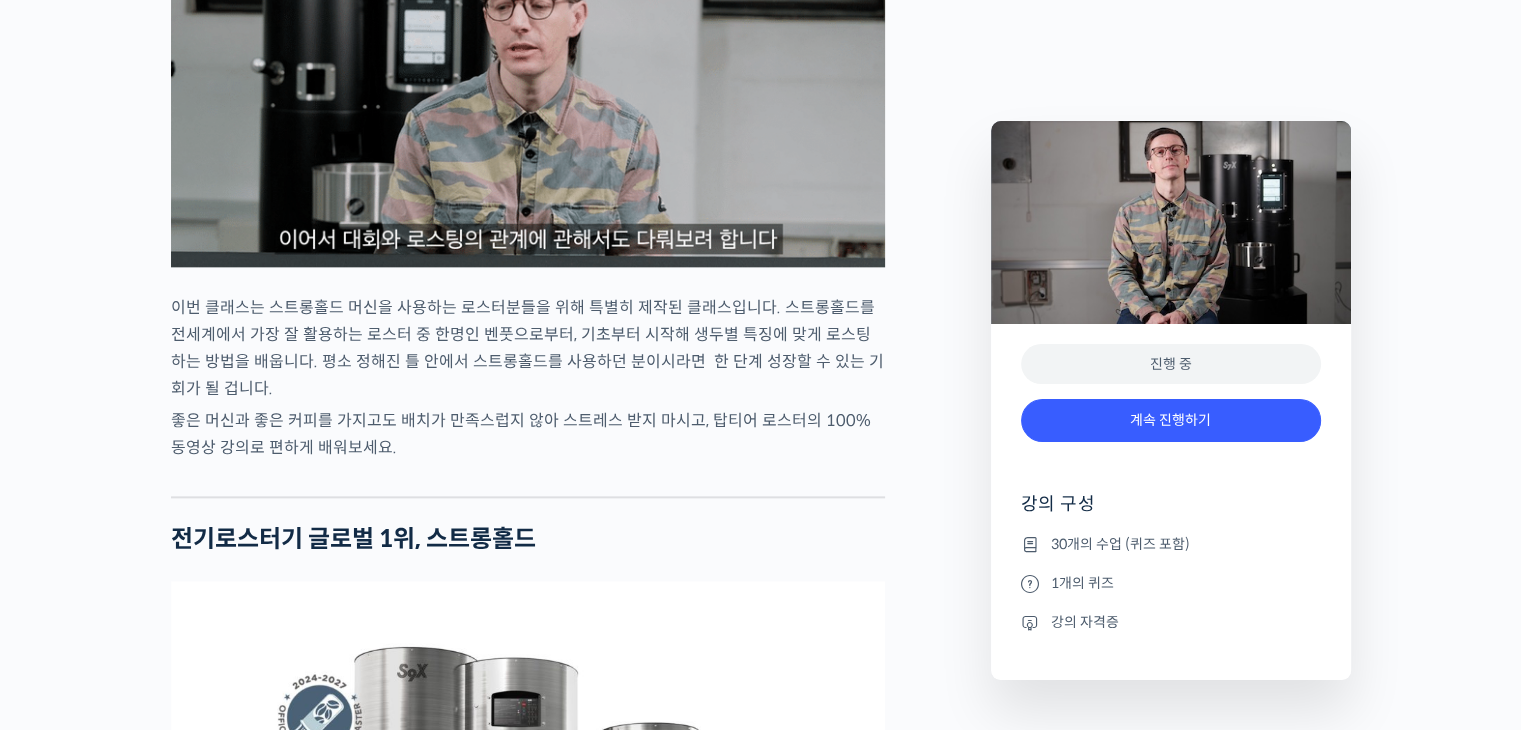 click on "이번 클래스는 스트롱홀드 머신을 사용하는 로스터분들을 위해 특별히 제작된 클래스입니다. 스트롱홀드를 전세계에서 가장 잘 활용하는 로스터 중 한명인 벤풋으로부터, 기초부터 시작해 생두별 특징에 맞게 로스팅 하는 방법을 배웁니다. 평소 정해진 틀 안에서 스트롱홀드를 사용하던 분이시라면 한 단계 성장할 수 있는 기회가 될 겁니다." at bounding box center (528, 348) 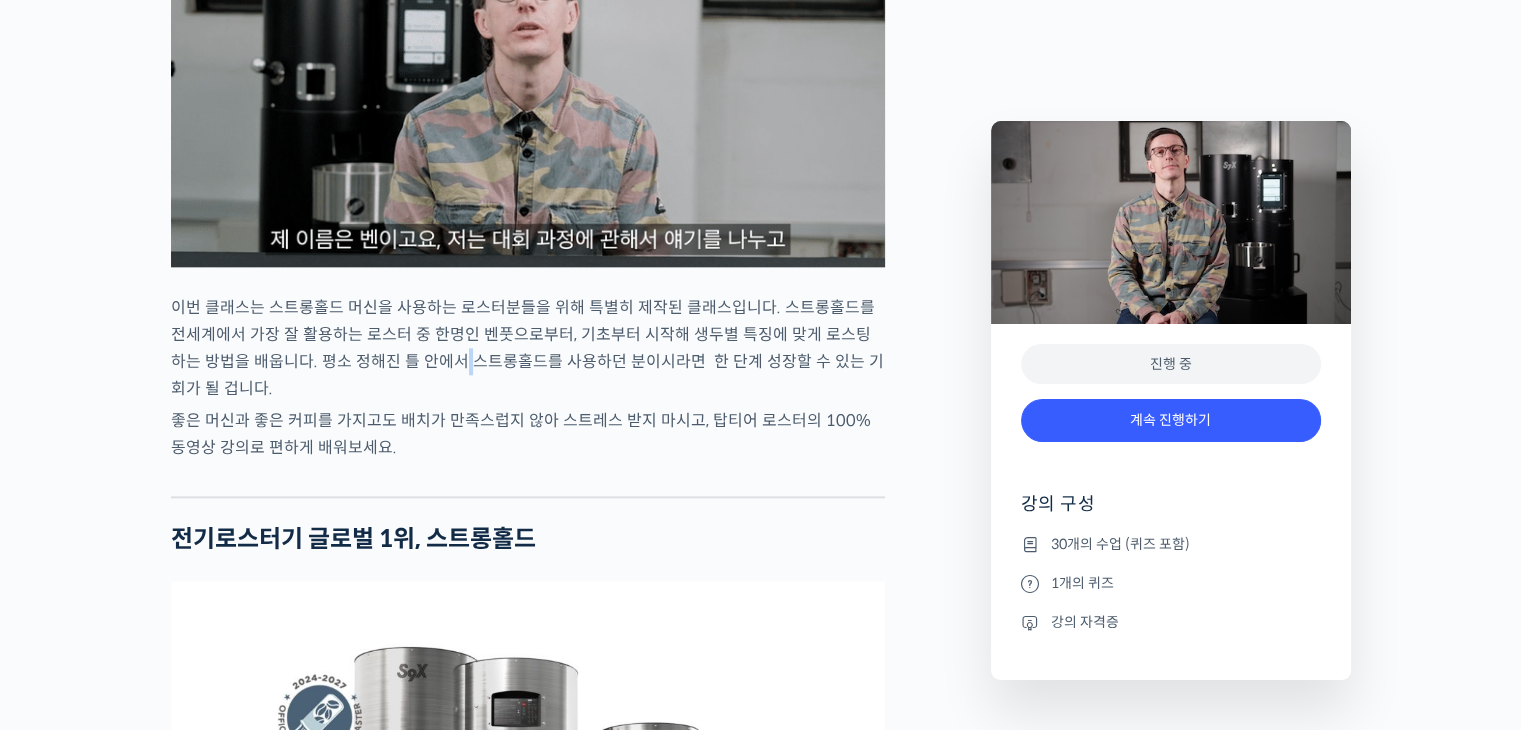 click on "이번 클래스는 스트롱홀드 머신을 사용하는 로스터분들을 위해 특별히 제작된 클래스입니다. 스트롱홀드를 전세계에서 가장 잘 활용하는 로스터 중 한명인 벤풋으로부터, 기초부터 시작해 생두별 특징에 맞게 로스팅 하는 방법을 배웁니다. 평소 정해진 틀 안에서 스트롱홀드를 사용하던 분이시라면 한 단계 성장할 수 있는 기회가 될 겁니다." at bounding box center (528, 348) 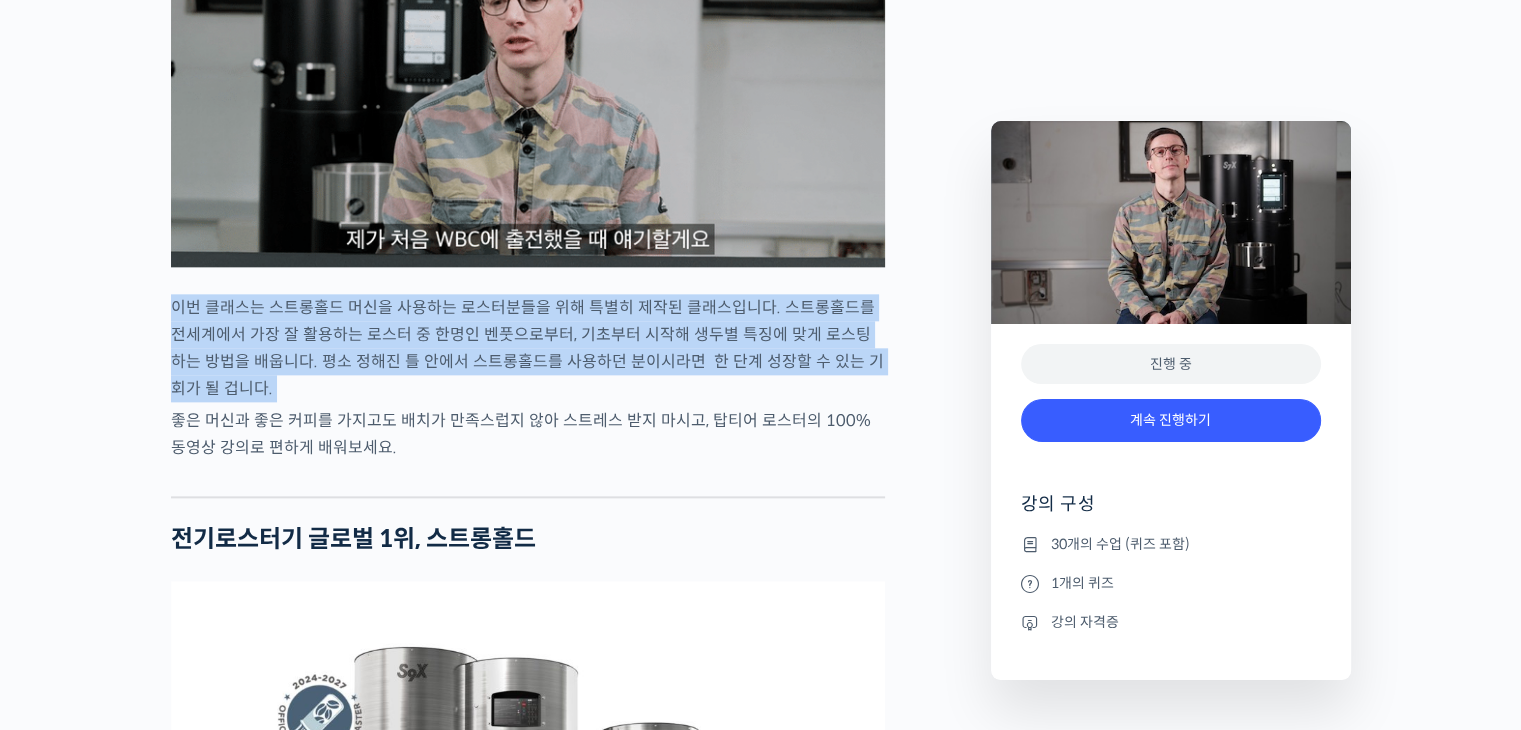 click on "이번 클래스는 스트롱홀드 머신을 사용하는 로스터분들을 위해 특별히 제작된 클래스입니다. 스트롱홀드를 전세계에서 가장 잘 활용하는 로스터 중 한명인 벤풋으로부터, 기초부터 시작해 생두별 특징에 맞게 로스팅 하는 방법을 배웁니다. 평소 정해진 틀 안에서 스트롱홀드를 사용하던 분이시라면 한 단계 성장할 수 있는 기회가 될 겁니다." at bounding box center [528, 348] 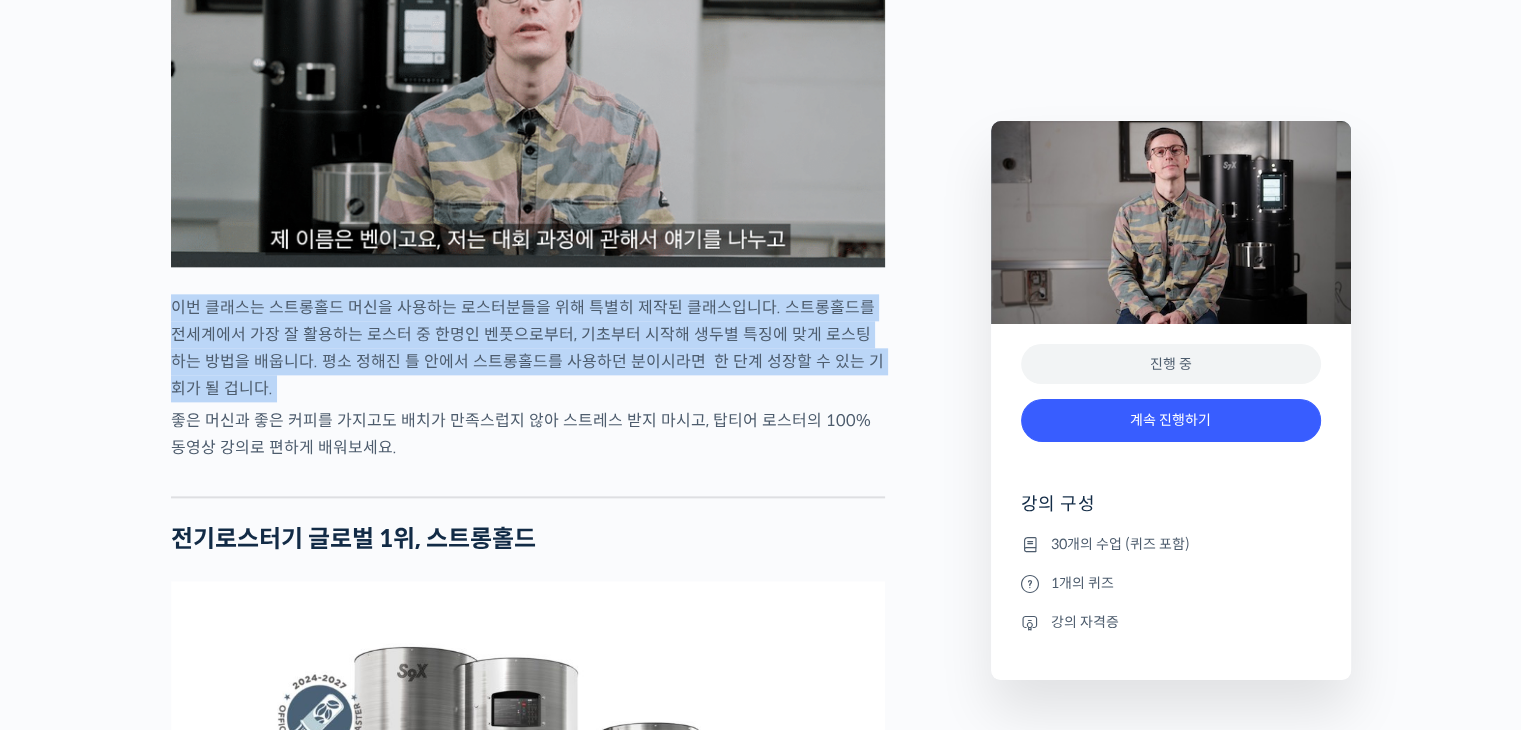 click on "이번 클래스는 스트롱홀드 머신을 사용하는 로스터분들을 위해 특별히 제작된 클래스입니다. 스트롱홀드를 전세계에서 가장 잘 활용하는 로스터 중 한명인 벤풋으로부터, 기초부터 시작해 생두별 특징에 맞게 로스팅 하는 방법을 배웁니다. 평소 정해진 틀 안에서 스트롱홀드를 사용하던 분이시라면 한 단계 성장할 수 있는 기회가 될 겁니다." at bounding box center [528, 348] 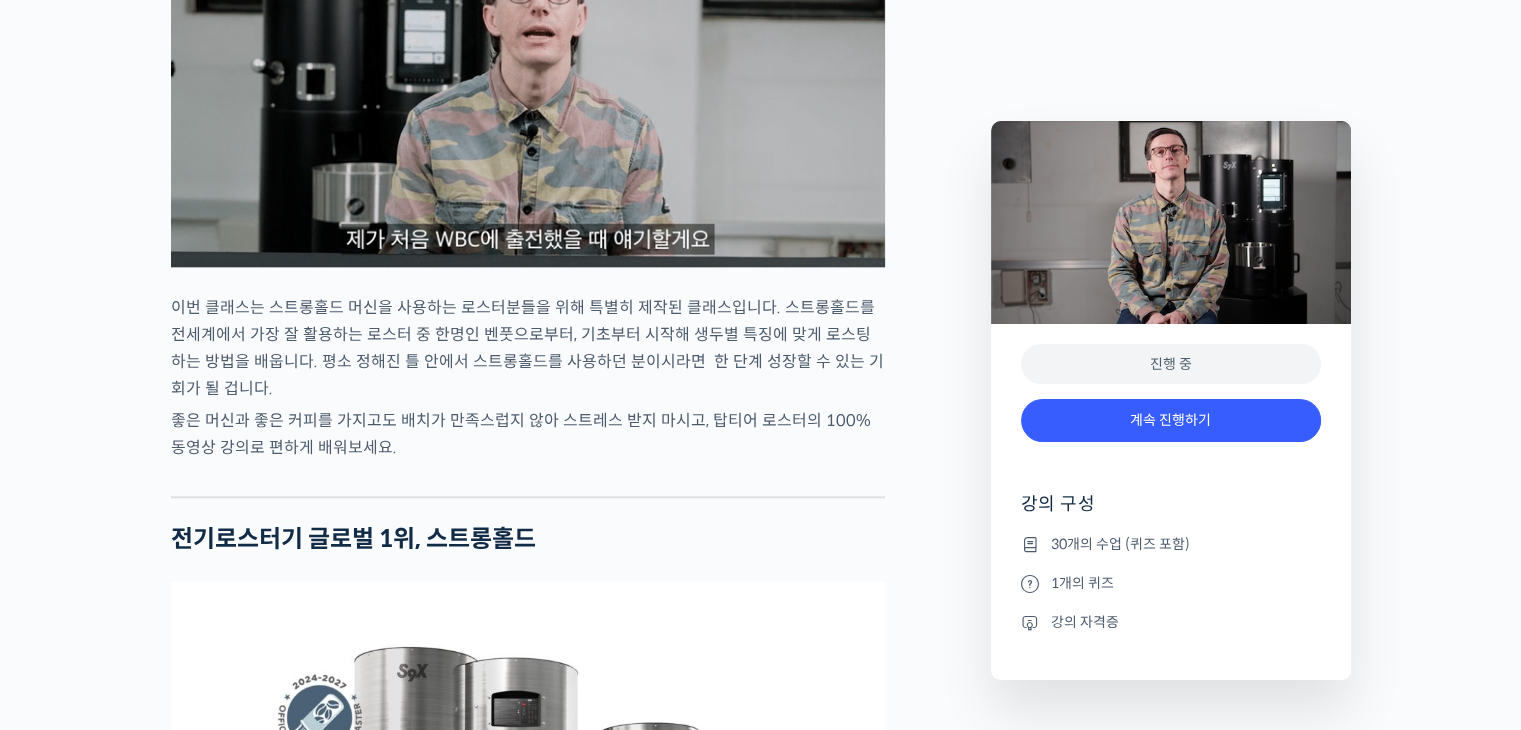 click on "벤풋을 소개합니다!
캐나다 <Monogram Coffee> 공동창업자
스트롱홀드 앰버서더  (2023년~)
캐나다 바리스타 챔피언십 (Canadian National Barista Championship)  2023년, 2022년, 2017년, 2016년, 2015년, 2014년, 2013년 총 7회 우승 🏆 2022년에는 브루어스 컵 동시 우승
월드 바리스타 챔피언십  (World Barista Championship) 2022년 5위, 2017년 4위, 2016년 3위, 2015년 3위, 총 4번의 결선 진출 2020년 캐나다 국가대표 코칭 2019년 2018년 스위스 국가대표 코칭 (6위, 3위)
벤풋은 한번 하기도 어려운 바리스타 국가대표 선발전 우승을 7번씩이나, 그리고 나간 세계대회에서 결선에 무려 4번이나 오른 실력자입니다. 그가 대회에서 선보인 동결건조 우유 사용, 이산화탄소 제거 에스프레소 등은 많은 바리스타들에게 영감을 주었습니다." at bounding box center (528, 2959) 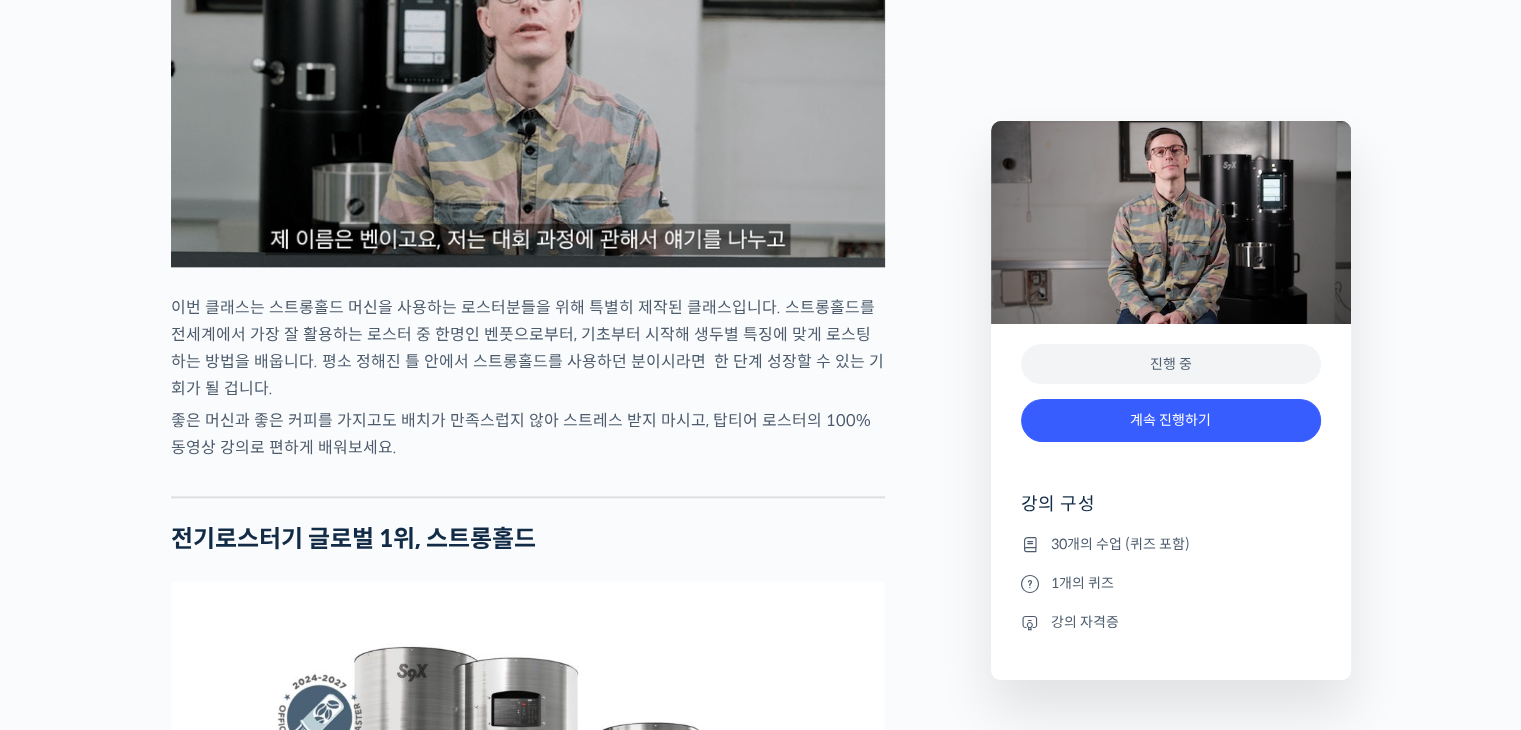 click on "벤풋을 소개합니다!
캐나다 <Monogram Coffee> 공동창업자
스트롱홀드 앰버서더  (2023년~)
캐나다 바리스타 챔피언십 (Canadian National Barista Championship)  2023년, 2022년, 2017년, 2016년, 2015년, 2014년, 2013년 총 7회 우승 🏆 2022년에는 브루어스 컵 동시 우승
월드 바리스타 챔피언십  (World Barista Championship) 2022년 5위, 2017년 4위, 2016년 3위, 2015년 3위, 총 4번의 결선 진출 2020년 캐나다 국가대표 코칭 2019년 2018년 스위스 국가대표 코칭 (6위, 3위)
벤풋은 한번 하기도 어려운 바리스타 국가대표 선발전 우승을 7번씩이나, 그리고 나간 세계대회에서 결선에 무려 4번이나 오른 실력자입니다. 그가 대회에서 선보인 동결건조 우유 사용, 이산화탄소 제거 에스프레소 등은 많은 바리스타들에게 영감을 주었습니다." at bounding box center (528, 2959) 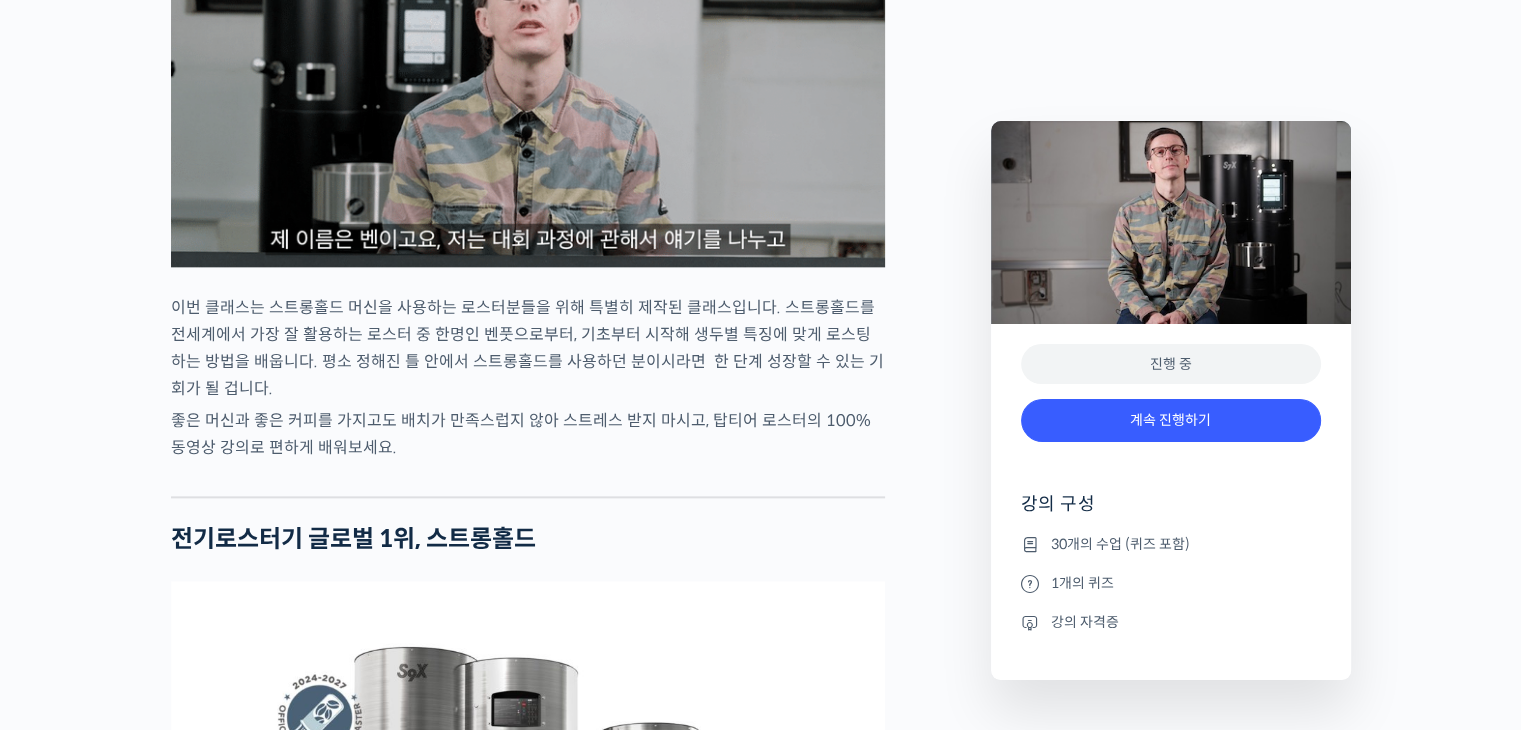 click on "벤풋을 소개합니다!
캐나다 <Monogram Coffee> 공동창업자
스트롱홀드 앰버서더  (2023년~)
캐나다 바리스타 챔피언십 (Canadian National Barista Championship)  2023년, 2022년, 2017년, 2016년, 2015년, 2014년, 2013년 총 7회 우승 🏆 2022년에는 브루어스 컵 동시 우승
월드 바리스타 챔피언십  (World Barista Championship) 2022년 5위, 2017년 4위, 2016년 3위, 2015년 3위, 총 4번의 결선 진출 2020년 캐나다 국가대표 코칭 2019년 2018년 스위스 국가대표 코칭 (6위, 3위)
벤풋은 한번 하기도 어려운 바리스타 국가대표 선발전 우승을 7번씩이나, 그리고 나간 세계대회에서 결선에 무려 4번이나 오른 실력자입니다. 그가 대회에서 선보인 동결건조 우유 사용, 이산화탄소 제거 에스프레소 등은 많은 바리스타들에게 영감을 주었습니다." at bounding box center [528, 2959] 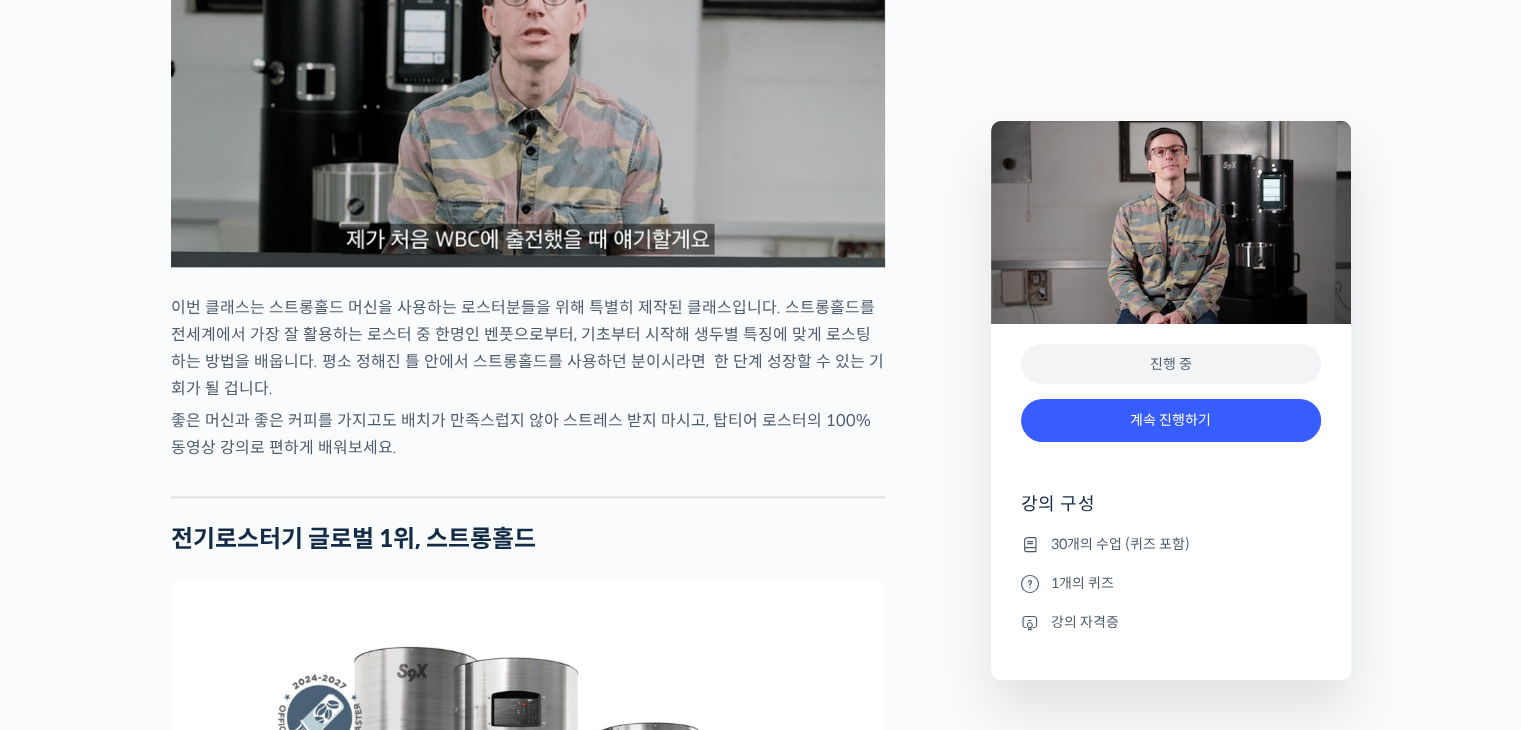 click on "좋은 머신과 좋은 커피를 가지고도 배치가 만족스럽지 않아 스트레스 받지 마시고, 탑티어 로스터의 100% 동영상 강의로 편하게 배워보세요." at bounding box center (528, 434) 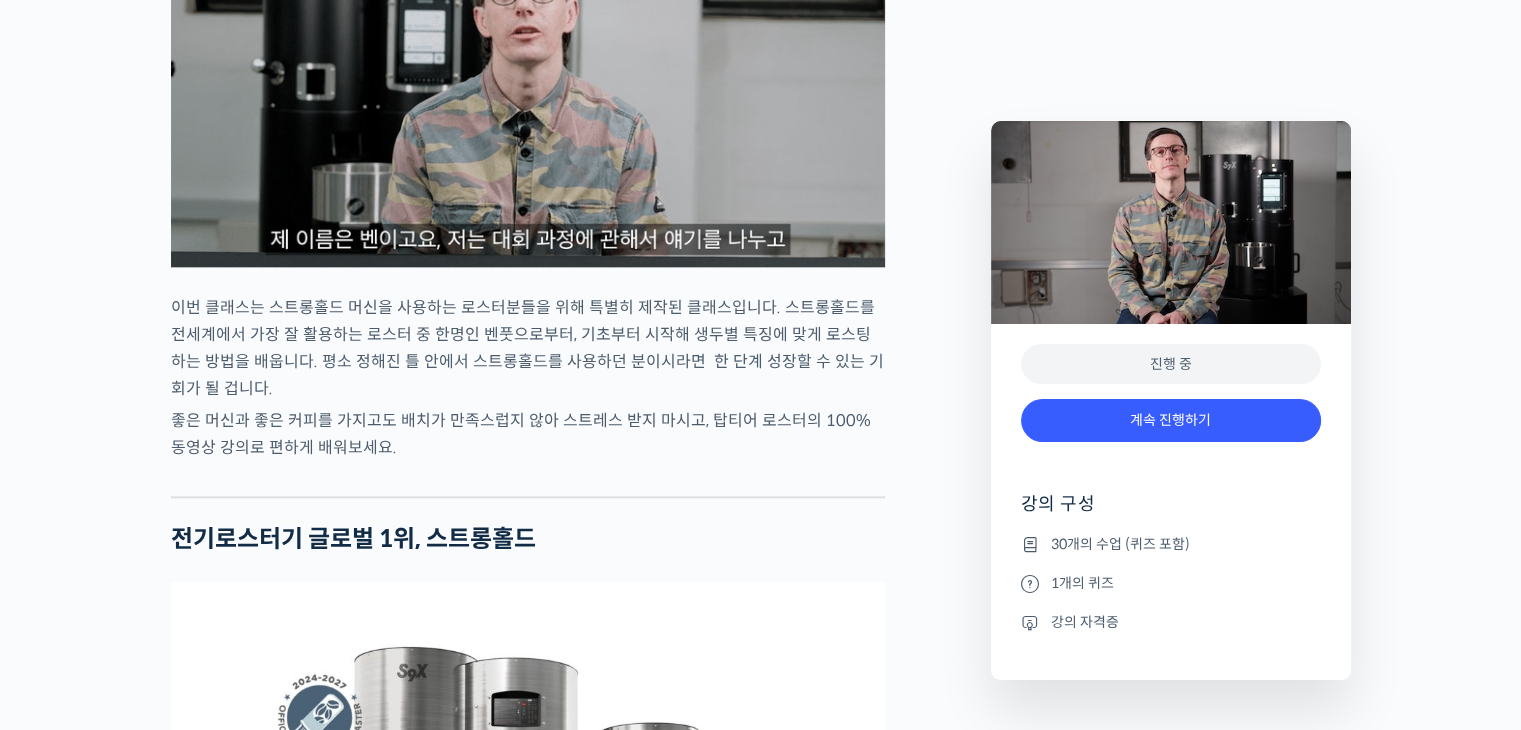 click on "좋은 머신과 좋은 커피를 가지고도 배치가 만족스럽지 않아 스트레스 받지 마시고, 탑티어 로스터의 100% 동영상 강의로 편하게 배워보세요." at bounding box center [528, 434] 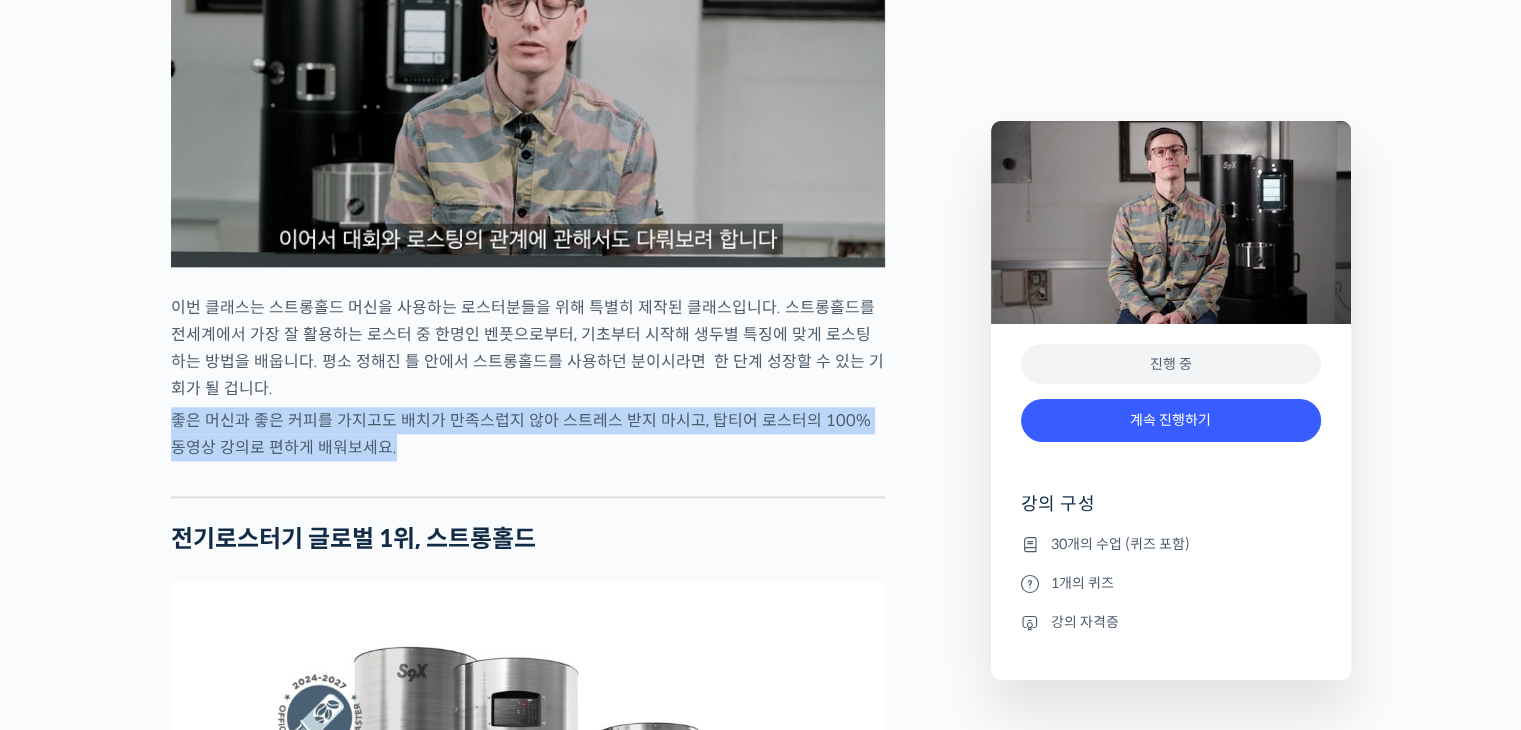 click on "좋은 머신과 좋은 커피를 가지고도 배치가 만족스럽지 않아 스트레스 받지 마시고, 탑티어 로스터의 100% 동영상 강의로 편하게 배워보세요." at bounding box center (528, 434) 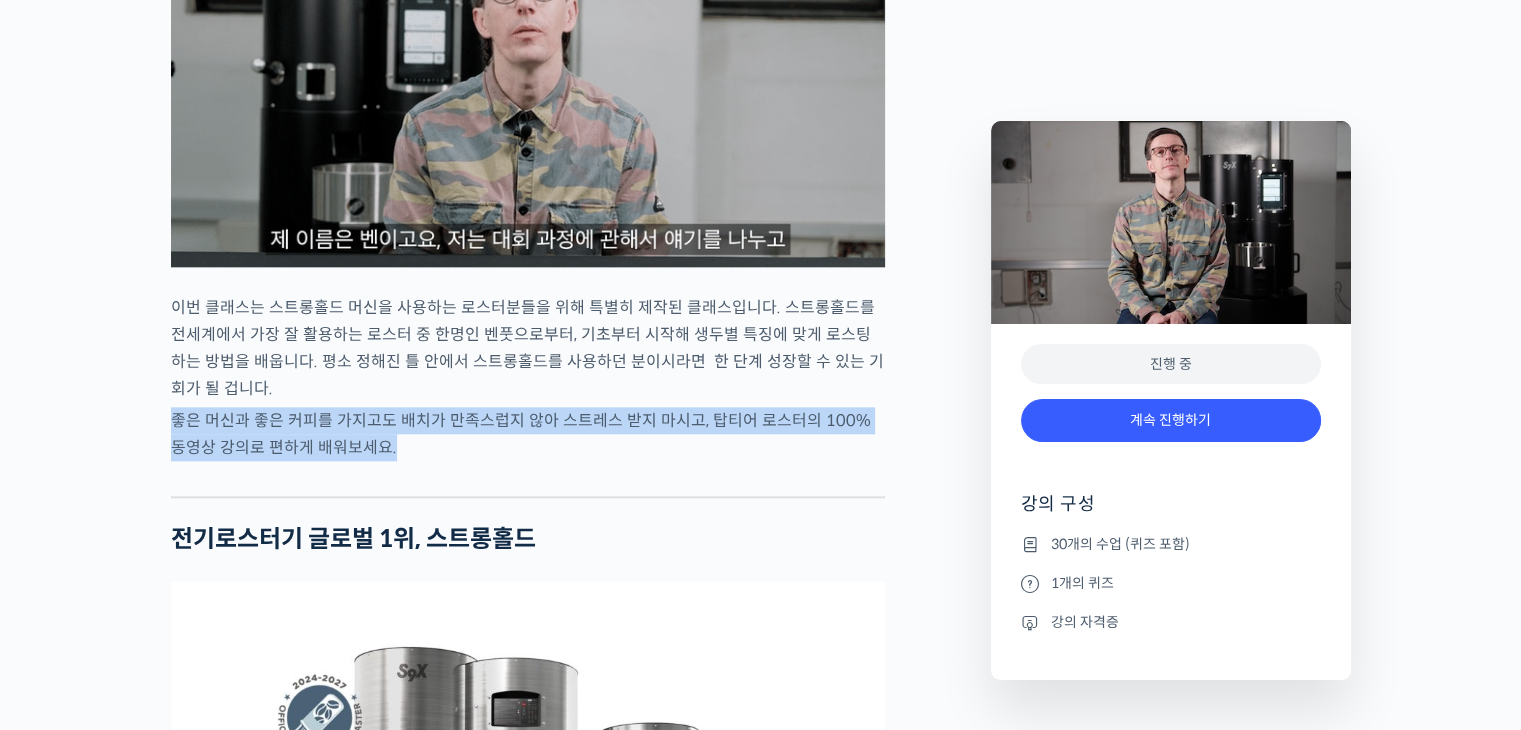 click on "좋은 머신과 좋은 커피를 가지고도 배치가 만족스럽지 않아 스트레스 받지 마시고, 탑티어 로스터의 100% 동영상 강의로 편하게 배워보세요." at bounding box center (528, 434) 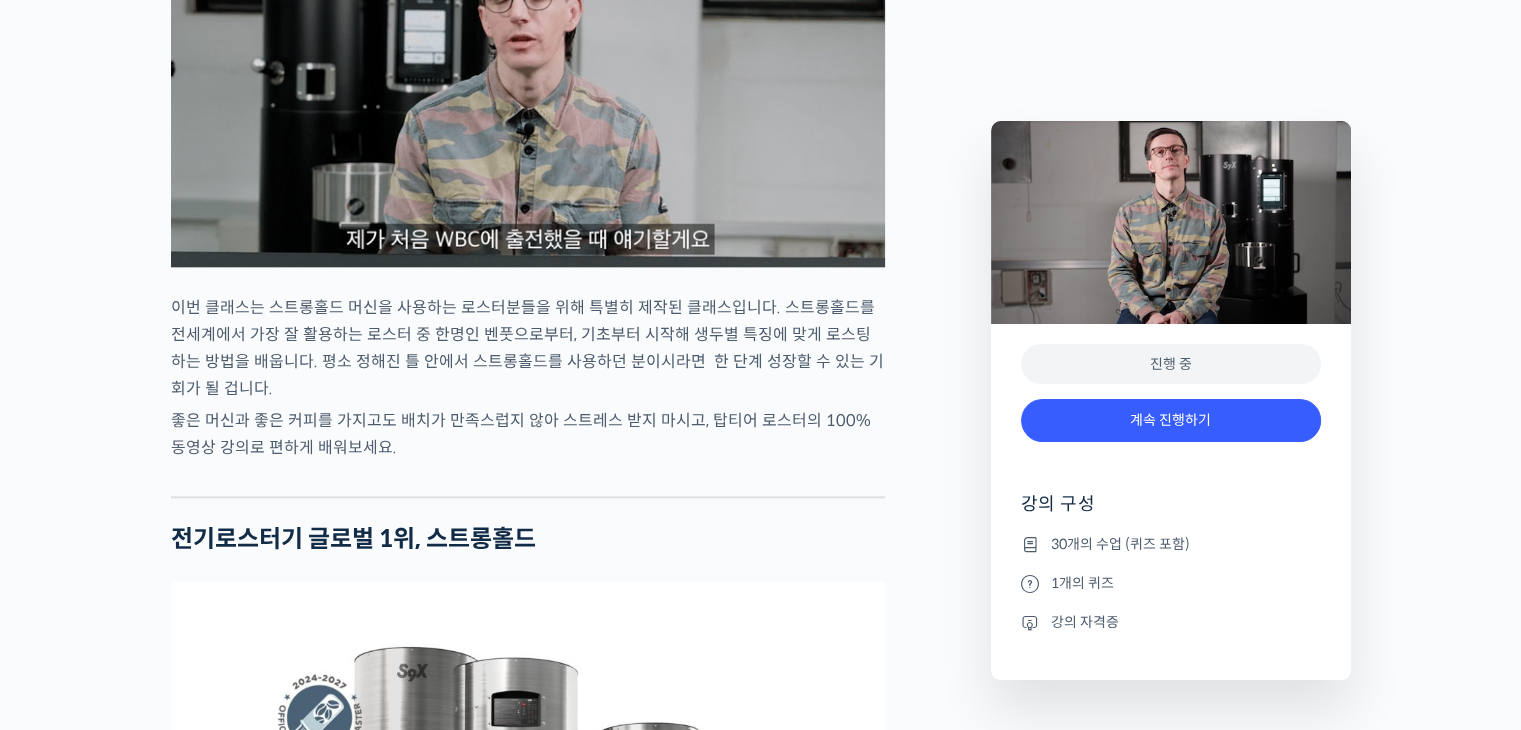 click on "이번 클래스는 스트롱홀드 머신을 사용하는 로스터분들을 위해 특별히 제작된 클래스입니다. 스트롱홀드를 전세계에서 가장 잘 활용하는 로스터 중 한명인 벤풋으로부터, 기초부터 시작해 생두별 특징에 맞게 로스팅 하는 방법을 배웁니다. 평소 정해진 틀 안에서 스트롱홀드를 사용하던 분이시라면 한 단계 성장할 수 있는 기회가 될 겁니다." at bounding box center [528, 348] 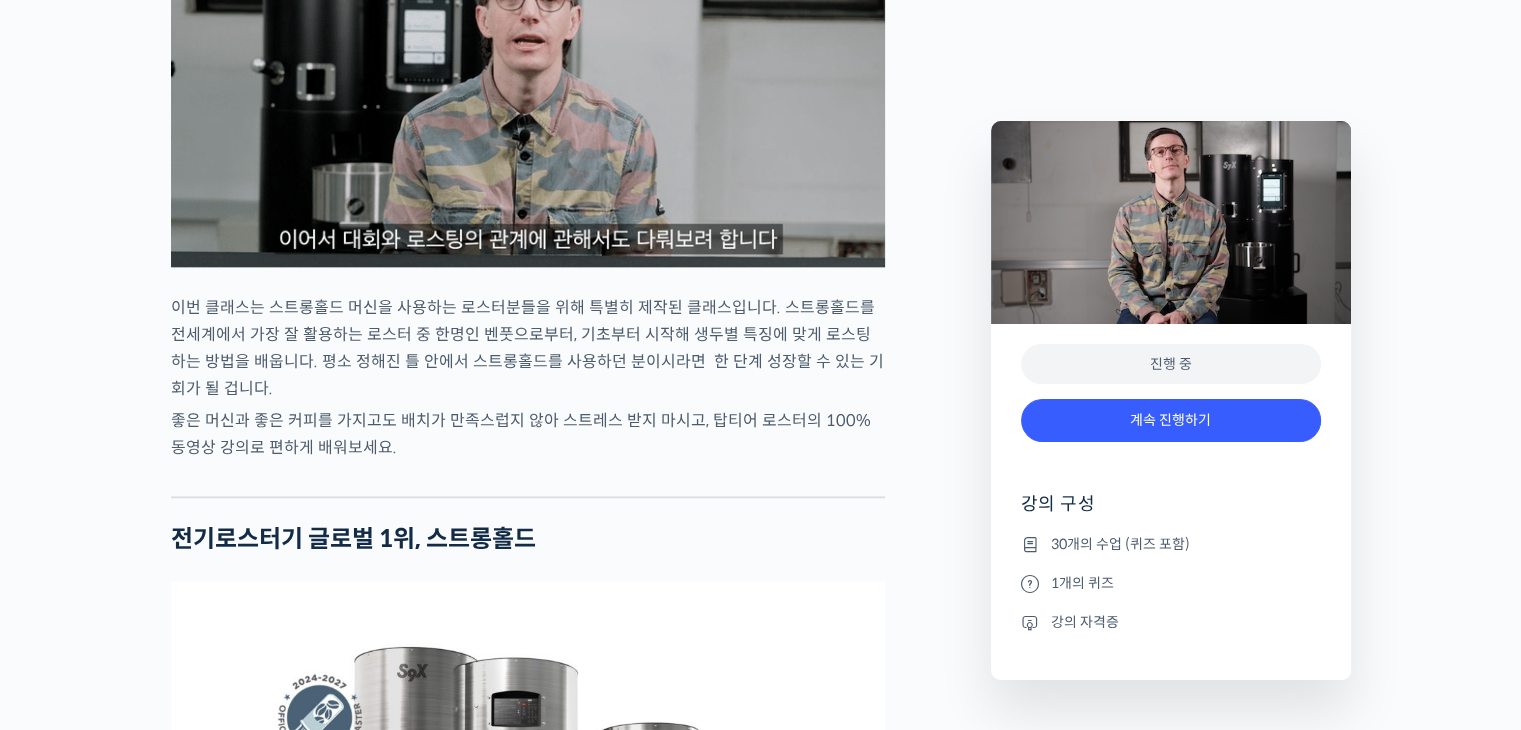 click on "이번 클래스는 스트롱홀드 머신을 사용하는 로스터분들을 위해 특별히 제작된 클래스입니다. 스트롱홀드를 전세계에서 가장 잘 활용하는 로스터 중 한명인 벤풋으로부터, 기초부터 시작해 생두별 특징에 맞게 로스팅 하는 방법을 배웁니다. 평소 정해진 틀 안에서 스트롱홀드를 사용하던 분이시라면 한 단계 성장할 수 있는 기회가 될 겁니다." at bounding box center [528, 348] 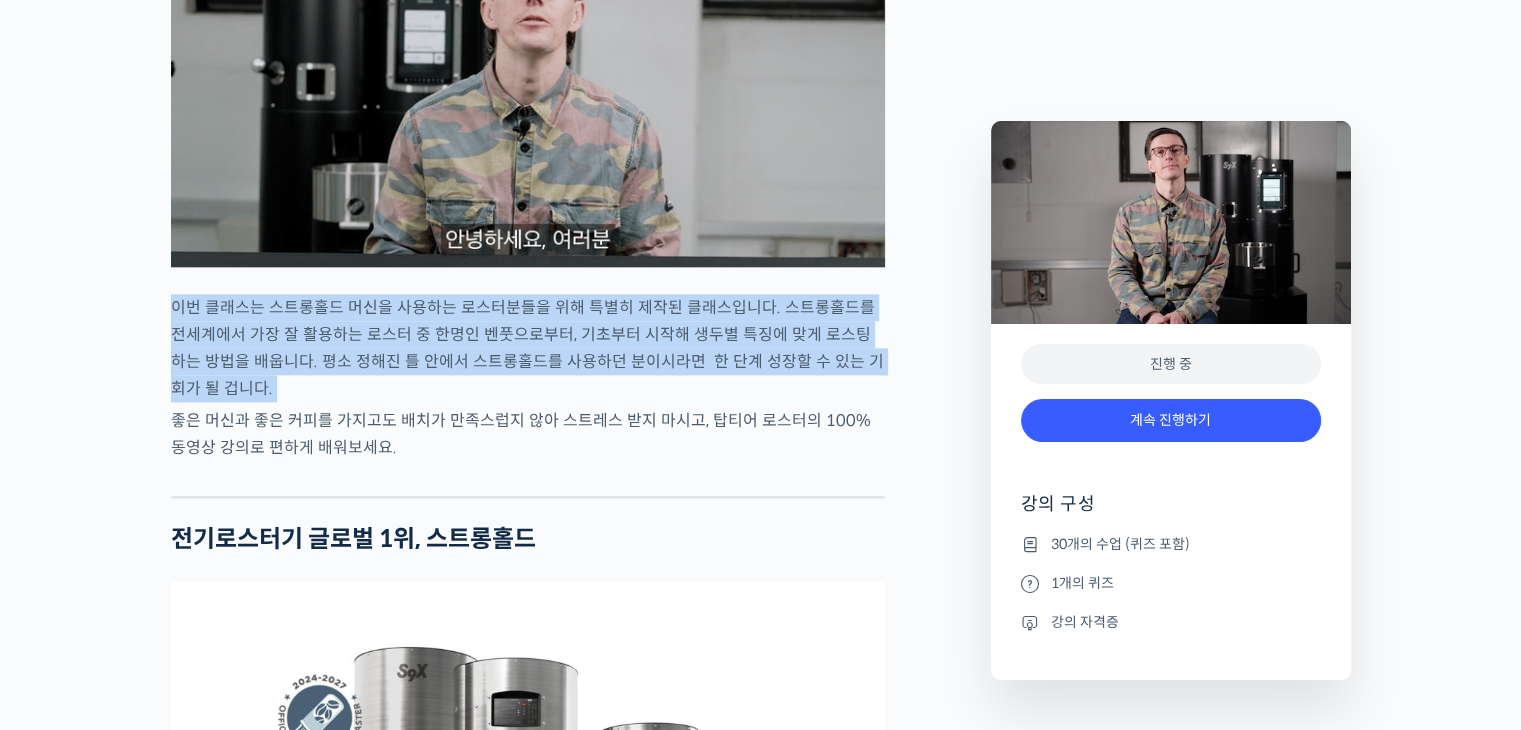 click on "이번 클래스는 스트롱홀드 머신을 사용하는 로스터분들을 위해 특별히 제작된 클래스입니다. 스트롱홀드를 전세계에서 가장 잘 활용하는 로스터 중 한명인 벤풋으로부터, 기초부터 시작해 생두별 특징에 맞게 로스팅 하는 방법을 배웁니다. 평소 정해진 틀 안에서 스트롱홀드를 사용하던 분이시라면 한 단계 성장할 수 있는 기회가 될 겁니다." at bounding box center (528, 348) 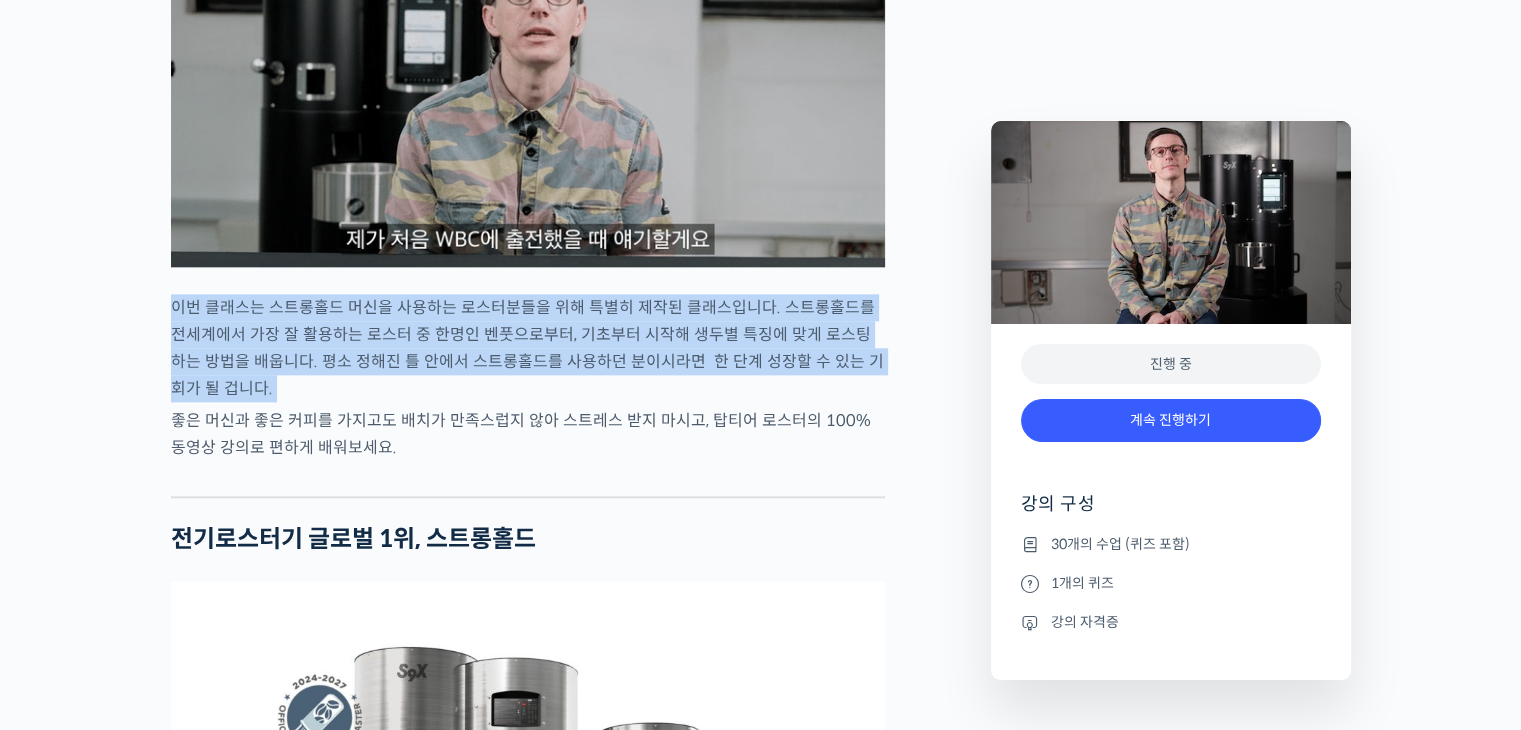 click on "이번 클래스는 스트롱홀드 머신을 사용하는 로스터분들을 위해 특별히 제작된 클래스입니다. 스트롱홀드를 전세계에서 가장 잘 활용하는 로스터 중 한명인 벤풋으로부터, 기초부터 시작해 생두별 특징에 맞게 로스팅 하는 방법을 배웁니다. 평소 정해진 틀 안에서 스트롱홀드를 사용하던 분이시라면 한 단계 성장할 수 있는 기회가 될 겁니다." at bounding box center [528, 348] 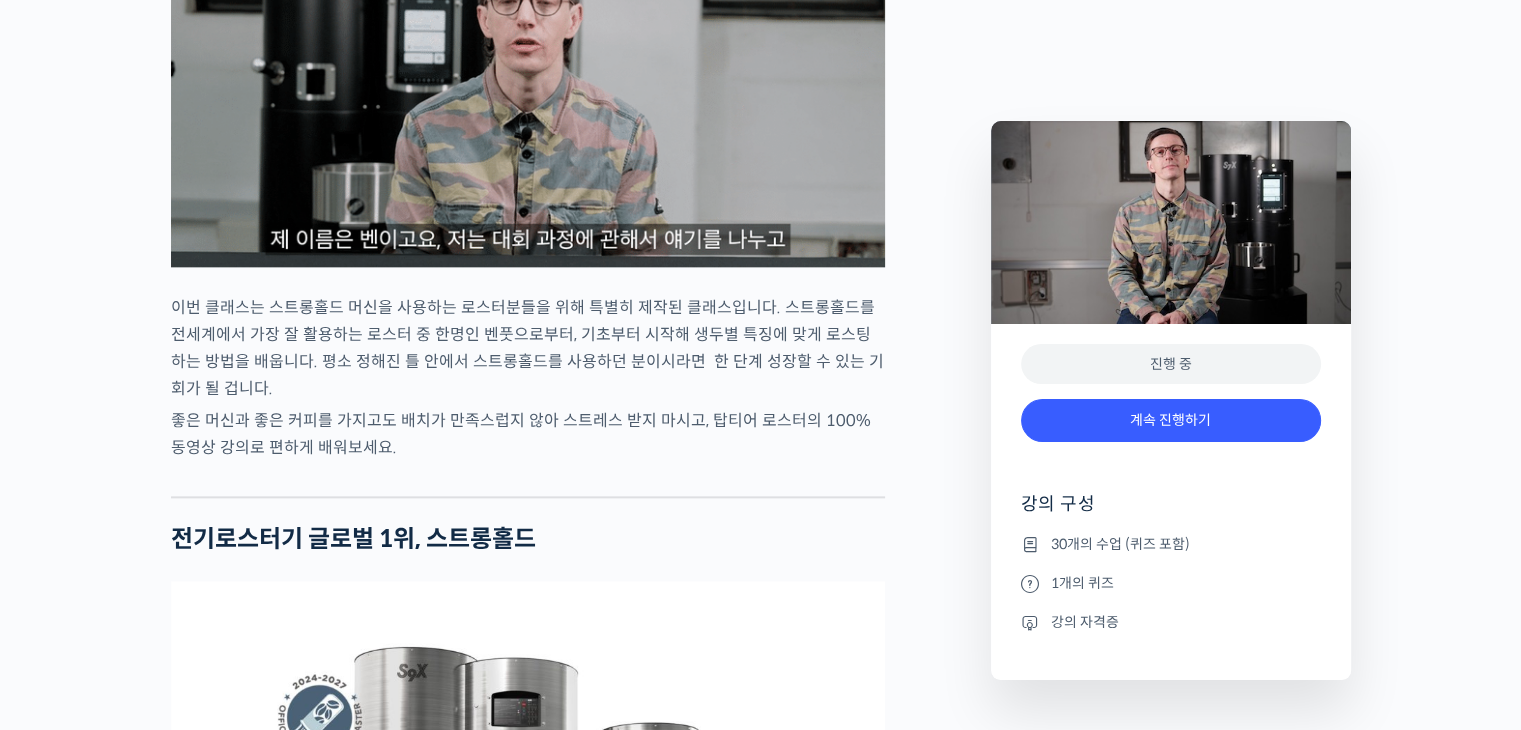 click on "이번 클래스는 스트롱홀드 머신을 사용하는 로스터분들을 위해 특별히 제작된 클래스입니다. 스트롱홀드를 전세계에서 가장 잘 활용하는 로스터 중 한명인 벤풋으로부터, 기초부터 시작해 생두별 특징에 맞게 로스팅 하는 방법을 배웁니다. 평소 정해진 틀 안에서 스트롱홀드를 사용하던 분이시라면 한 단계 성장할 수 있는 기회가 될 겁니다." at bounding box center [528, 348] 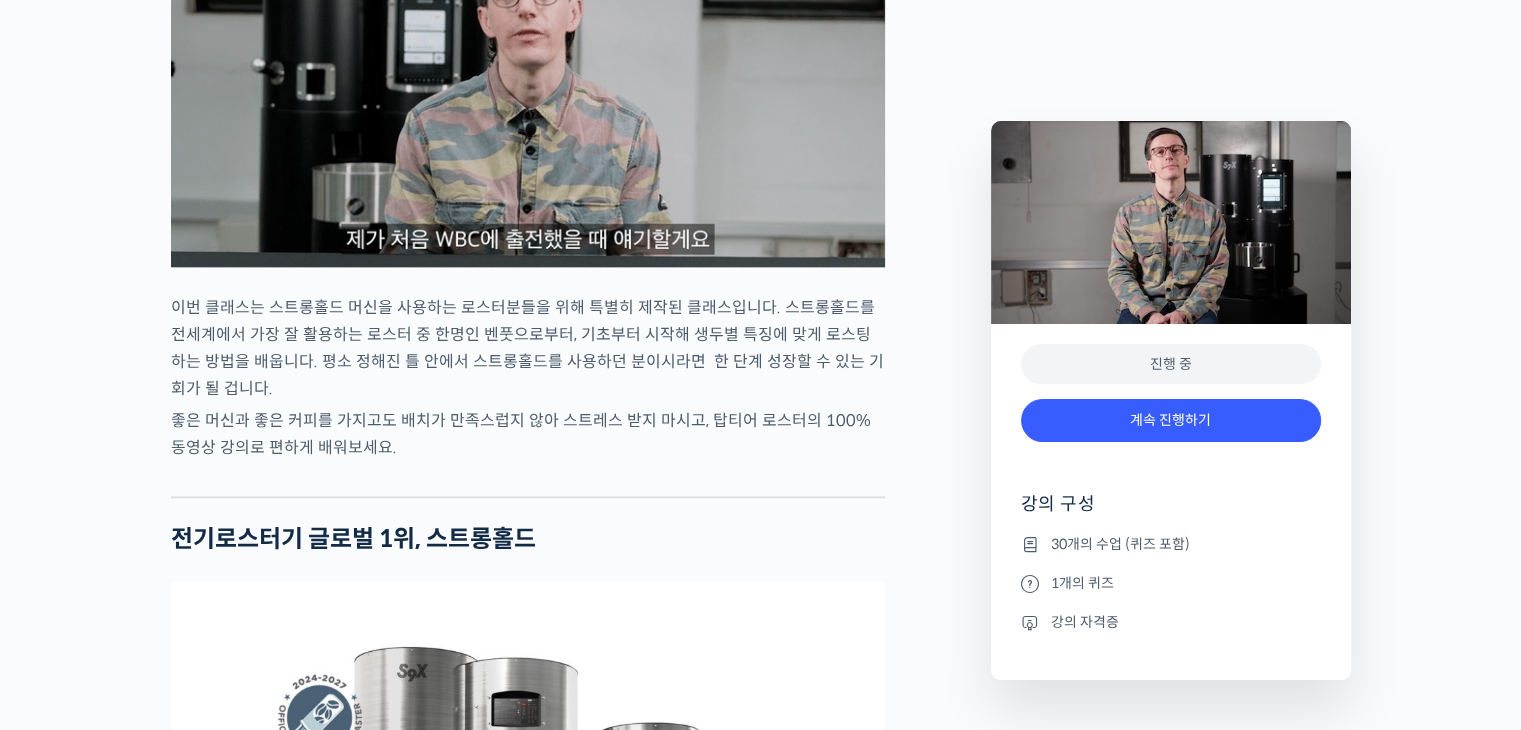 click on "이번 클래스는 스트롱홀드 머신을 사용하는 로스터분들을 위해 특별히 제작된 클래스입니다. 스트롱홀드를 전세계에서 가장 잘 활용하는 로스터 중 한명인 벤풋으로부터, 기초부터 시작해 생두별 특징에 맞게 로스팅 하는 방법을 배웁니다. 평소 정해진 틀 안에서 스트롱홀드를 사용하던 분이시라면 한 단계 성장할 수 있는 기회가 될 겁니다." at bounding box center (528, 348) 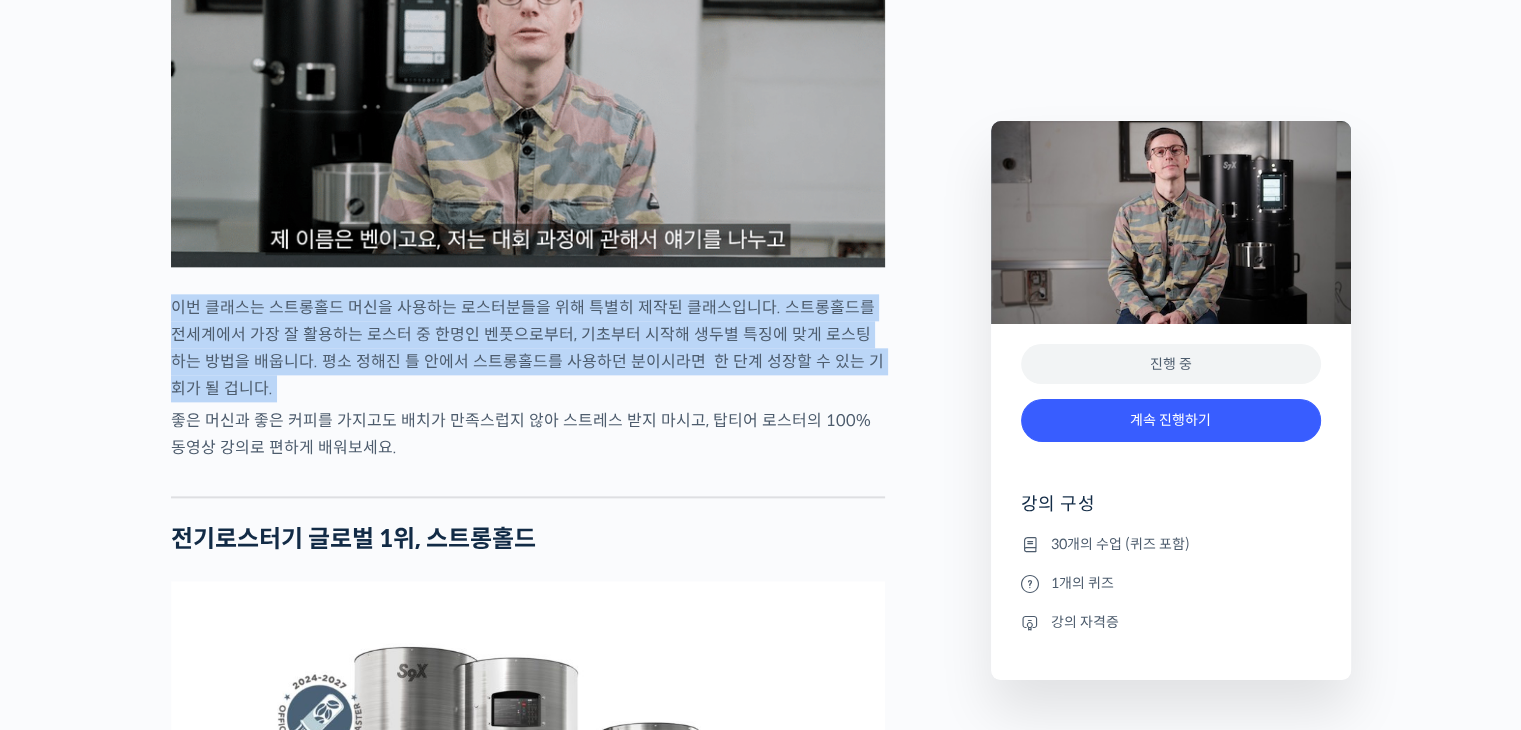click on "이번 클래스는 스트롱홀드 머신을 사용하는 로스터분들을 위해 특별히 제작된 클래스입니다. 스트롱홀드를 전세계에서 가장 잘 활용하는 로스터 중 한명인 벤풋으로부터, 기초부터 시작해 생두별 특징에 맞게 로스팅 하는 방법을 배웁니다. 평소 정해진 틀 안에서 스트롱홀드를 사용하던 분이시라면 한 단계 성장할 수 있는 기회가 될 겁니다." at bounding box center [528, 348] 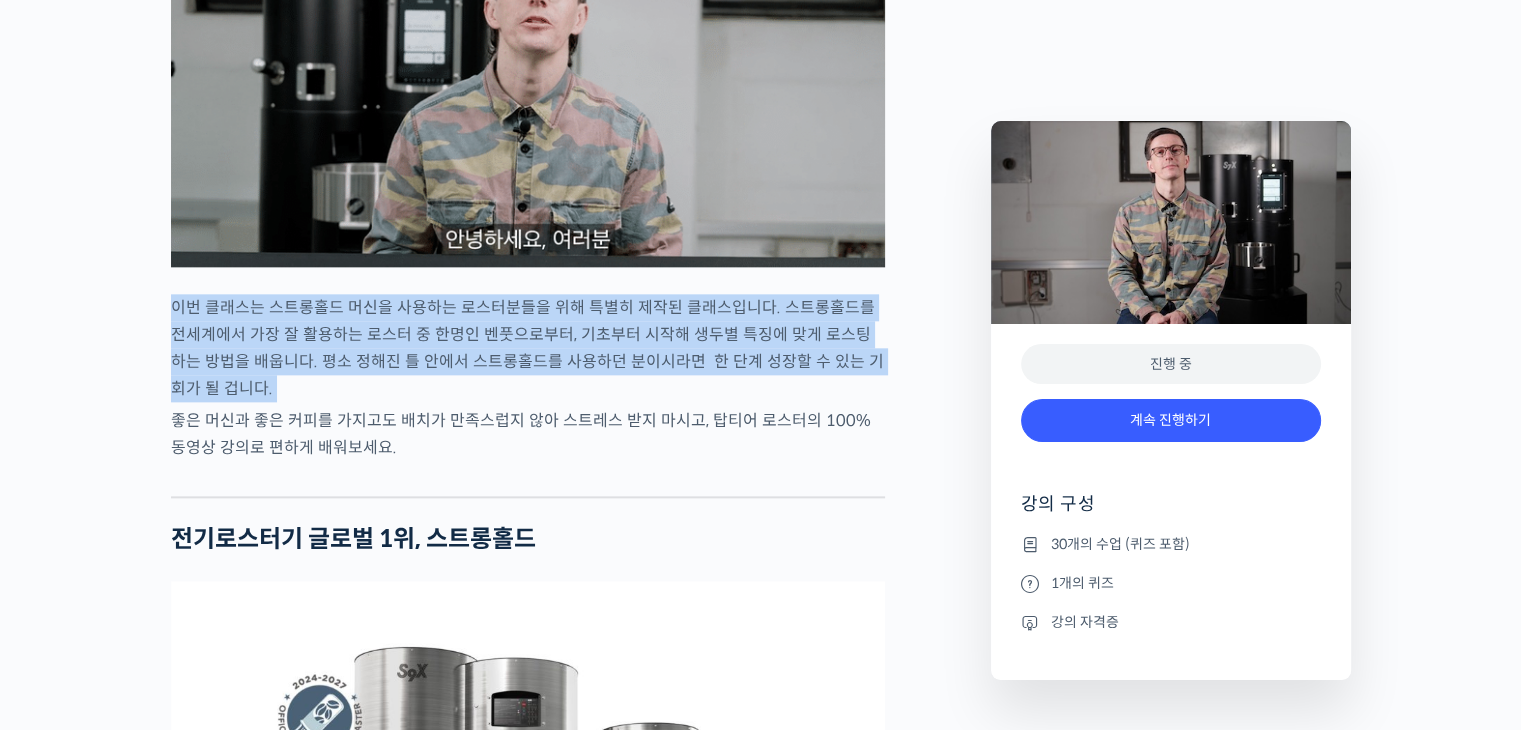 click on "이번 클래스는 스트롱홀드 머신을 사용하는 로스터분들을 위해 특별히 제작된 클래스입니다. 스트롱홀드를 전세계에서 가장 잘 활용하는 로스터 중 한명인 벤풋으로부터, 기초부터 시작해 생두별 특징에 맞게 로스팅 하는 방법을 배웁니다. 평소 정해진 틀 안에서 스트롱홀드를 사용하던 분이시라면 한 단계 성장할 수 있는 기회가 될 겁니다." at bounding box center [528, 348] 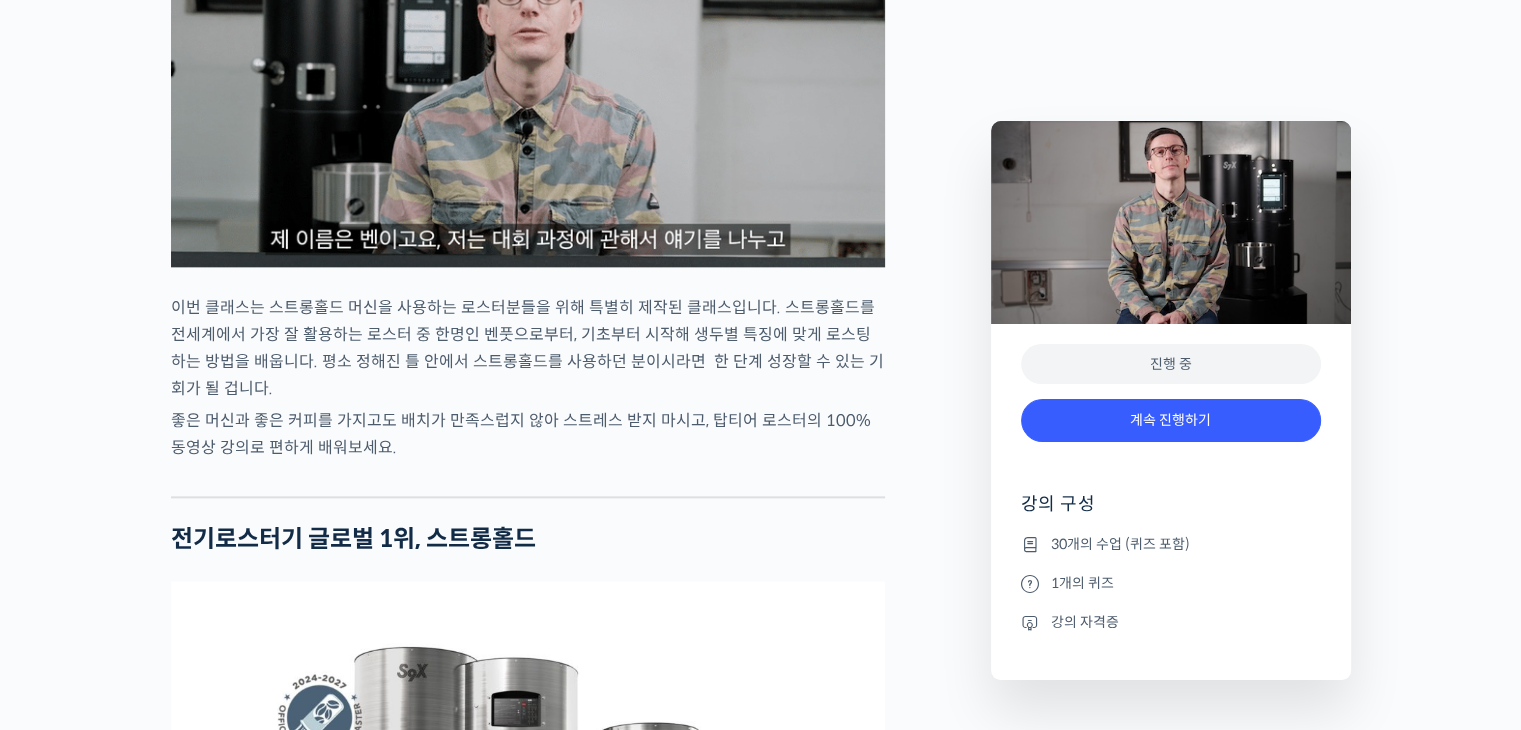 click on "좋은 머신과 좋은 커피를 가지고도 배치가 만족스럽지 않아 스트레스 받지 마시고, 탑티어 로스터의 100% 동영상 강의로 편하게 배워보세요." at bounding box center (528, 434) 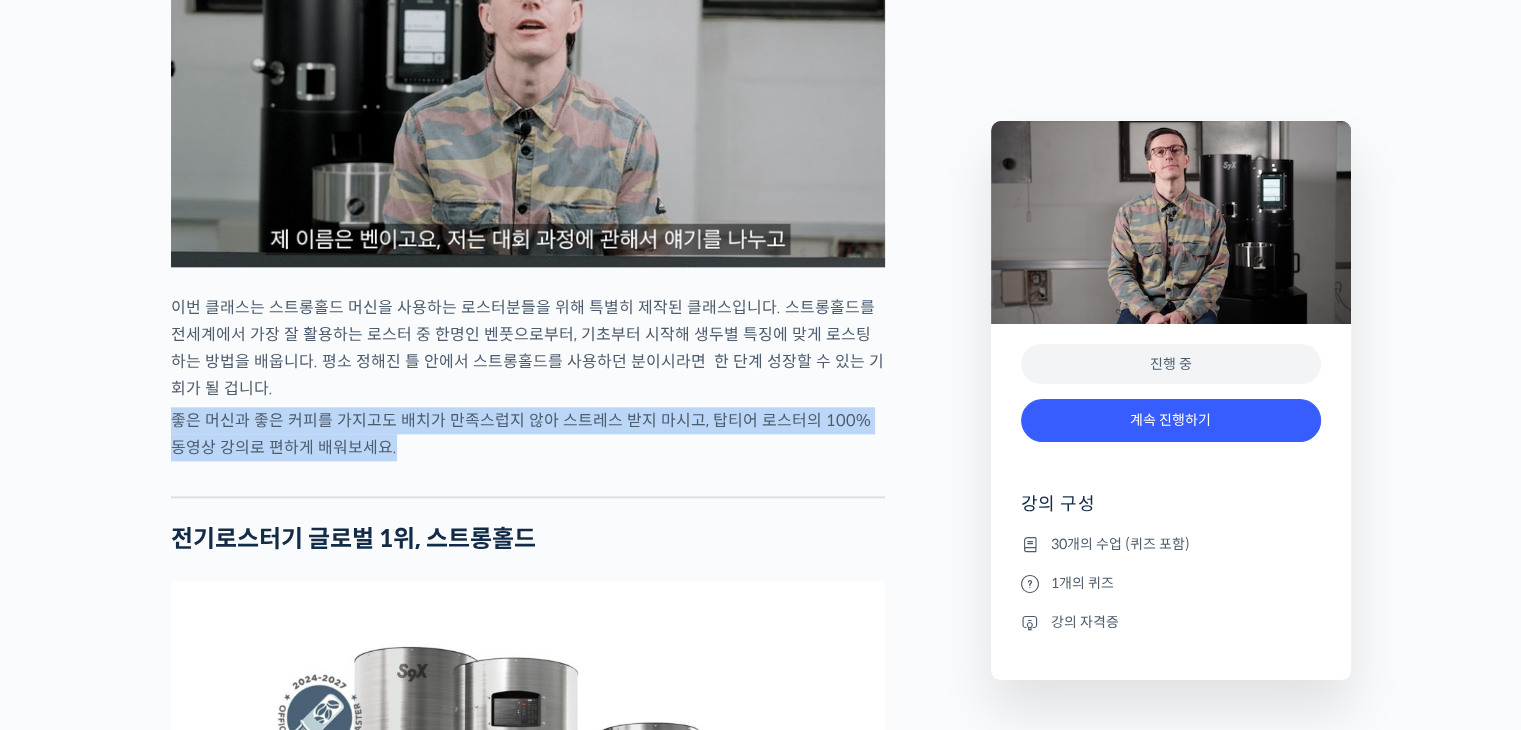 drag, startPoint x: 446, startPoint y: 524, endPoint x: 256, endPoint y: 426, distance: 213.78494 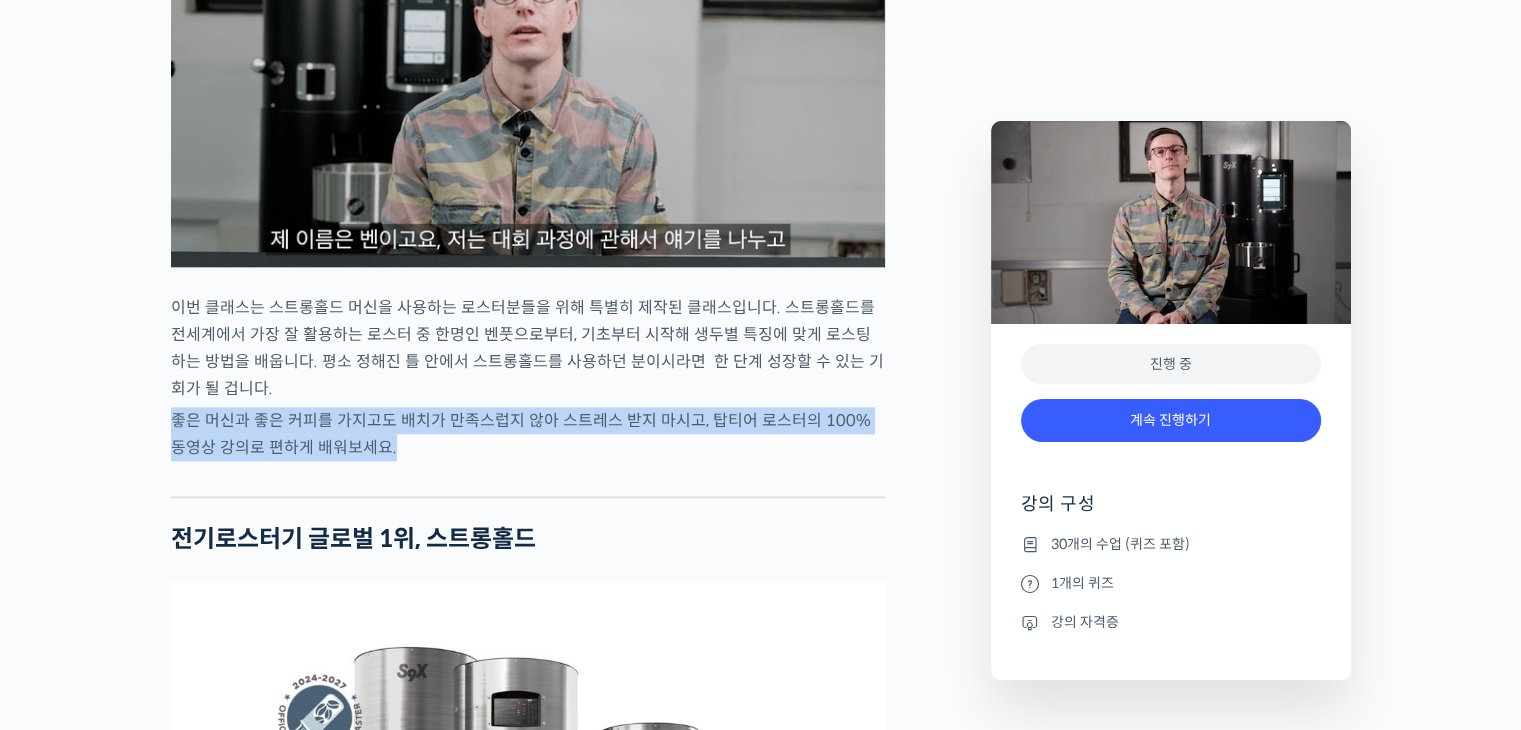 click on "벤풋을 소개합니다!
캐나다 <Monogram Coffee> 공동창업자
스트롱홀드 앰버서더  (2023년~)
캐나다 바리스타 챔피언십 (Canadian National Barista Championship)  2023년, 2022년, 2017년, 2016년, 2015년, 2014년, 2013년 총 7회 우승 🏆 2022년에는 브루어스 컵 동시 우승
월드 바리스타 챔피언십  (World Barista Championship) 2022년 5위, 2017년 4위, 2016년 3위, 2015년 3위, 총 4번의 결선 진출 2020년 캐나다 국가대표 코칭 2019년 2018년 스위스 국가대표 코칭 (6위, 3위)
벤풋은 한번 하기도 어려운 바리스타 국가대표 선발전 우승을 7번씩이나, 그리고 나간 세계대회에서 결선에 무려 4번이나 오른 실력자입니다. 그가 대회에서 선보인 동결건조 우유 사용, 이산화탄소 제거 에스프레소 등은 많은 바리스타들에게 영감을 주었습니다." at bounding box center [528, 2959] 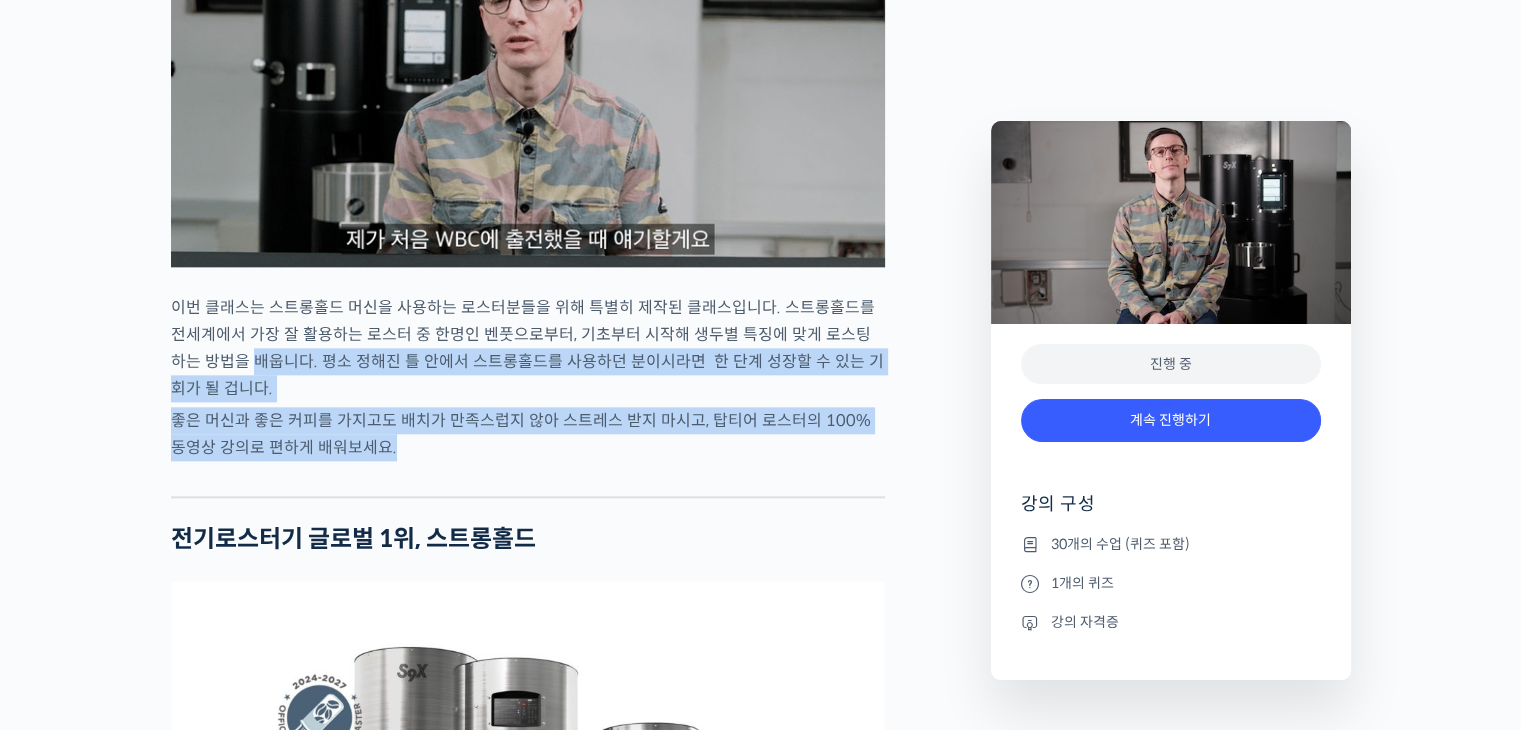 click on "이번 클래스는 스트롱홀드 머신을 사용하는 로스터분들을 위해 특별히 제작된 클래스입니다. 스트롱홀드를 전세계에서 가장 잘 활용하는 로스터 중 한명인 벤풋으로부터, 기초부터 시작해 생두별 특징에 맞게 로스팅 하는 방법을 배웁니다. 평소 정해진 틀 안에서 스트롱홀드를 사용하던 분이시라면 한 단계 성장할 수 있는 기회가 될 겁니다." at bounding box center (528, 348) 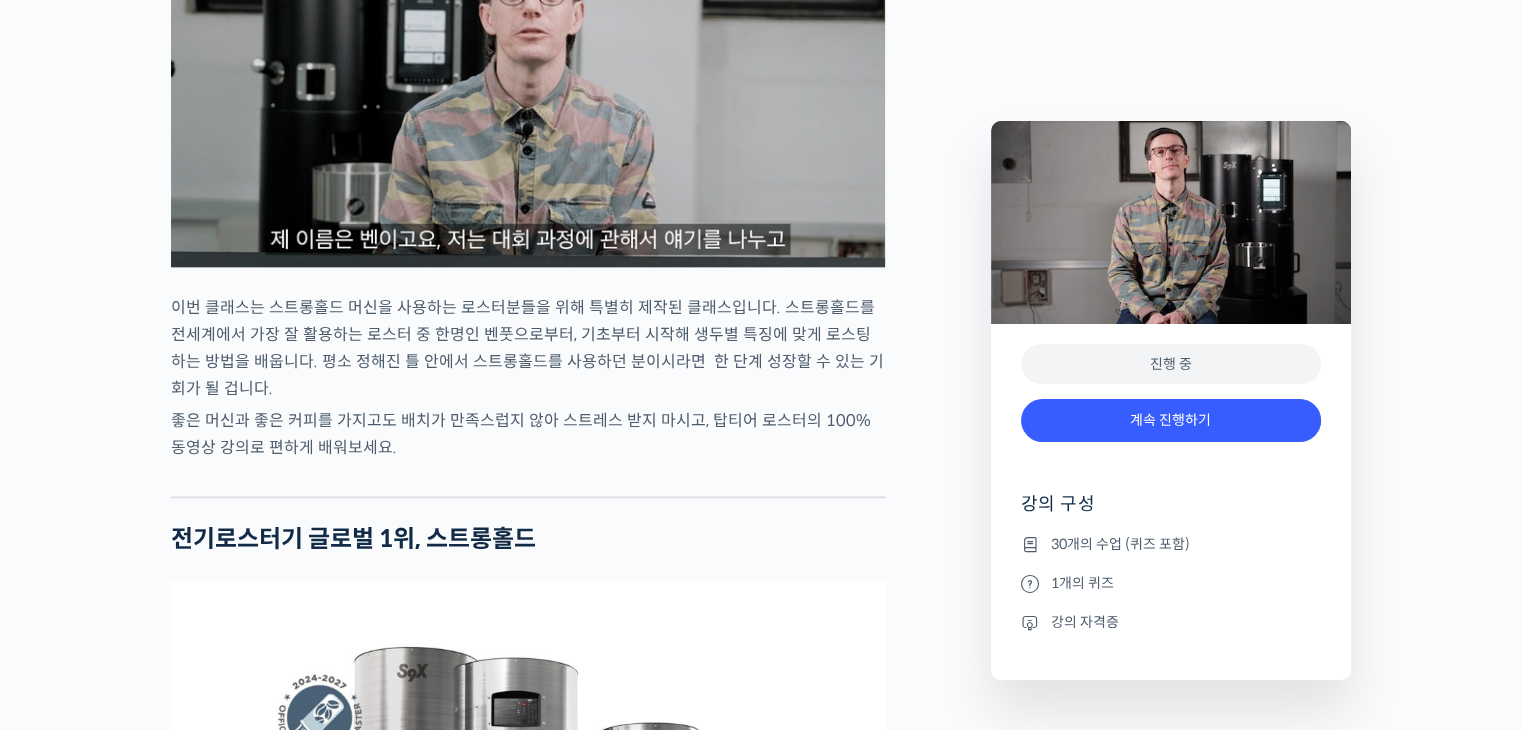 click on "좋은 머신과 좋은 커피를 가지고도 배치가 만족스럽지 않아 스트레스 받지 마시고, 탑티어 로스터의 100% 동영상 강의로 편하게 배워보세요." at bounding box center [528, 434] 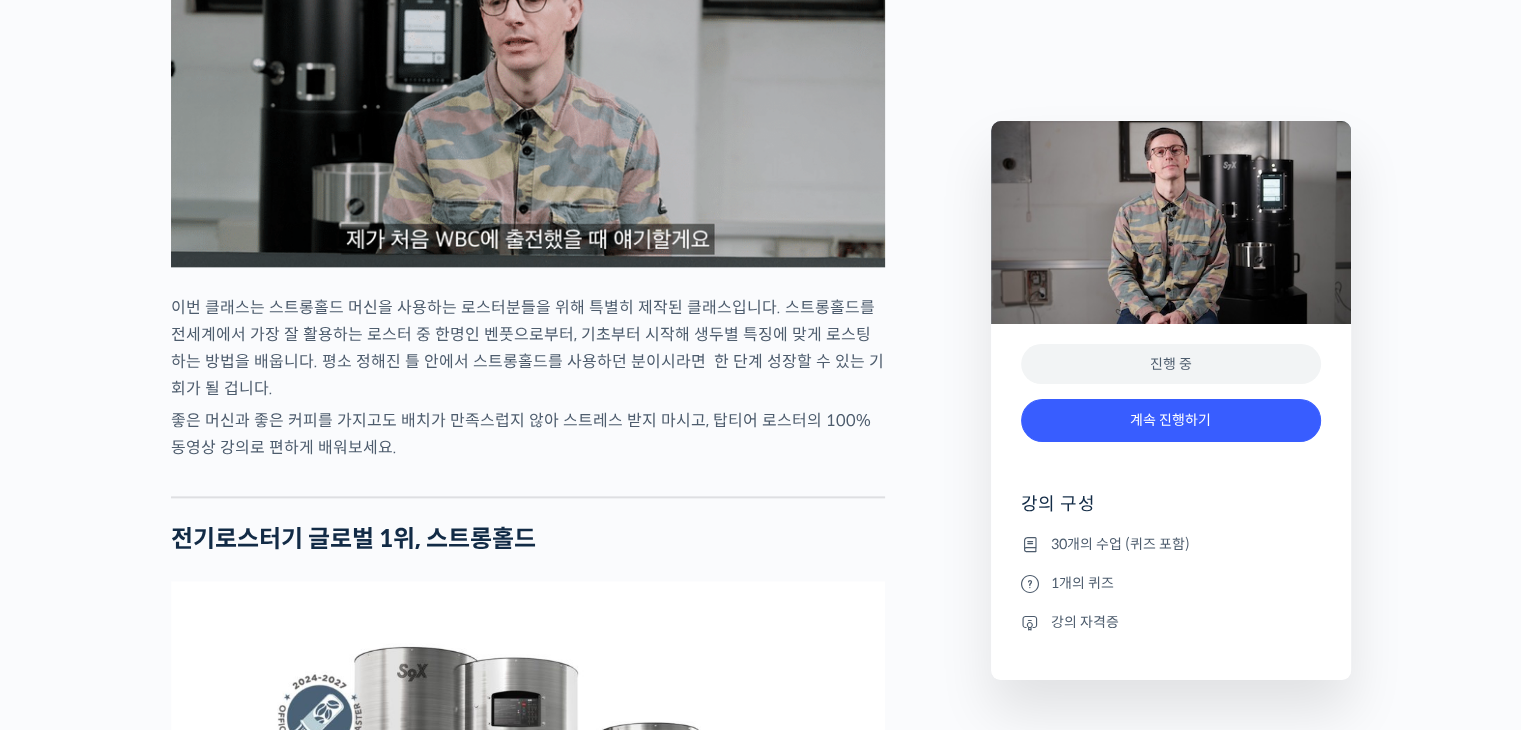 click on "좋은 머신과 좋은 커피를 가지고도 배치가 만족스럽지 않아 스트레스 받지 마시고, 탑티어 로스터의 100% 동영상 강의로 편하게 배워보세요." at bounding box center [528, 434] 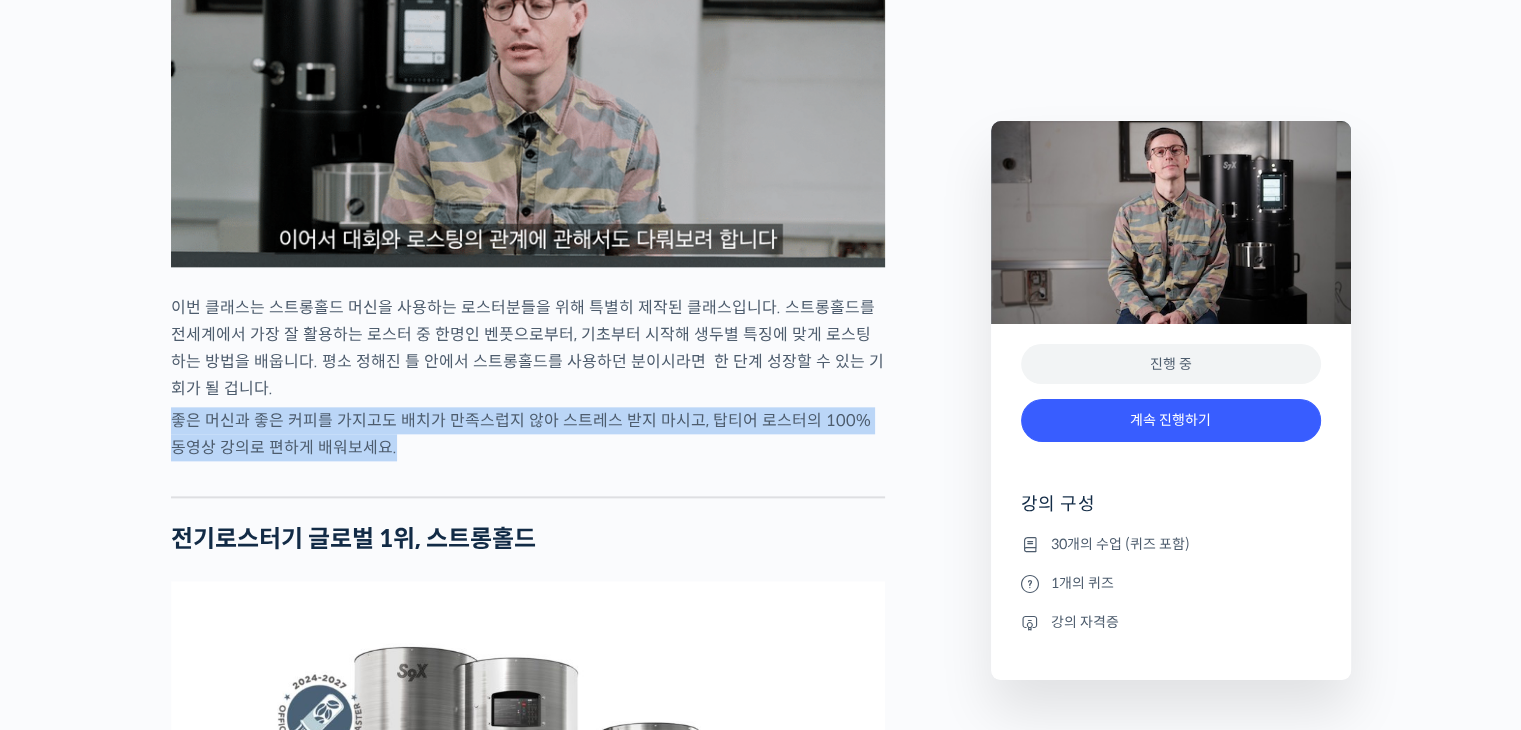 click on "좋은 머신과 좋은 커피를 가지고도 배치가 만족스럽지 않아 스트레스 받지 마시고, 탑티어 로스터의 100% 동영상 강의로 편하게 배워보세요." at bounding box center [528, 434] 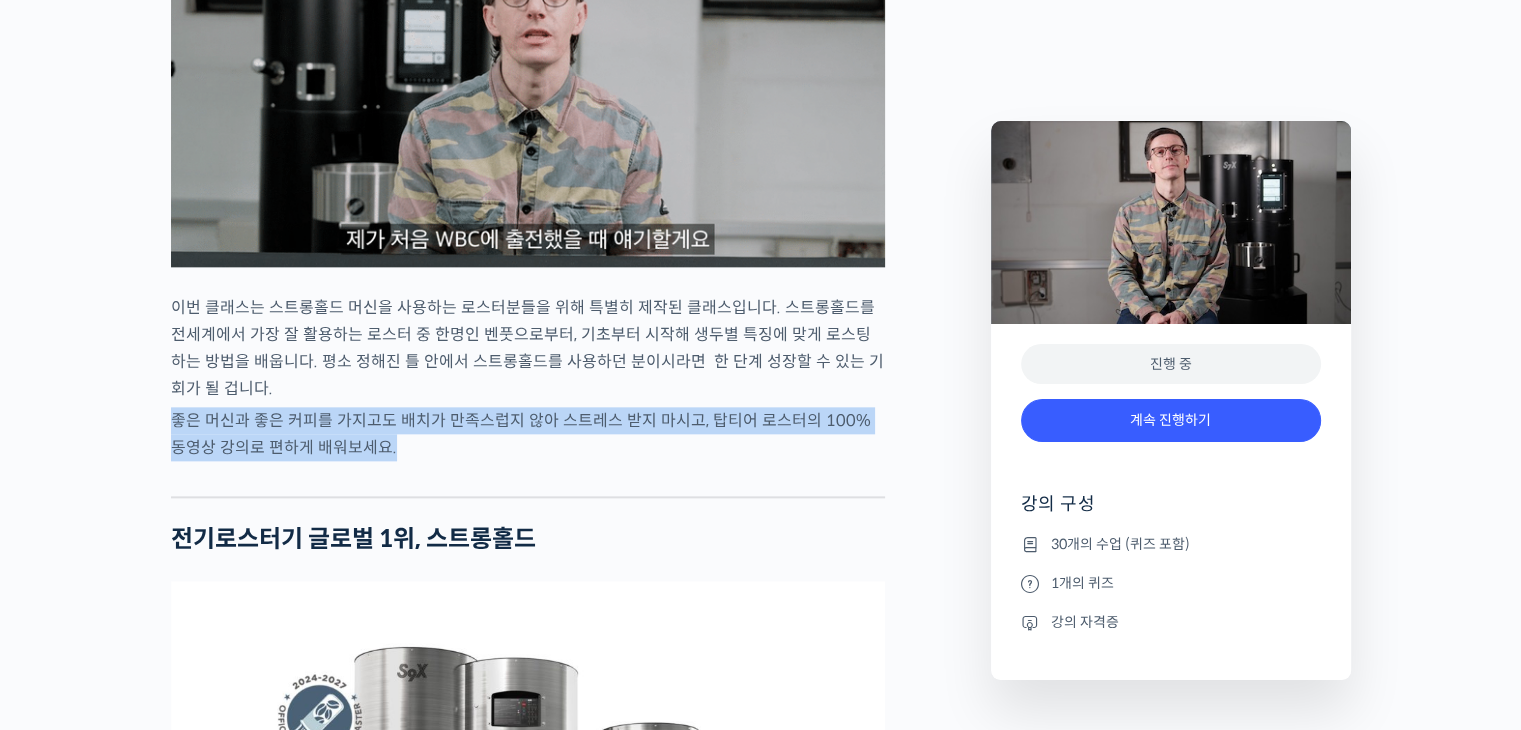 click on "좋은 머신과 좋은 커피를 가지고도 배치가 만족스럽지 않아 스트레스 받지 마시고, 탑티어 로스터의 100% 동영상 강의로 편하게 배워보세요." at bounding box center (528, 434) 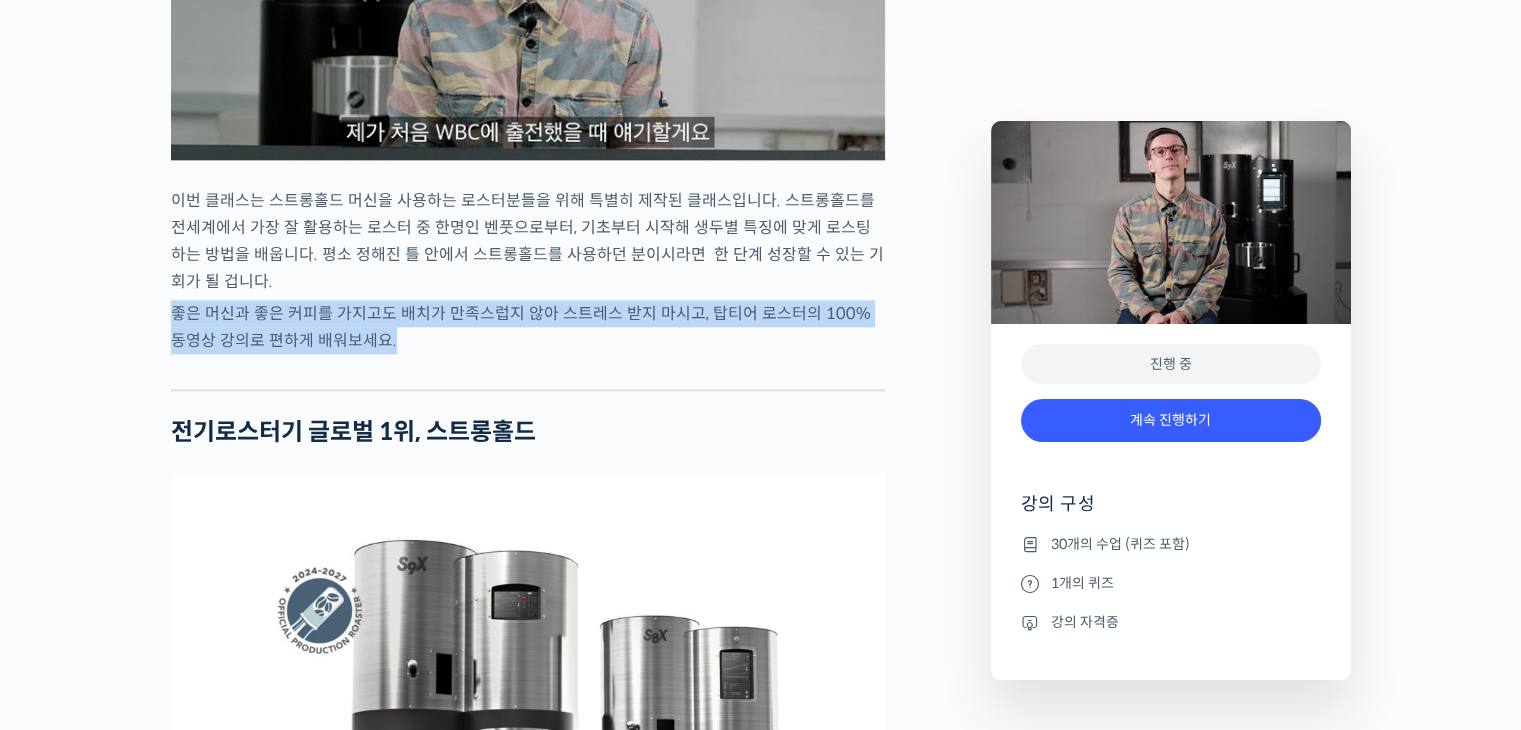 click on "좋은 머신과 좋은 커피를 가지고도 배치가 만족스럽지 않아 스트레스 받지 마시고, 탑티어 로스터의 100% 동영상 강의로 편하게 배워보세요." at bounding box center [528, 327] 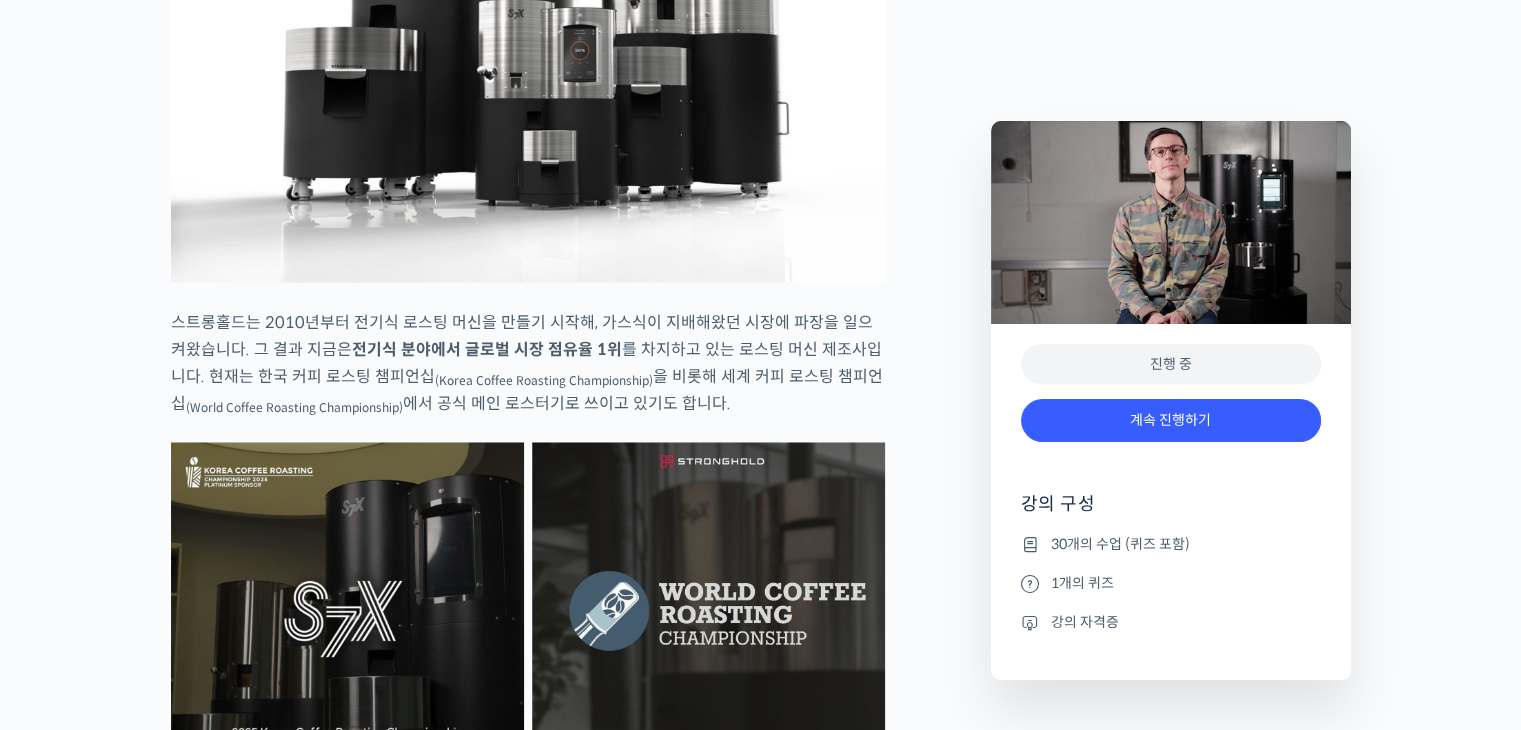 scroll, scrollTop: 3156, scrollLeft: 0, axis: vertical 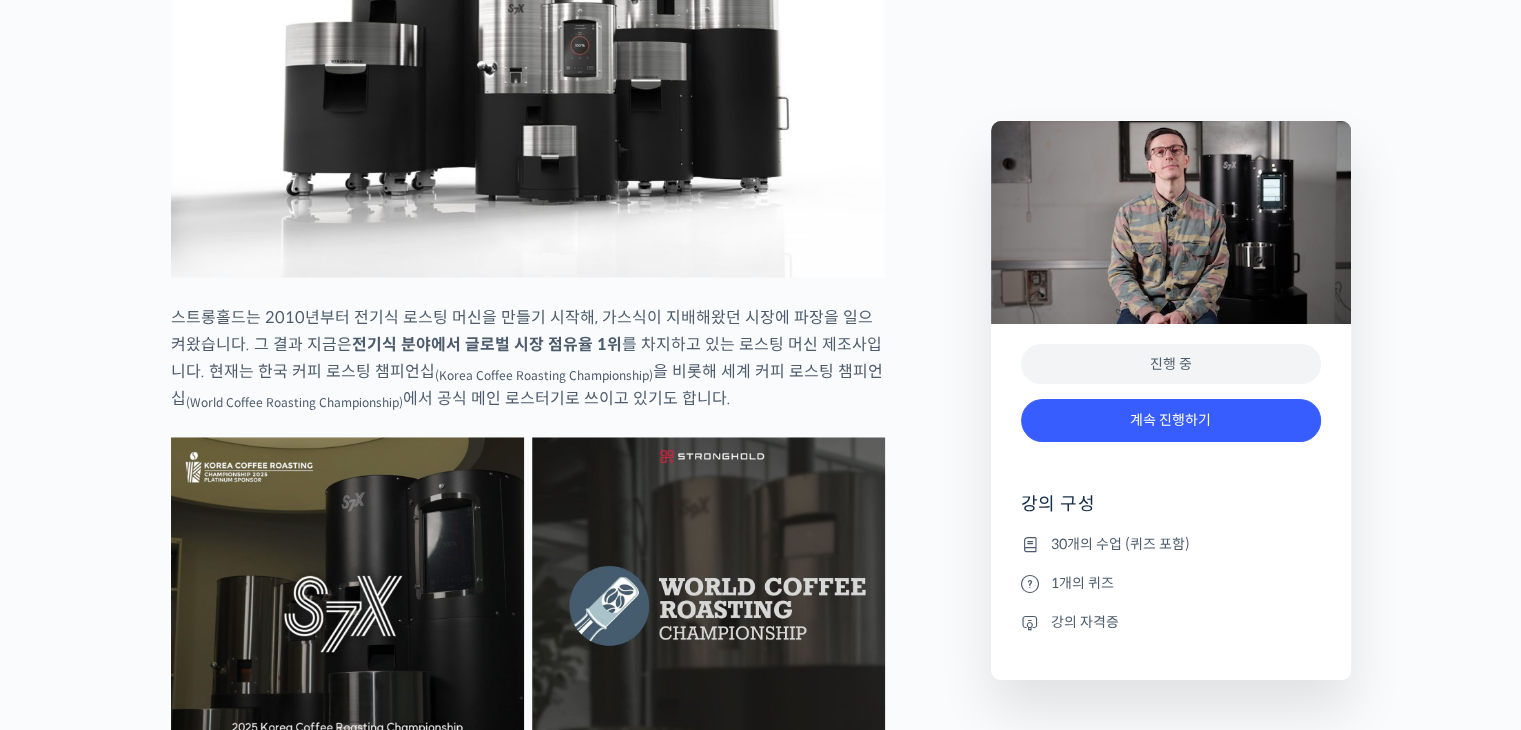 click on "스트롱홀드는 2010년부터 전기식 로스팅 머신을 만들기 시작해, 가스식이 지배해왔던 시장에 파장을 일으켜왔습니다. 그 결과 지금은  전기식 분야에서 글로벌 시장 점유율 1위 를 차지하고 있는 로스팅 머신 제조사입니다. 현재는 한국 커피 로스팅 챔피언십 (Korea Coffee Roasting Championship) 을 비롯해 세계 커피 로스팅 챔피언십 (World Coffee Roasting Championship) 에서 공식 메인 로스터기로 쓰이고 있기도 합니다." at bounding box center (528, 358) 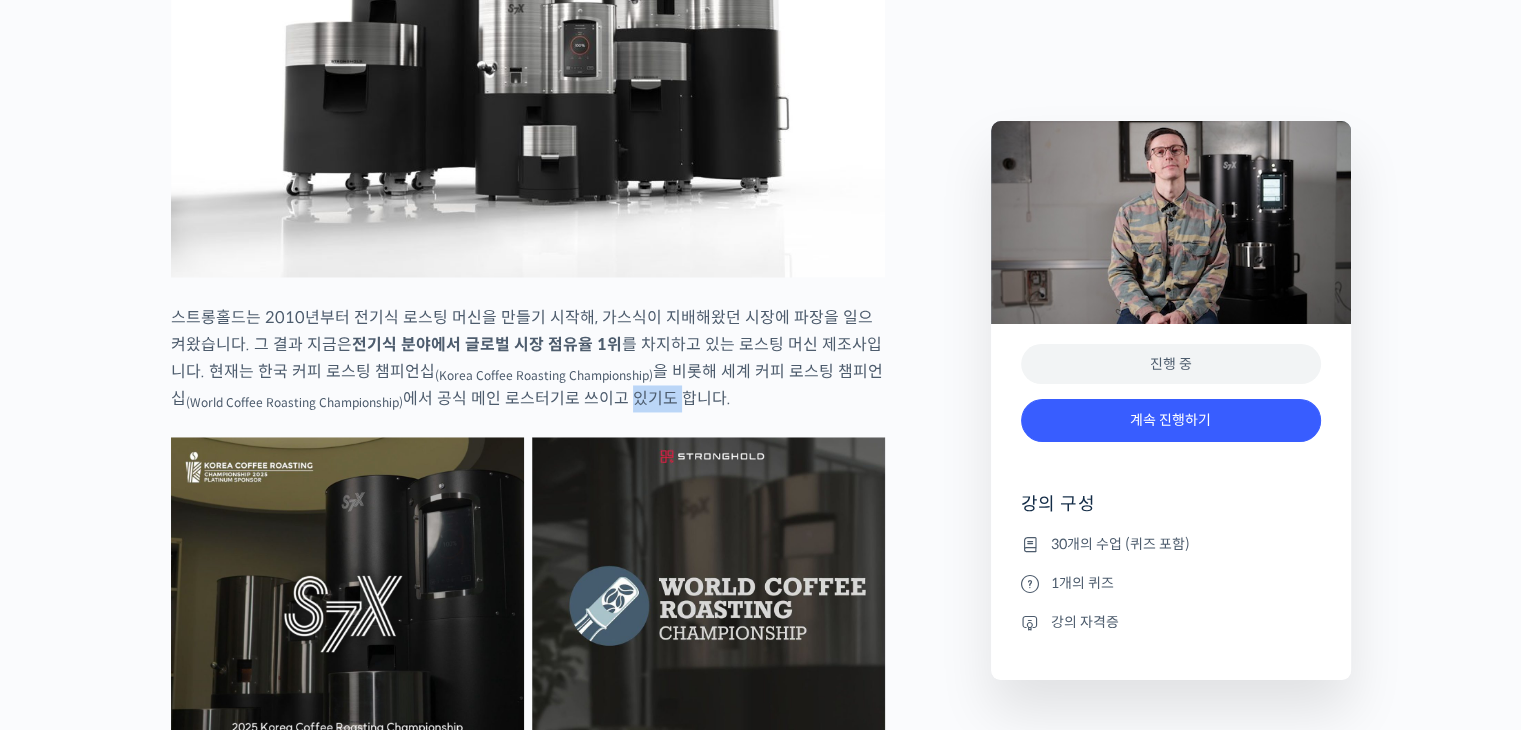 click on "스트롱홀드는 2010년부터 전기식 로스팅 머신을 만들기 시작해, 가스식이 지배해왔던 시장에 파장을 일으켜왔습니다. 그 결과 지금은  전기식 분야에서 글로벌 시장 점유율 1위 를 차지하고 있는 로스팅 머신 제조사입니다. 현재는 한국 커피 로스팅 챔피언십 (Korea Coffee Roasting Championship) 을 비롯해 세계 커피 로스팅 챔피언십 (World Coffee Roasting Championship) 에서 공식 메인 로스터기로 쓰이고 있기도 합니다." at bounding box center (528, 358) 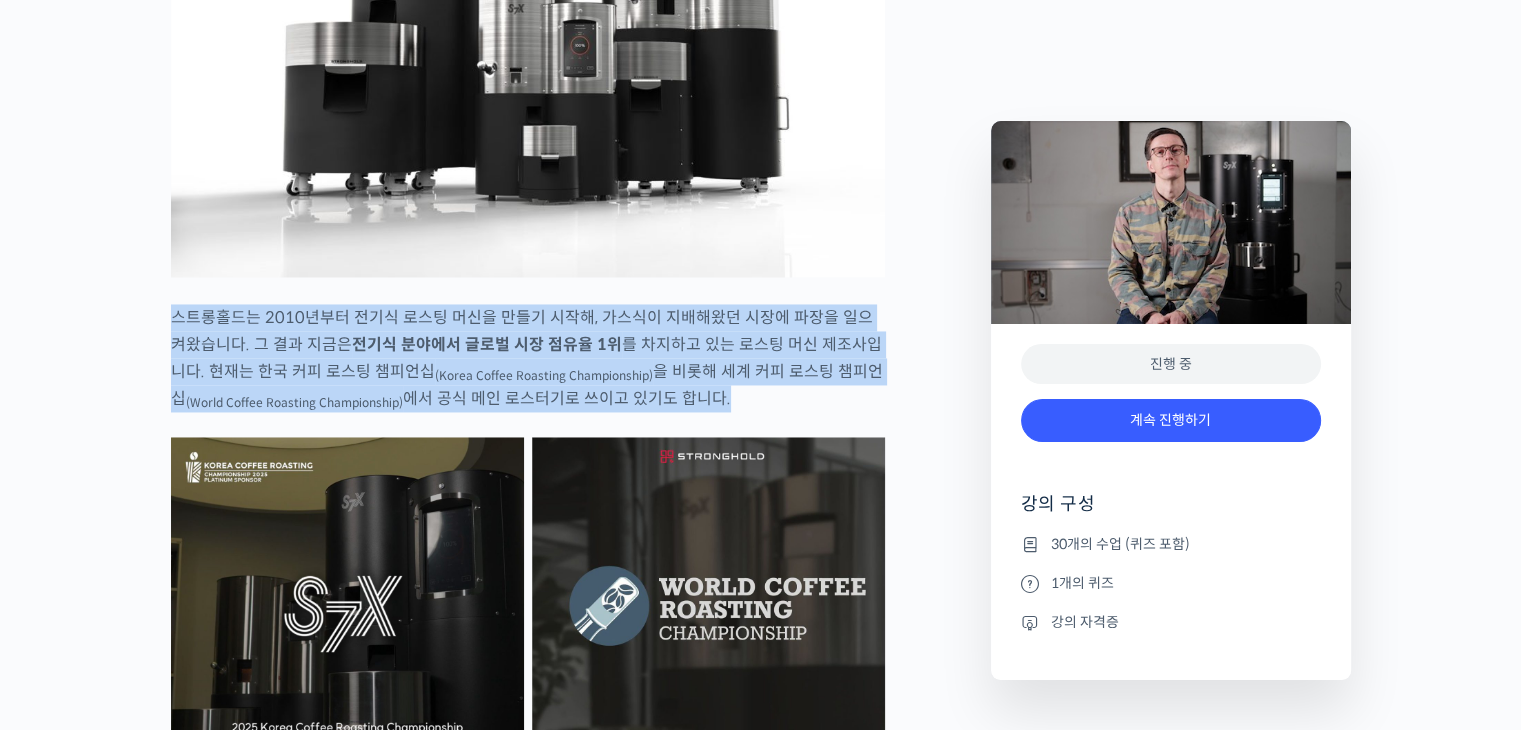 click on "스트롱홀드는 2010년부터 전기식 로스팅 머신을 만들기 시작해, 가스식이 지배해왔던 시장에 파장을 일으켜왔습니다. 그 결과 지금은  전기식 분야에서 글로벌 시장 점유율 1위 를 차지하고 있는 로스팅 머신 제조사입니다. 현재는 한국 커피 로스팅 챔피언십 (Korea Coffee Roasting Championship) 을 비롯해 세계 커피 로스팅 챔피언십 (World Coffee Roasting Championship) 에서 공식 메인 로스터기로 쓰이고 있기도 합니다." at bounding box center (528, 358) 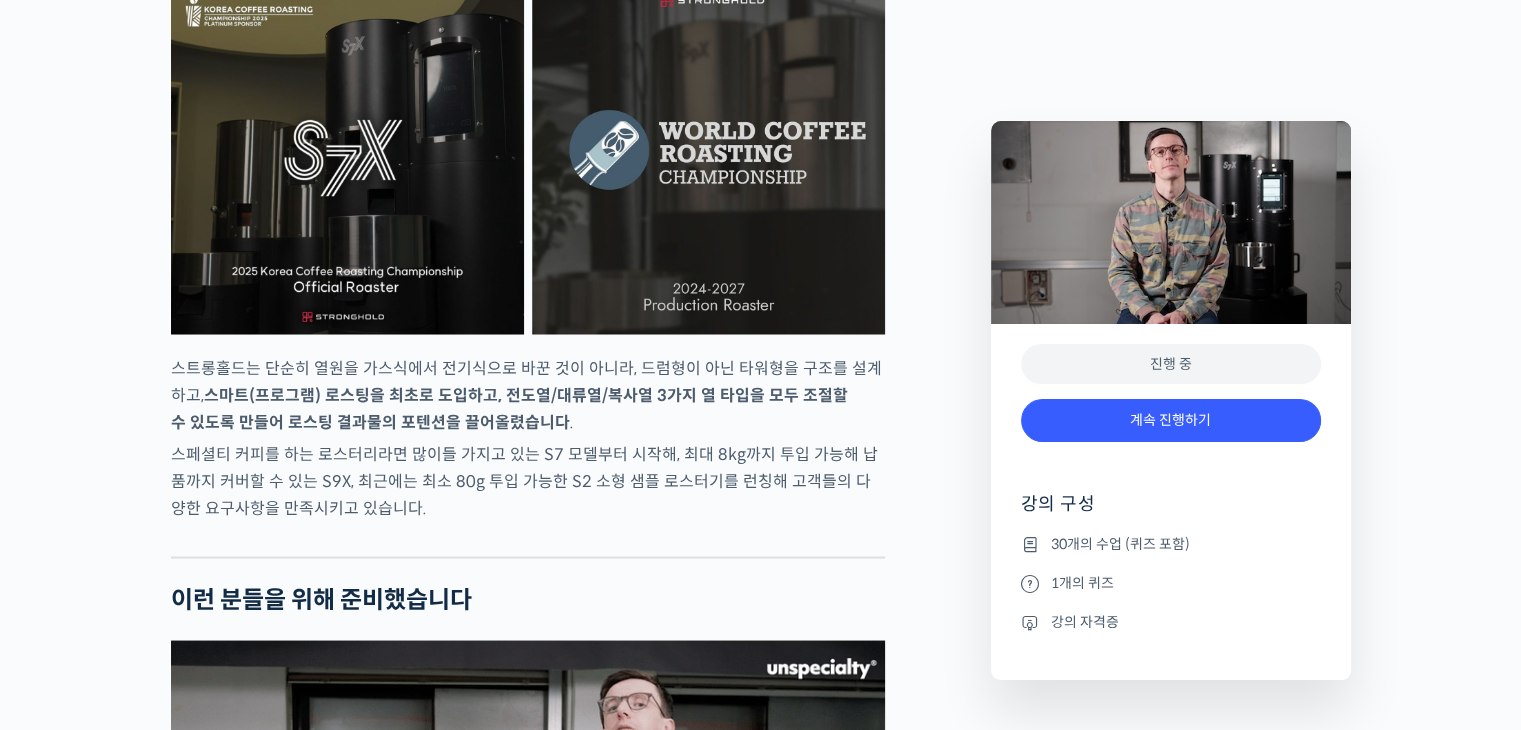 scroll, scrollTop: 3608, scrollLeft: 0, axis: vertical 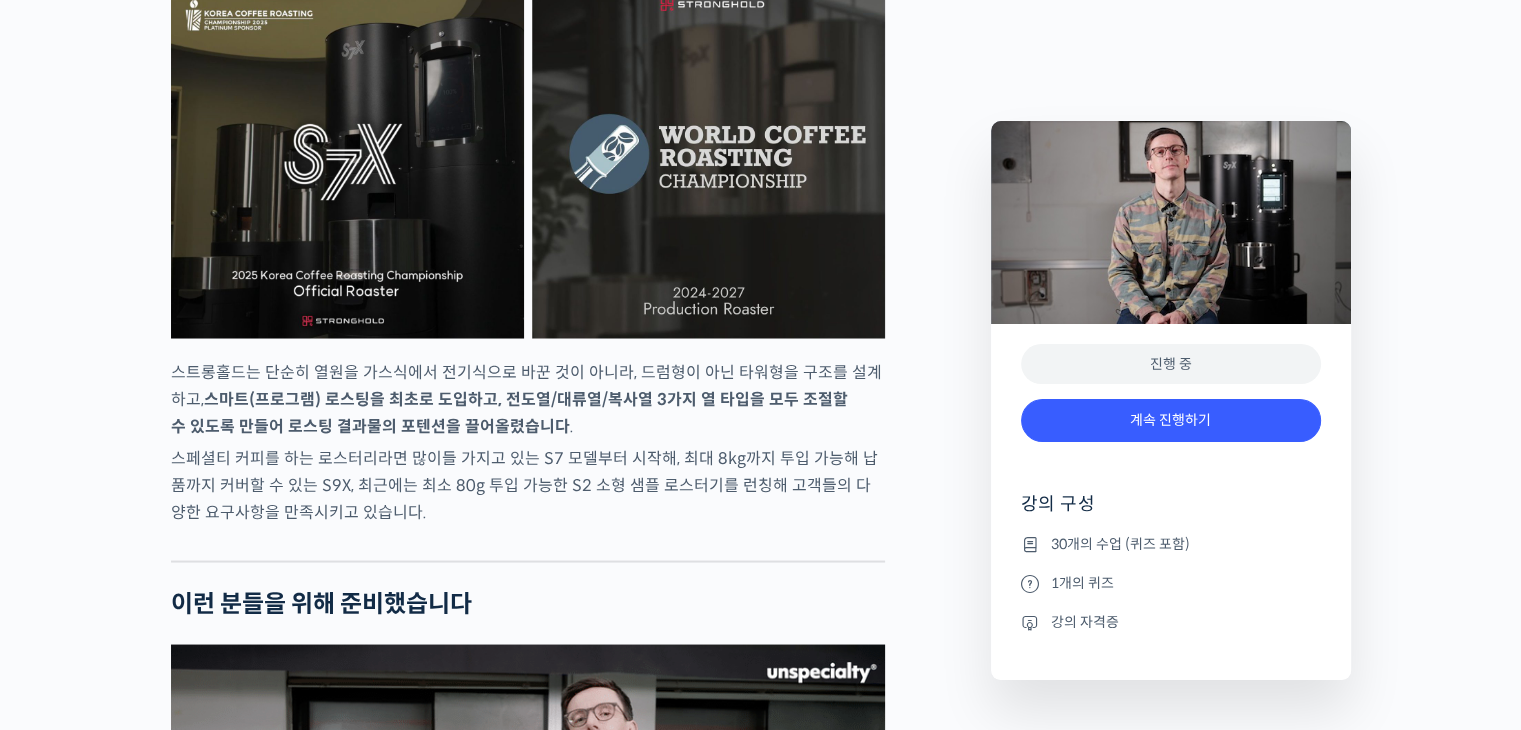click on "스마트(프로그램) 로스팅을 최초로 도입하고, 전도열/대류열/복사열 3가지 열 타입을 모두 조절할 수 있도록 만들어 로스팅 결과물의 포텐션을 끌어올렸습니다" at bounding box center [509, 412] 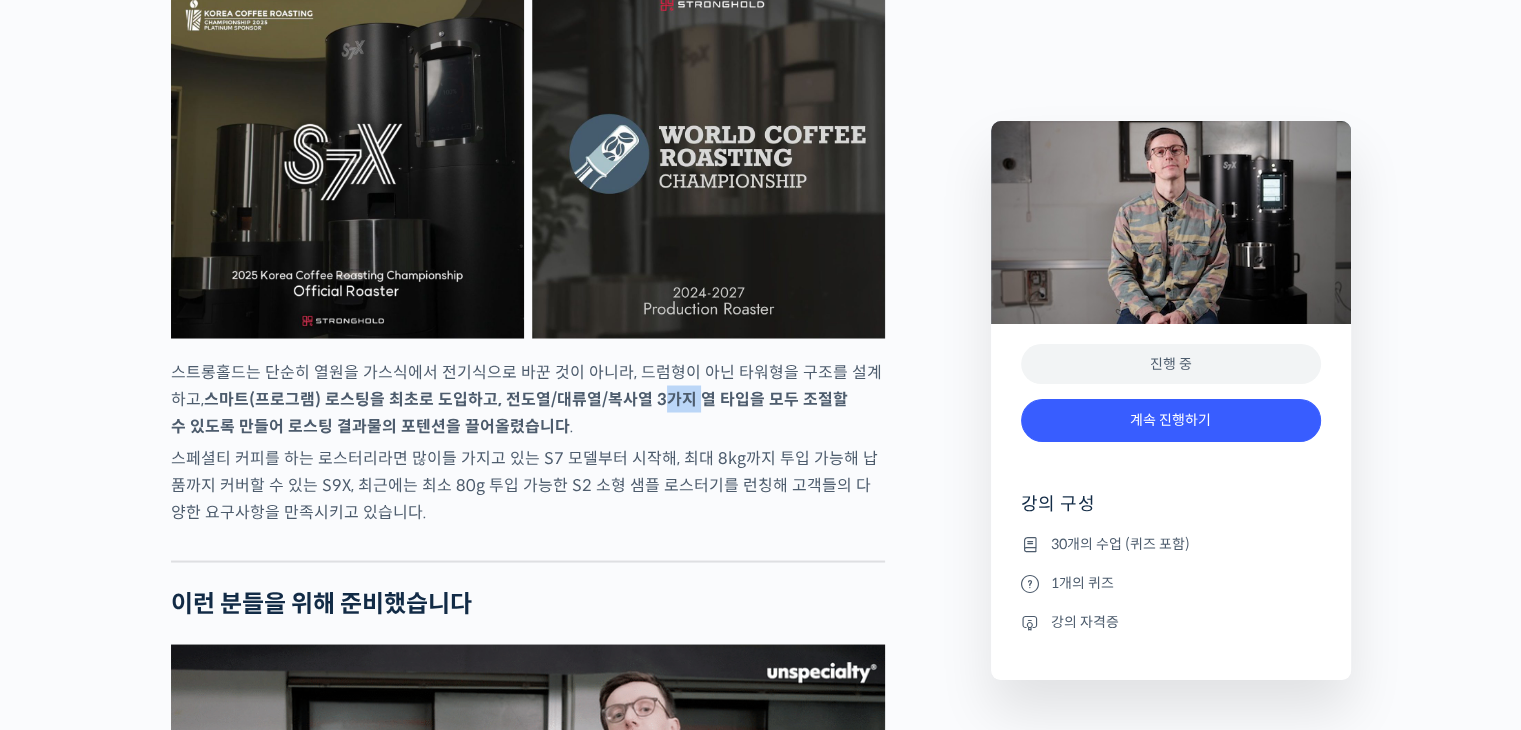 click on "스마트(프로그램) 로스팅을 최초로 도입하고, 전도열/대류열/복사열 3가지 열 타입을 모두 조절할 수 있도록 만들어 로스팅 결과물의 포텐션을 끌어올렸습니다" at bounding box center (509, 412) 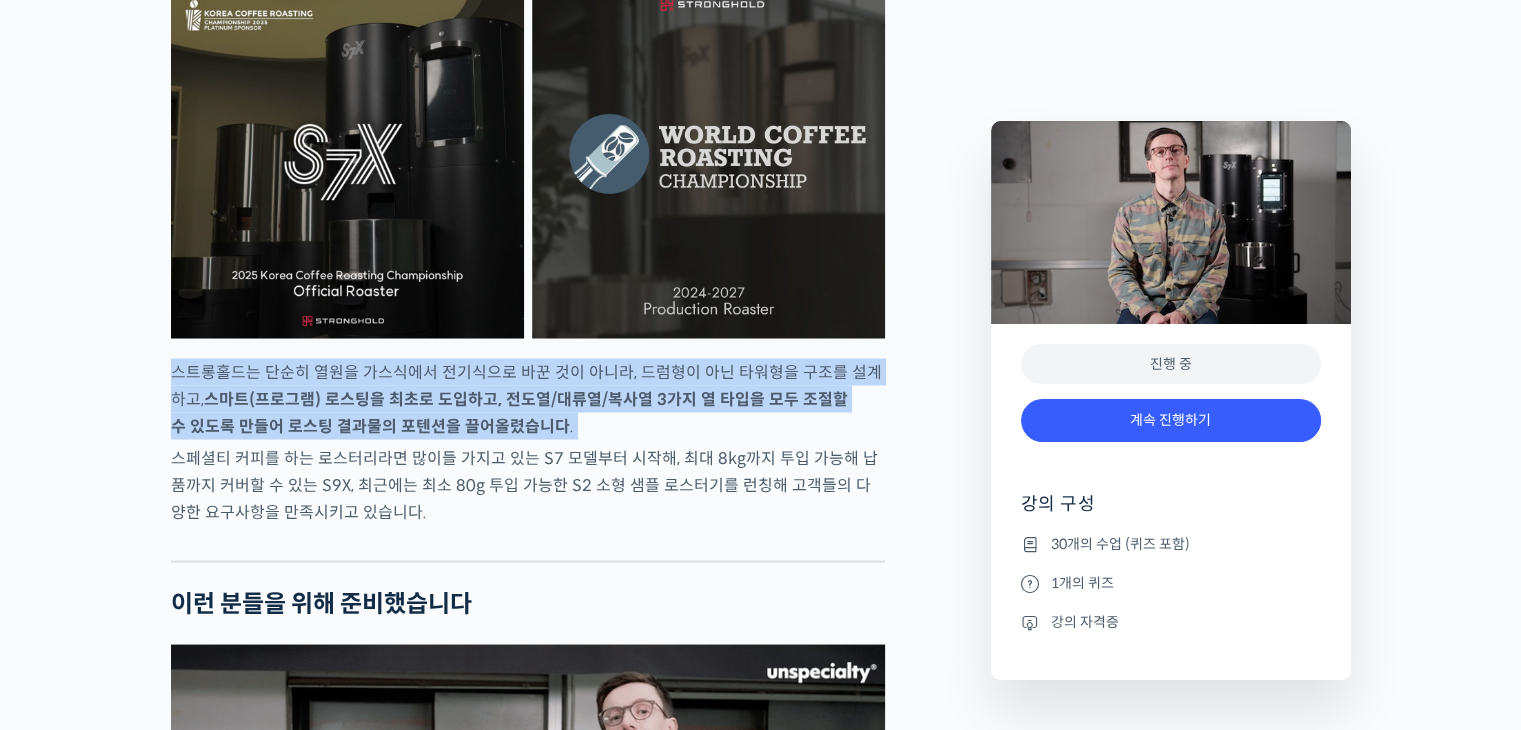 click on "스마트(프로그램) 로스팅을 최초로 도입하고, 전도열/대류열/복사열 3가지 열 타입을 모두 조절할 수 있도록 만들어 로스팅 결과물의 포텐션을 끌어올렸습니다" at bounding box center [509, 412] 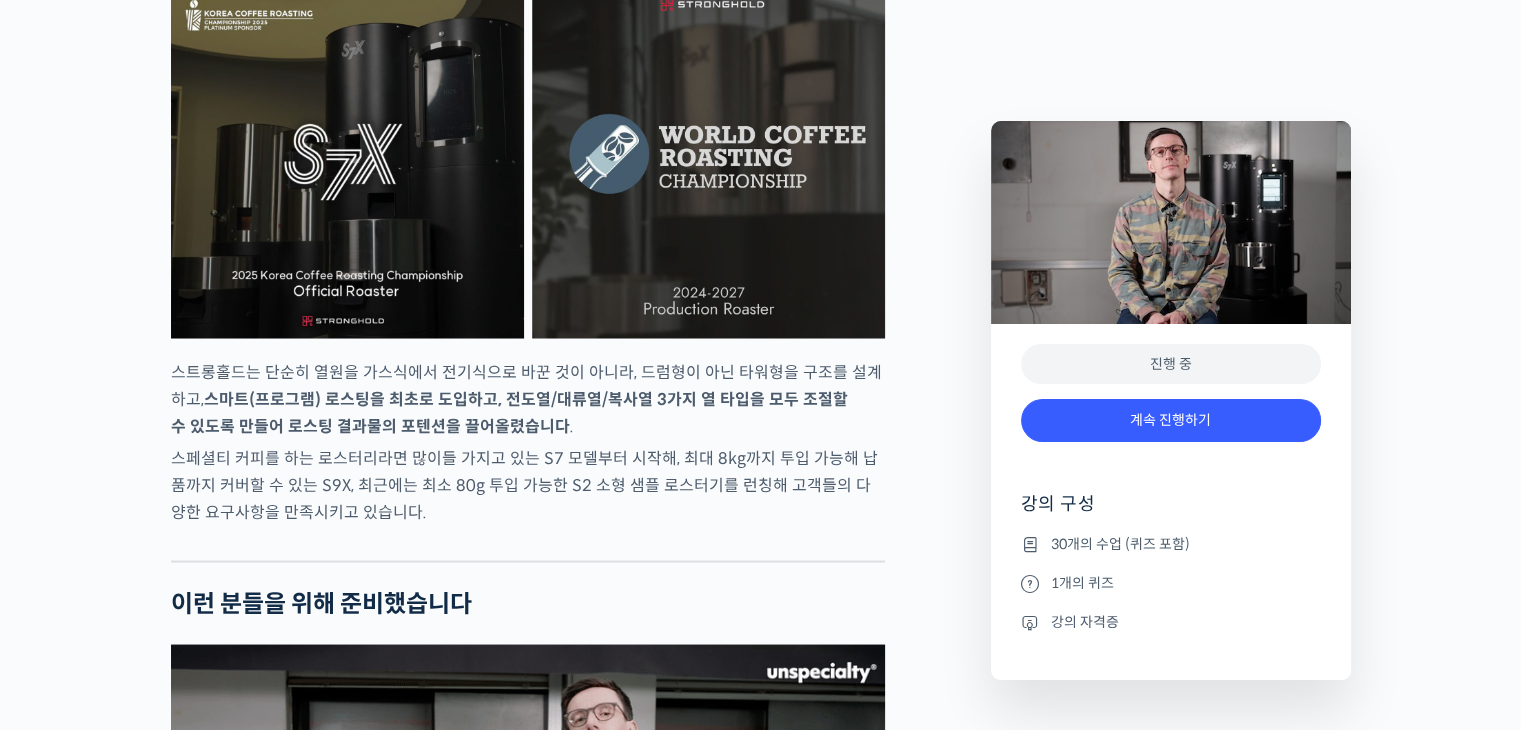 click on "스페셜티 커피를 하는 로스터리라면 많이들 가지고 있는 S7 모델부터 시작해, 최대 8kg까지 투입 가능해 납품까지 커버할 수 있는 S9X, 최근에는 최소 80g 투입 가능한 S2 소형 샘플 로스터기를 런칭해 고객들의 다양한 요구사항을 만족시키고 있습니다." at bounding box center [528, 484] 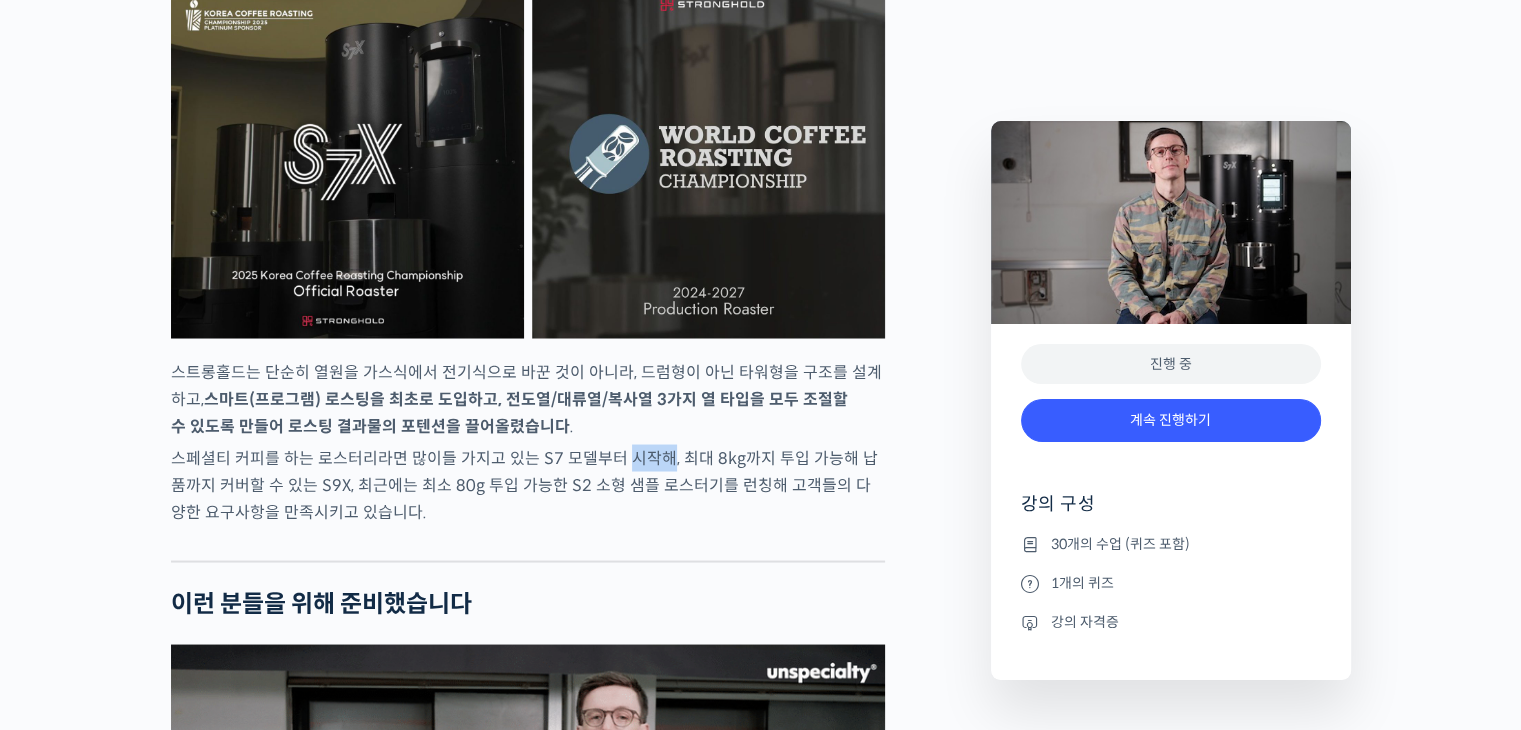 click on "스페셜티 커피를 하는 로스터리라면 많이들 가지고 있는 S7 모델부터 시작해, 최대 8kg까지 투입 가능해 납품까지 커버할 수 있는 S9X, 최근에는 최소 80g 투입 가능한 S2 소형 샘플 로스터기를 런칭해 고객들의 다양한 요구사항을 만족시키고 있습니다." at bounding box center [528, 484] 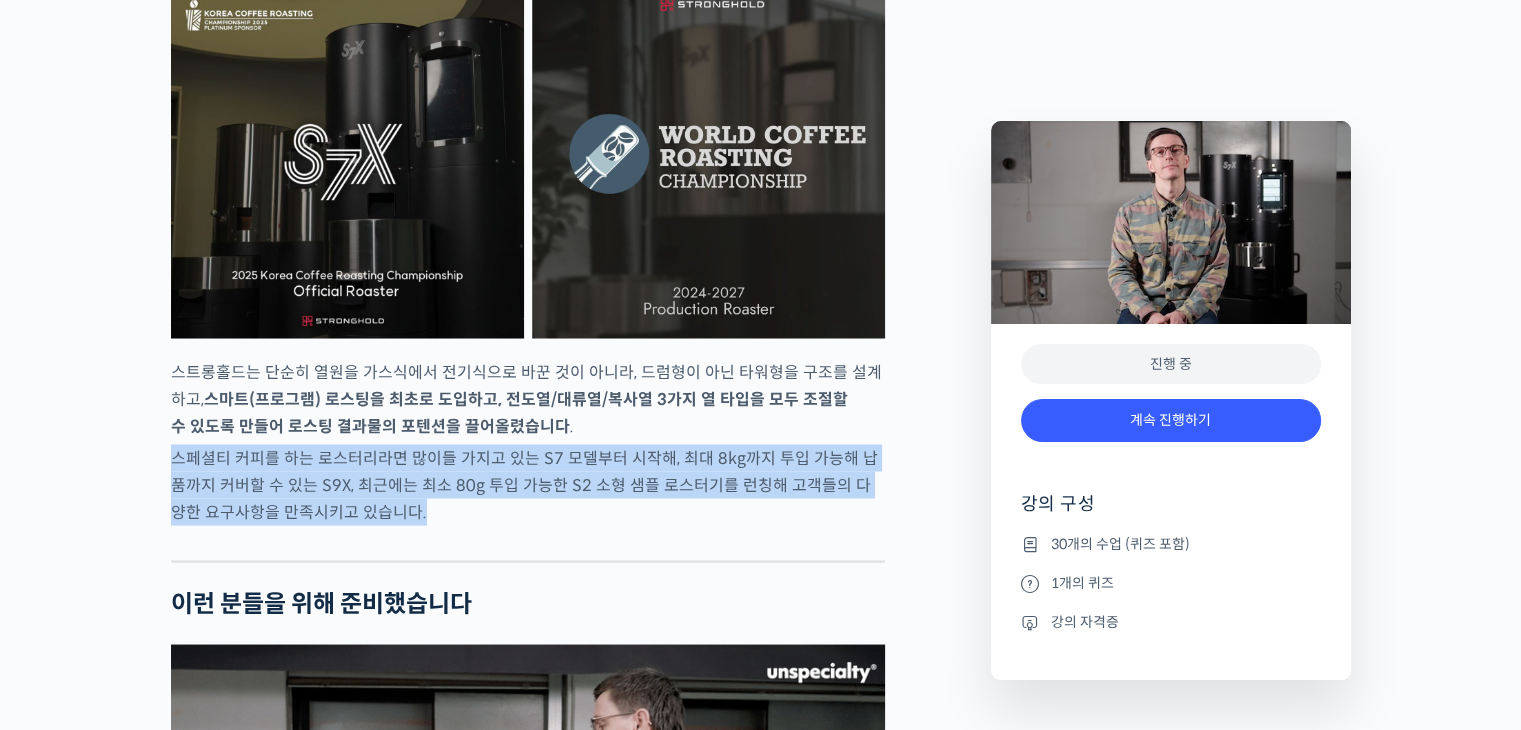 click on "스페셜티 커피를 하는 로스터리라면 많이들 가지고 있는 S7 모델부터 시작해, 최대 8kg까지 투입 가능해 납품까지 커버할 수 있는 S9X, 최근에는 최소 80g 투입 가능한 S2 소형 샘플 로스터기를 런칭해 고객들의 다양한 요구사항을 만족시키고 있습니다." at bounding box center (528, 484) 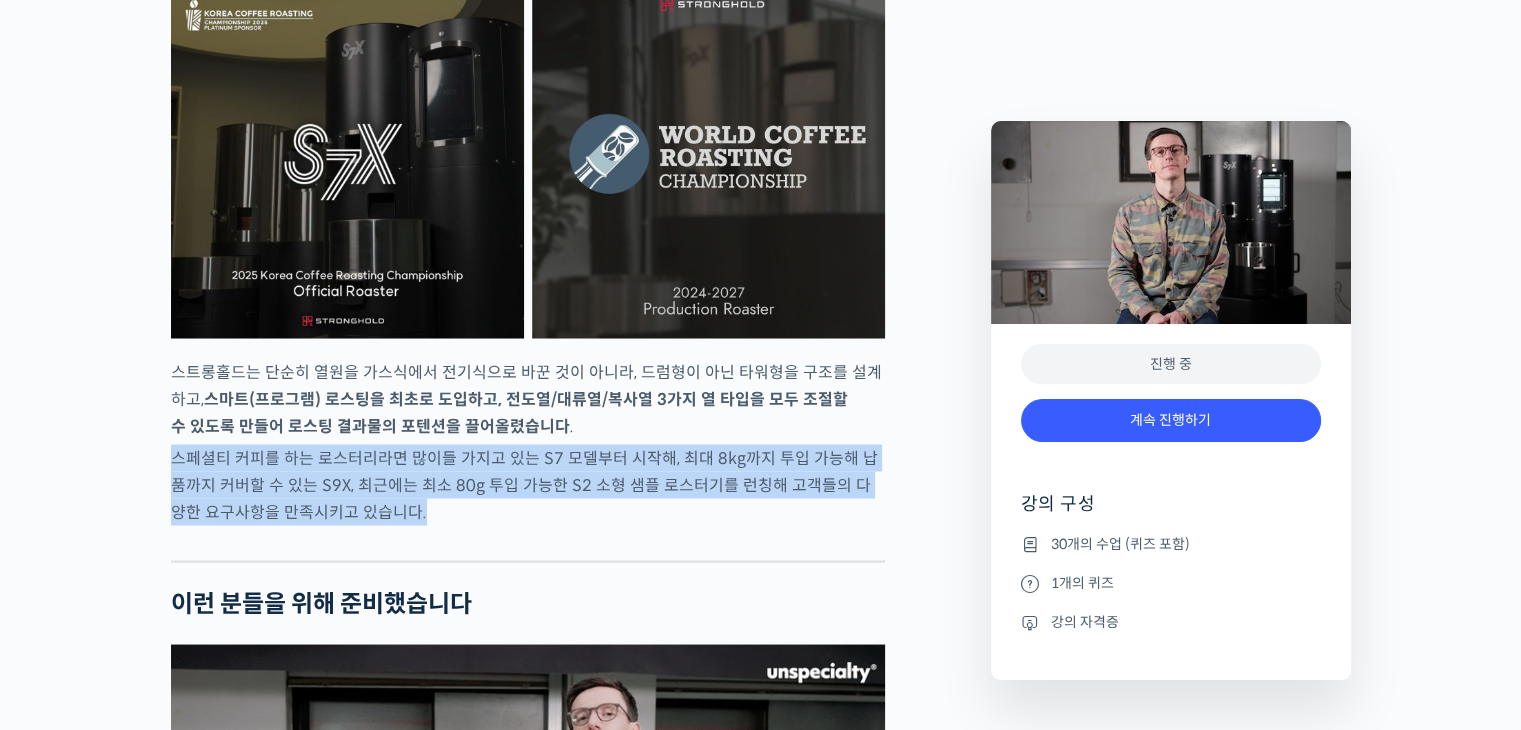 click on "스페셜티 커피를 하는 로스터리라면 많이들 가지고 있는 S7 모델부터 시작해, 최대 8kg까지 투입 가능해 납품까지 커버할 수 있는 S9X, 최근에는 최소 80g 투입 가능한 S2 소형 샘플 로스터기를 런칭해 고객들의 다양한 요구사항을 만족시키고 있습니다." at bounding box center (528, 484) 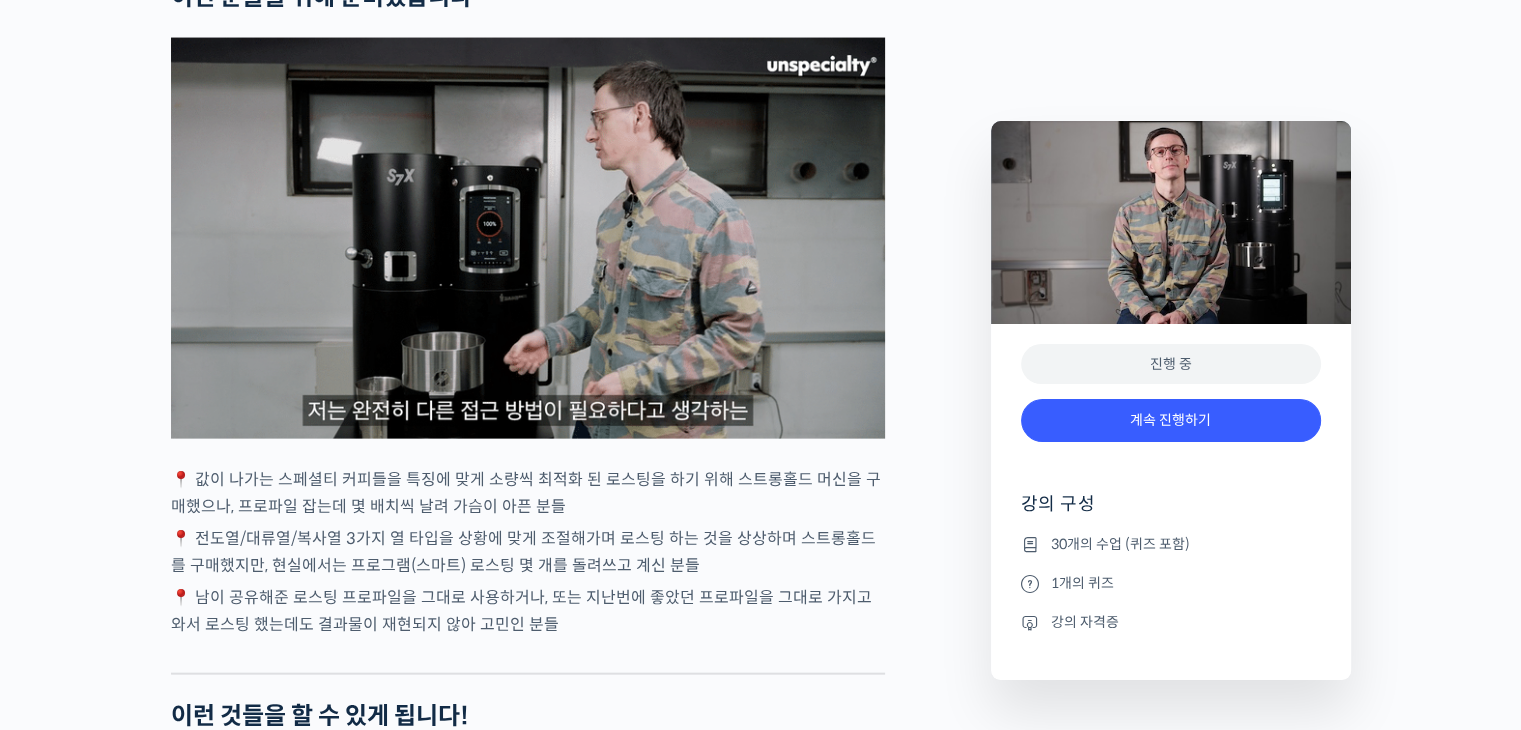 scroll, scrollTop: 4215, scrollLeft: 0, axis: vertical 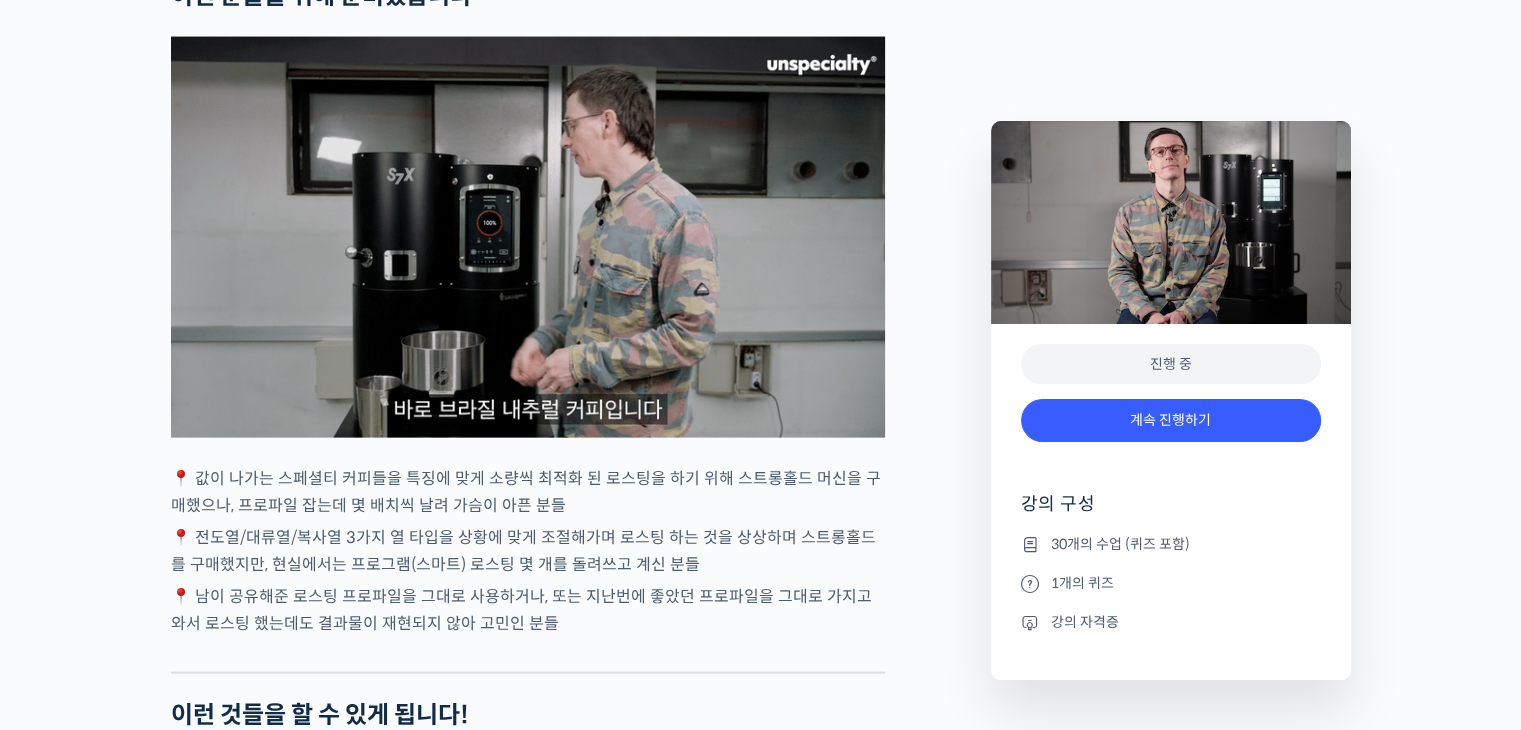 click on "📍 값이 나가는 스페셜티 커피들을 특징에 맞게 소량씩 최적화 된 로스팅을 하기 위해 스트롱홀드 머신을 구매했으나, 프로파일 잡는데 몇 배치씩 날려 가슴이 아픈 분들" at bounding box center (528, 492) 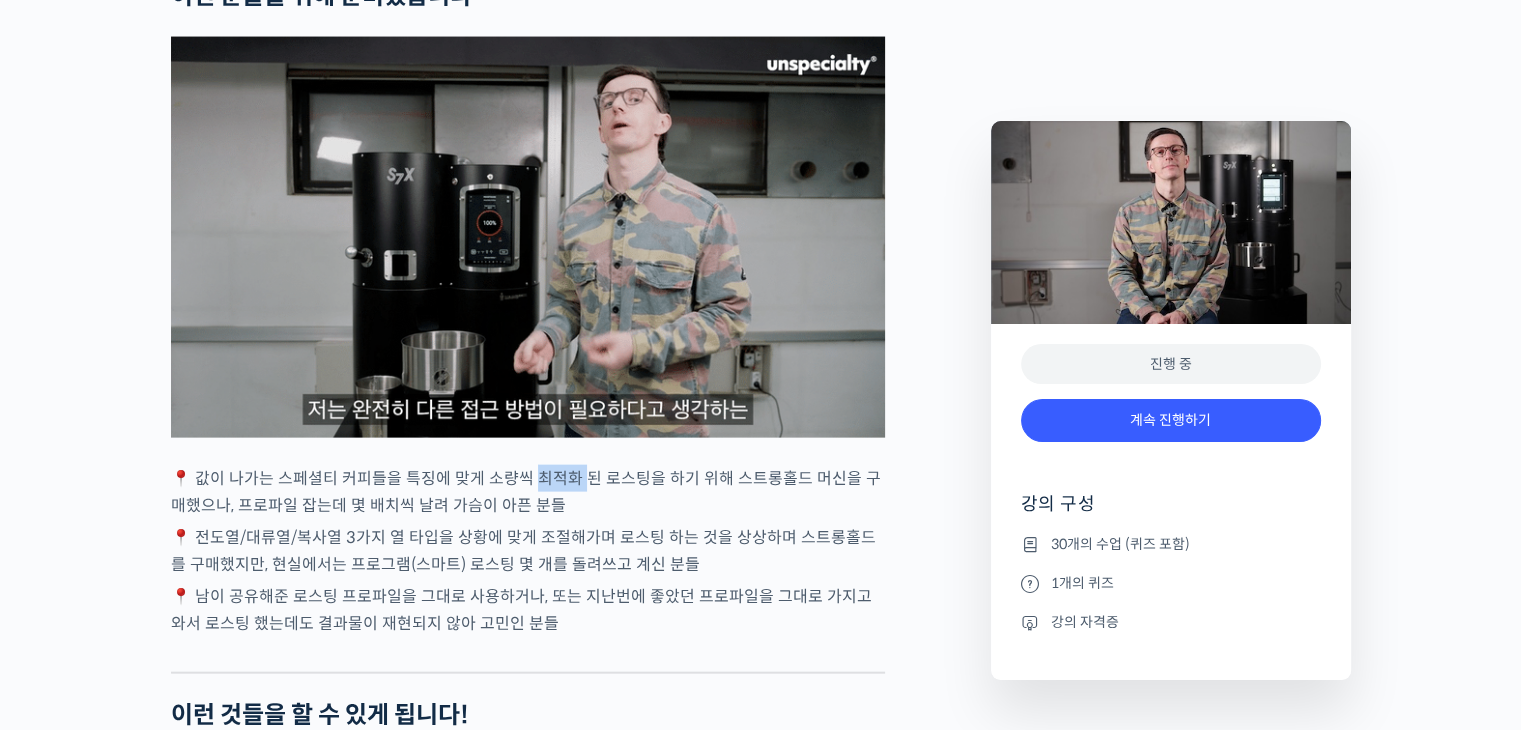click on "📍 값이 나가는 스페셜티 커피들을 특징에 맞게 소량씩 최적화 된 로스팅을 하기 위해 스트롱홀드 머신을 구매했으나, 프로파일 잡는데 몇 배치씩 날려 가슴이 아픈 분들" at bounding box center [528, 492] 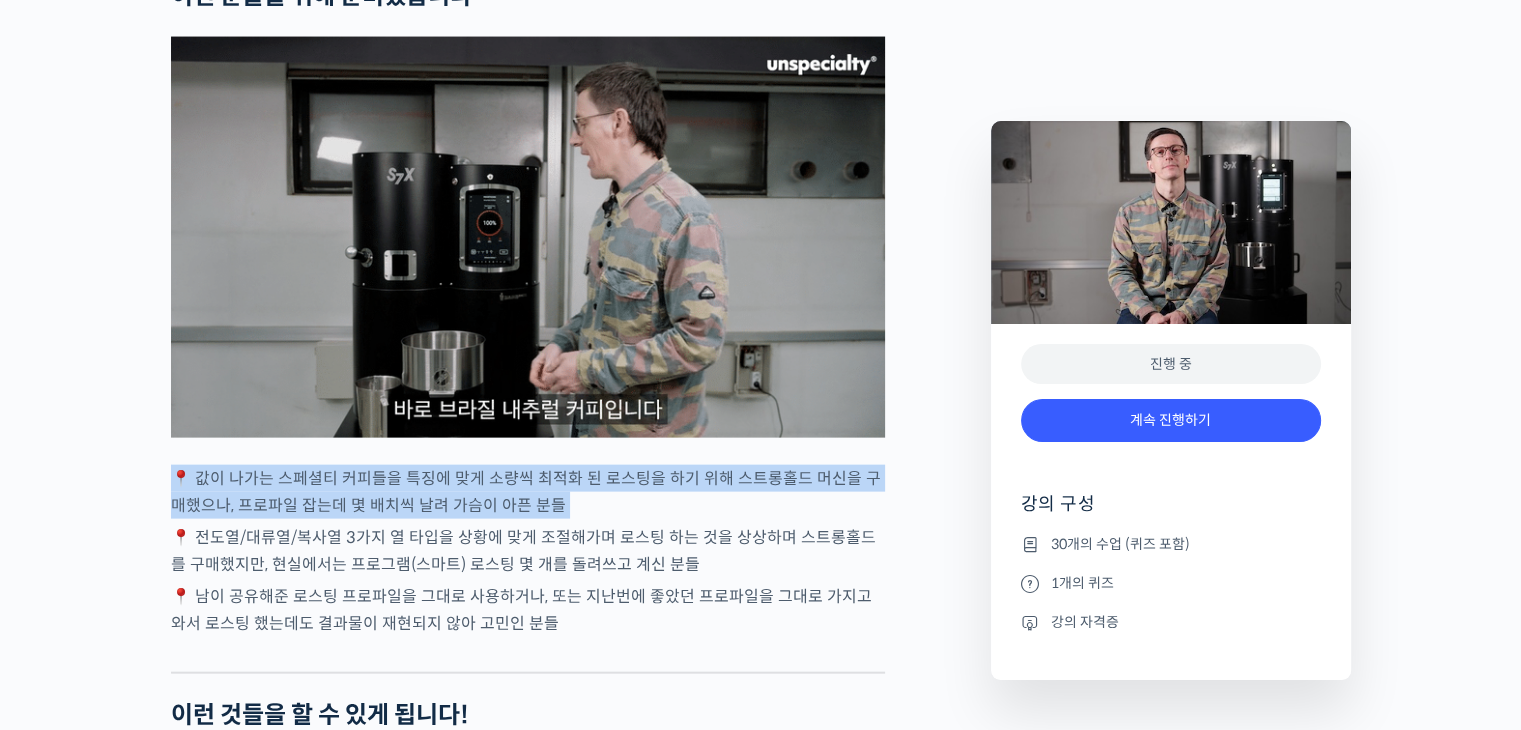 click on "📍 값이 나가는 스페셜티 커피들을 특징에 맞게 소량씩 최적화 된 로스팅을 하기 위해 스트롱홀드 머신을 구매했으나, 프로파일 잡는데 몇 배치씩 날려 가슴이 아픈 분들" at bounding box center [528, 492] 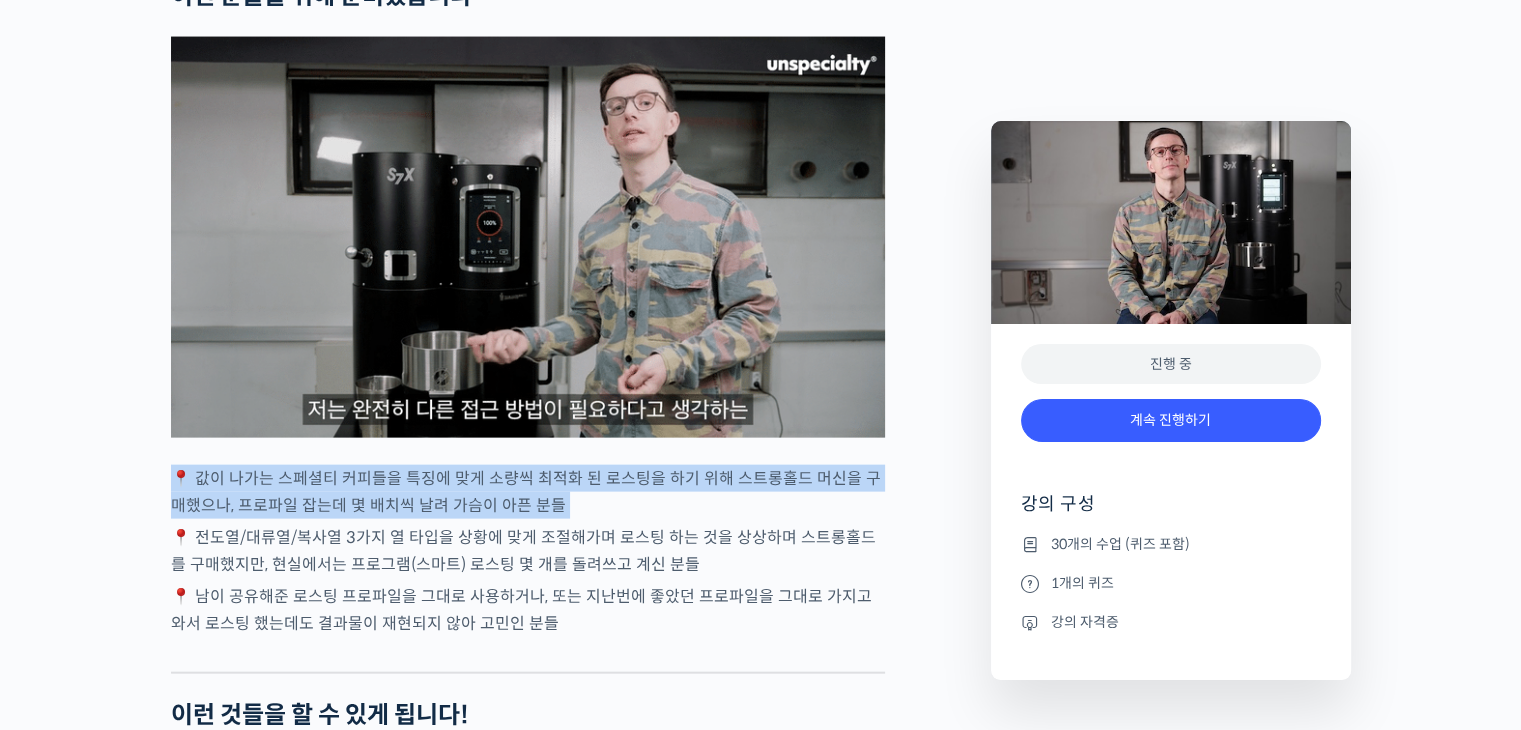 click on "📍 값이 나가는 스페셜티 커피들을 특징에 맞게 소량씩 최적화 된 로스팅을 하기 위해 스트롱홀드 머신을 구매했으나, 프로파일 잡는데 몇 배치씩 날려 가슴이 아픈 분들" at bounding box center (528, 492) 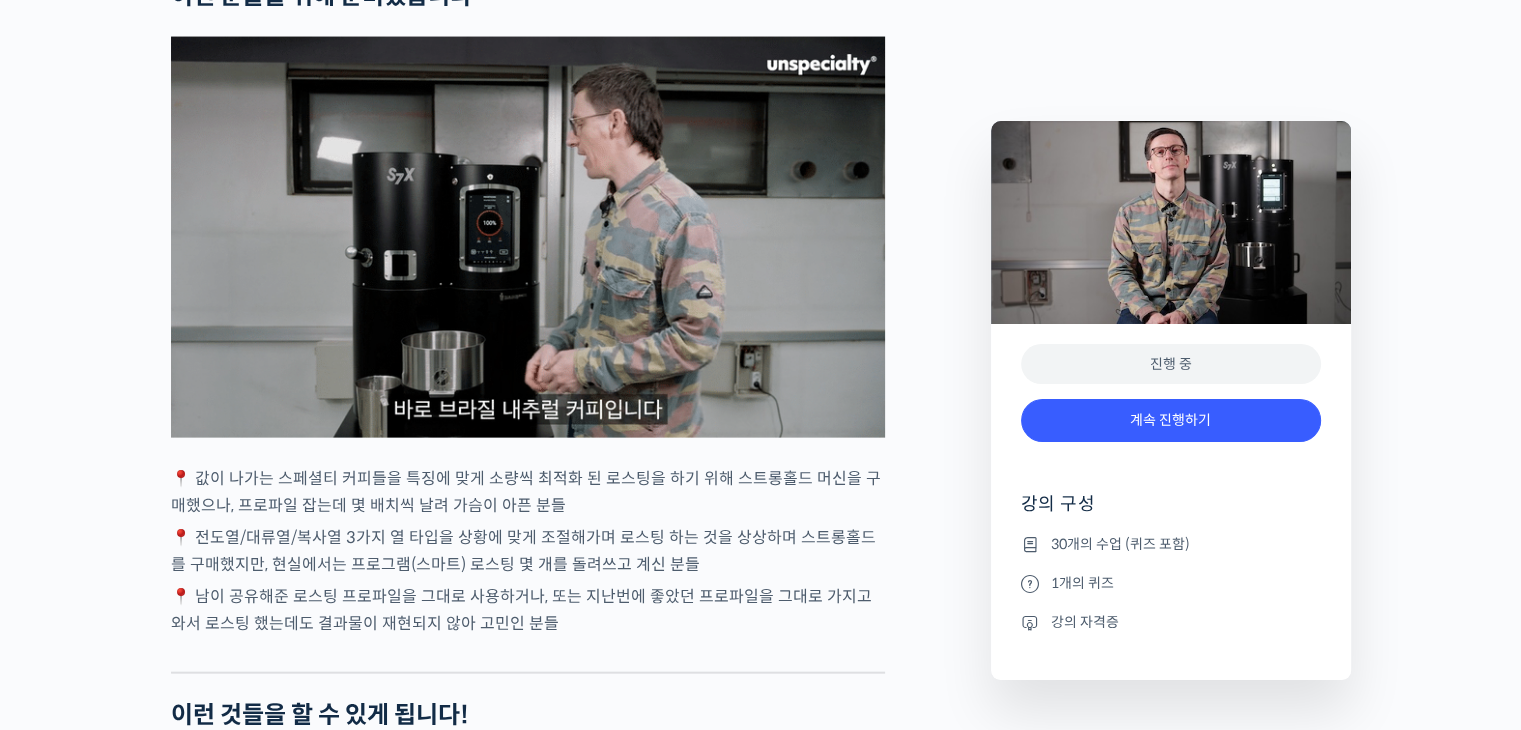 click on "📍 값이 나가는 스페셜티 커피들을 특징에 맞게 소량씩 최적화 된 로스팅을 하기 위해 스트롱홀드 머신을 구매했으나, 프로파일 잡는데 몇 배치씩 날려 가슴이 아픈 분들" at bounding box center (528, 492) 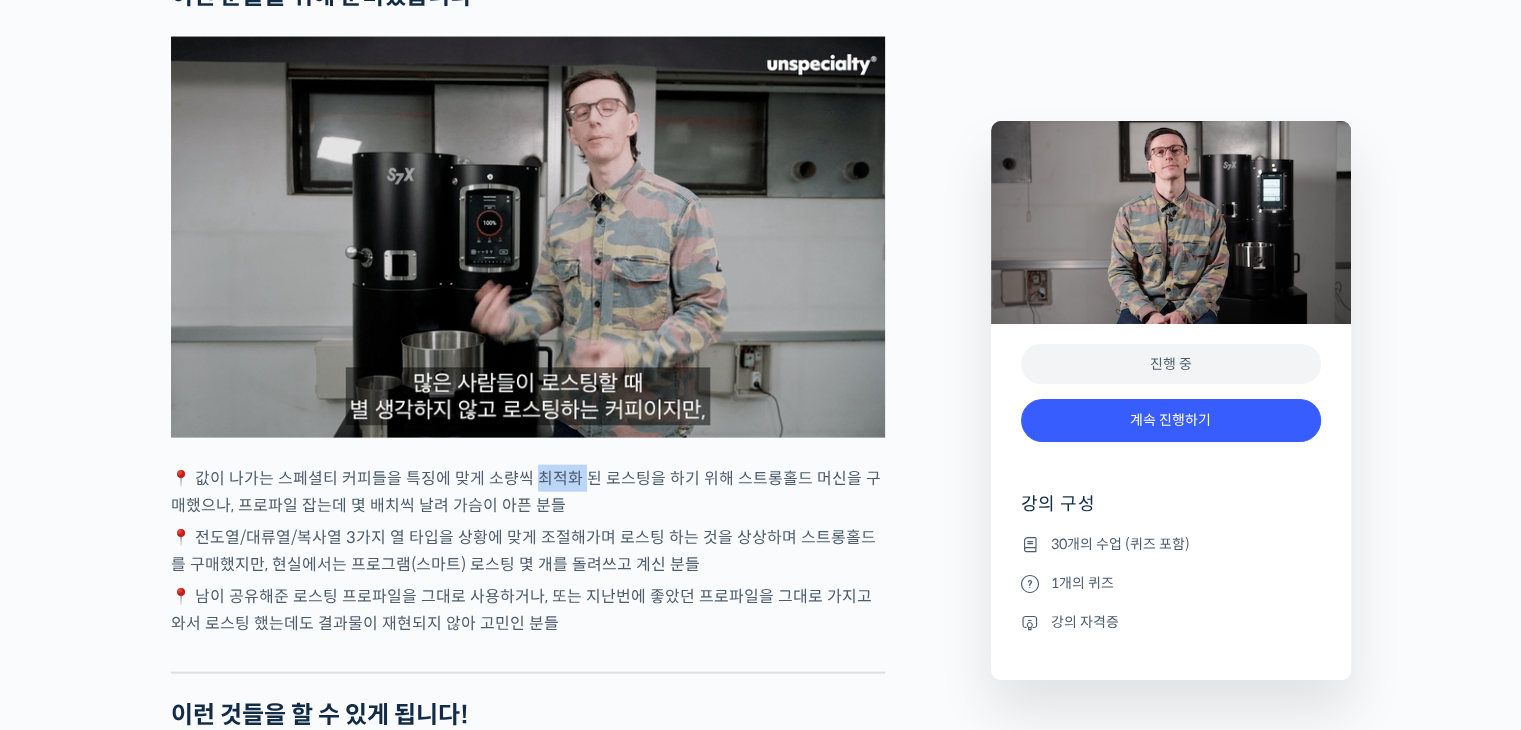 click on "📍 값이 나가는 스페셜티 커피들을 특징에 맞게 소량씩 최적화 된 로스팅을 하기 위해 스트롱홀드 머신을 구매했으나, 프로파일 잡는데 몇 배치씩 날려 가슴이 아픈 분들" at bounding box center [528, 492] 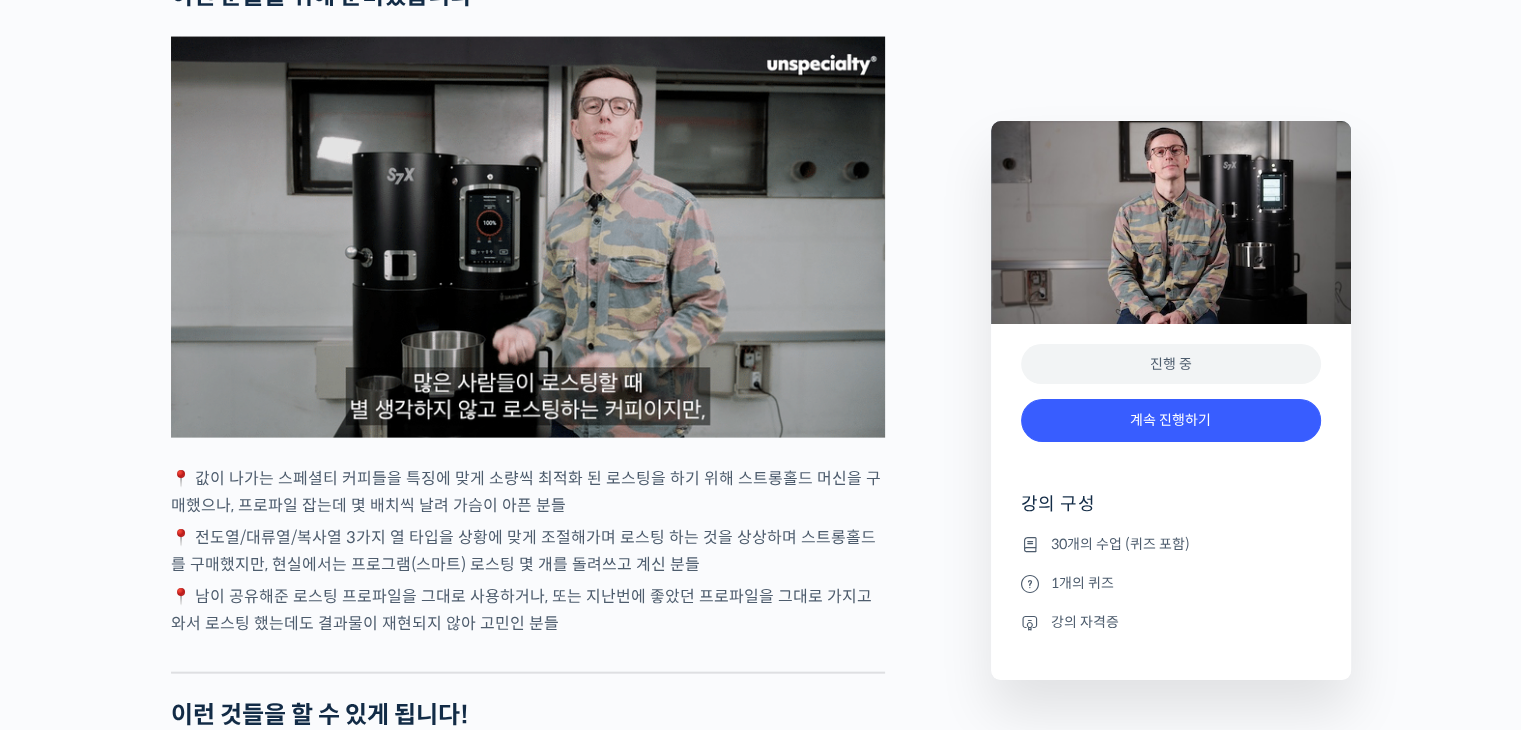 click on "📍 값이 나가는 스페셜티 커피들을 특징에 맞게 소량씩 최적화 된 로스팅을 하기 위해 스트롱홀드 머신을 구매했으나, 프로파일 잡는데 몇 배치씩 날려 가슴이 아픈 분들" at bounding box center (528, 492) 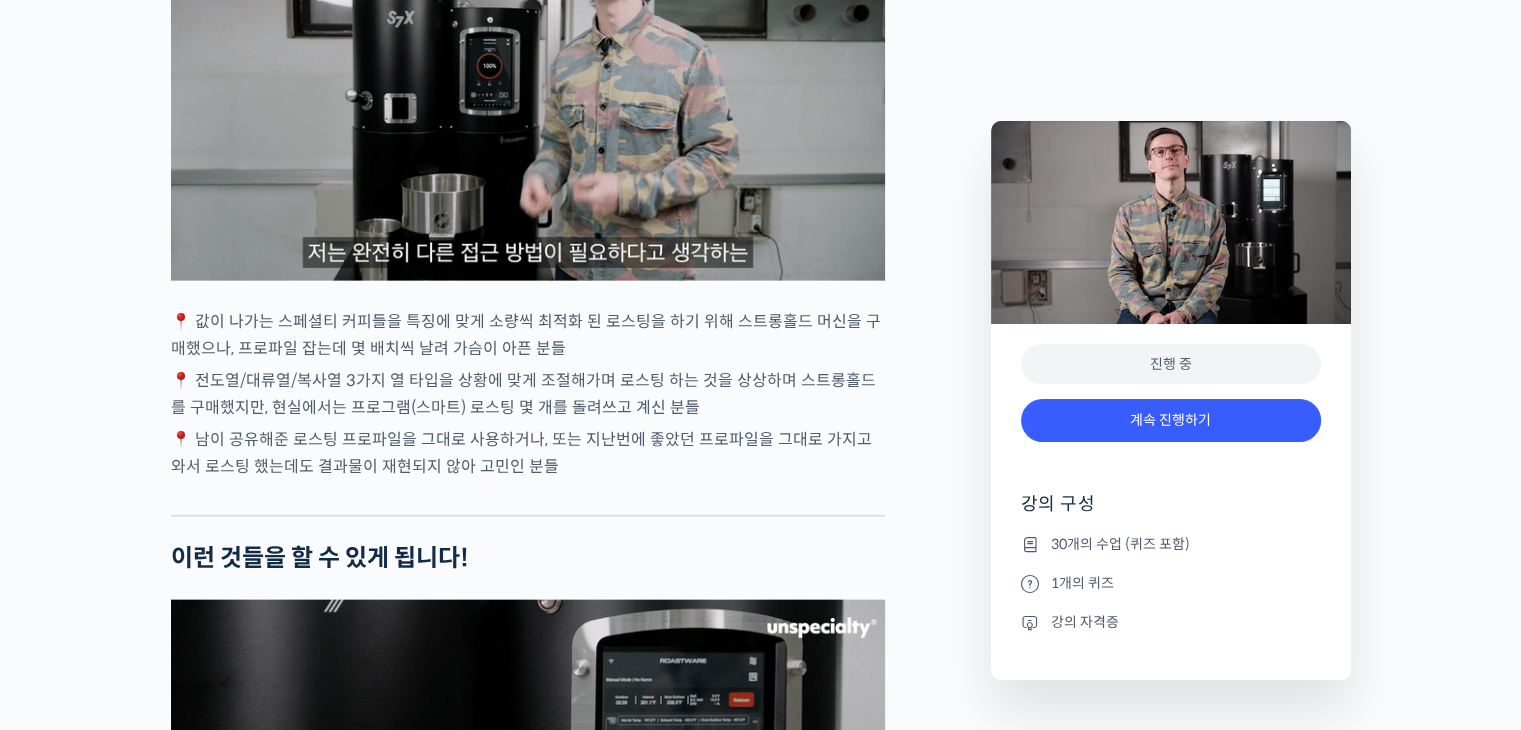 scroll, scrollTop: 4422, scrollLeft: 0, axis: vertical 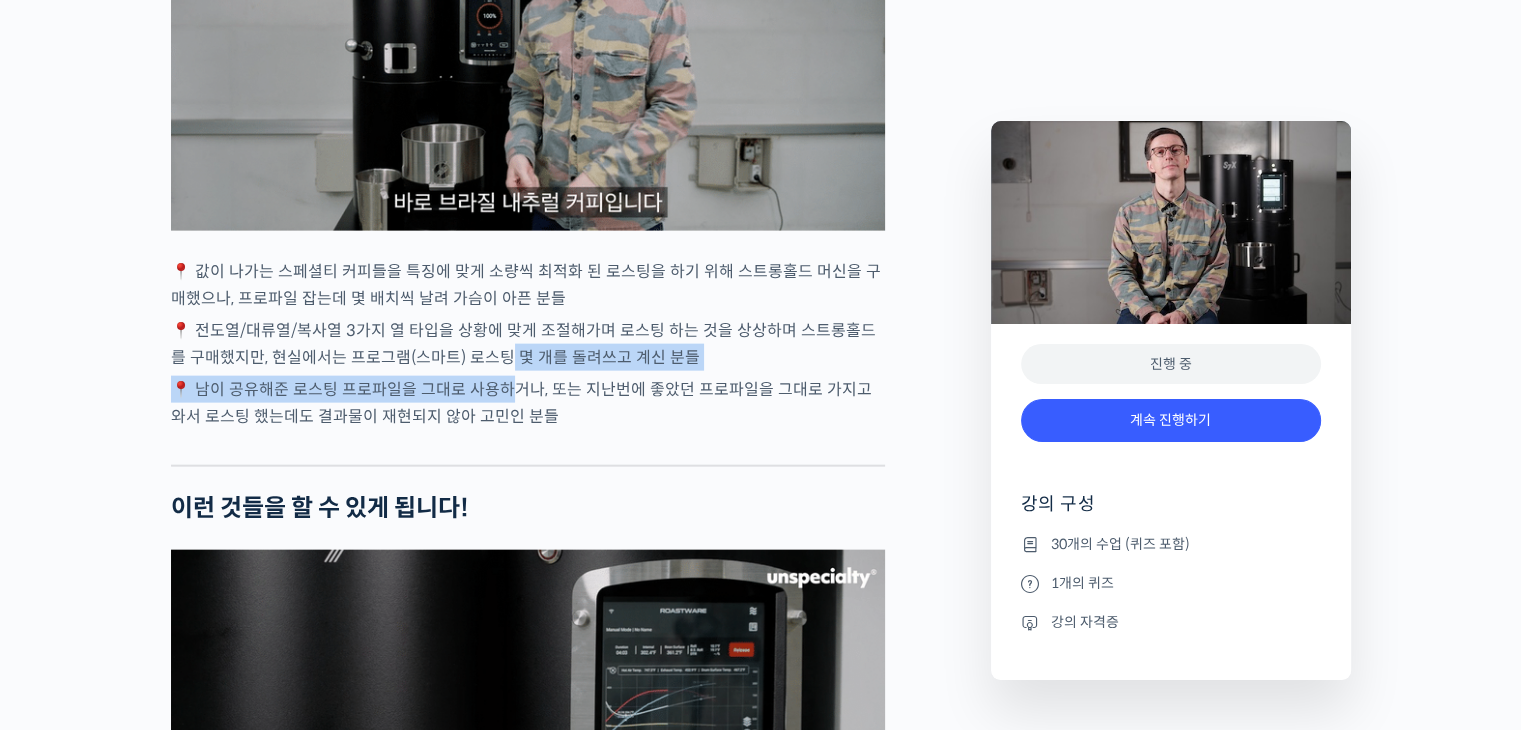 drag, startPoint x: 509, startPoint y: 457, endPoint x: 487, endPoint y: 419, distance: 43.908997 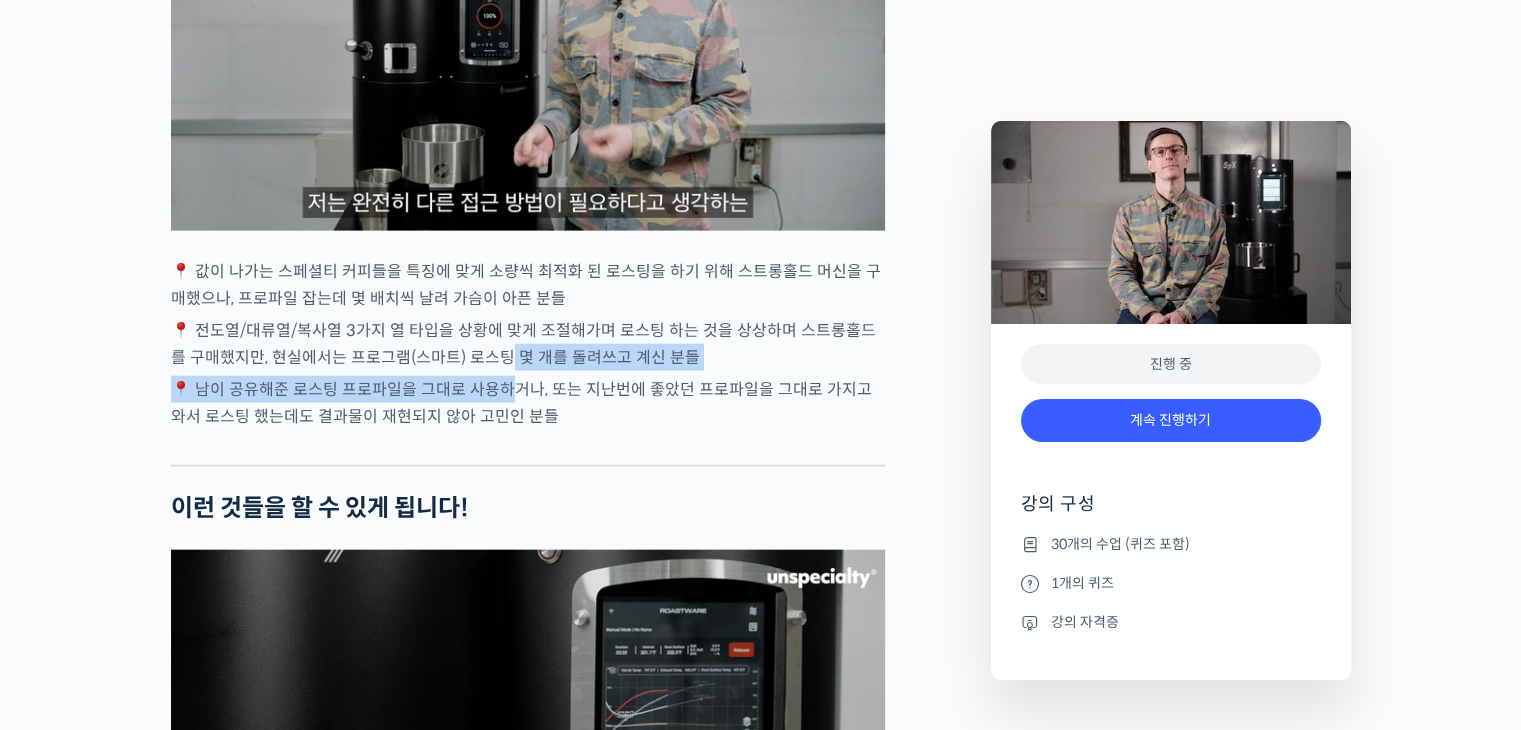click on "벤풋을 소개합니다!
캐나다 <Monogram Coffee> 공동창업자
스트롱홀드 앰버서더  (2023년~)
캐나다 바리스타 챔피언십 (Canadian National Barista Championship)  2023년, 2022년, 2017년, 2016년, 2015년, 2014년, 2013년 총 7회 우승 🏆 2022년에는 브루어스 컵 동시 우승
월드 바리스타 챔피언십  (World Barista Championship) 2022년 5위, 2017년 4위, 2016년 3위, 2015년 3위, 총 4번의 결선 진출 2020년 캐나다 국가대표 코칭 2019년 2018년 스위스 국가대표 코칭 (6위, 3위)
벤풋은 한번 하기도 어려운 바리스타 국가대표 선발전 우승을 7번씩이나, 그리고 나간 세계대회에서 결선에 무려 4번이나 오른 실력자입니다. 그가 대회에서 선보인 동결건조 우유 사용, 이산화탄소 제거 에스프레소 등은 많은 바리스타들에게 영감을 주었습니다." at bounding box center [528, 853] 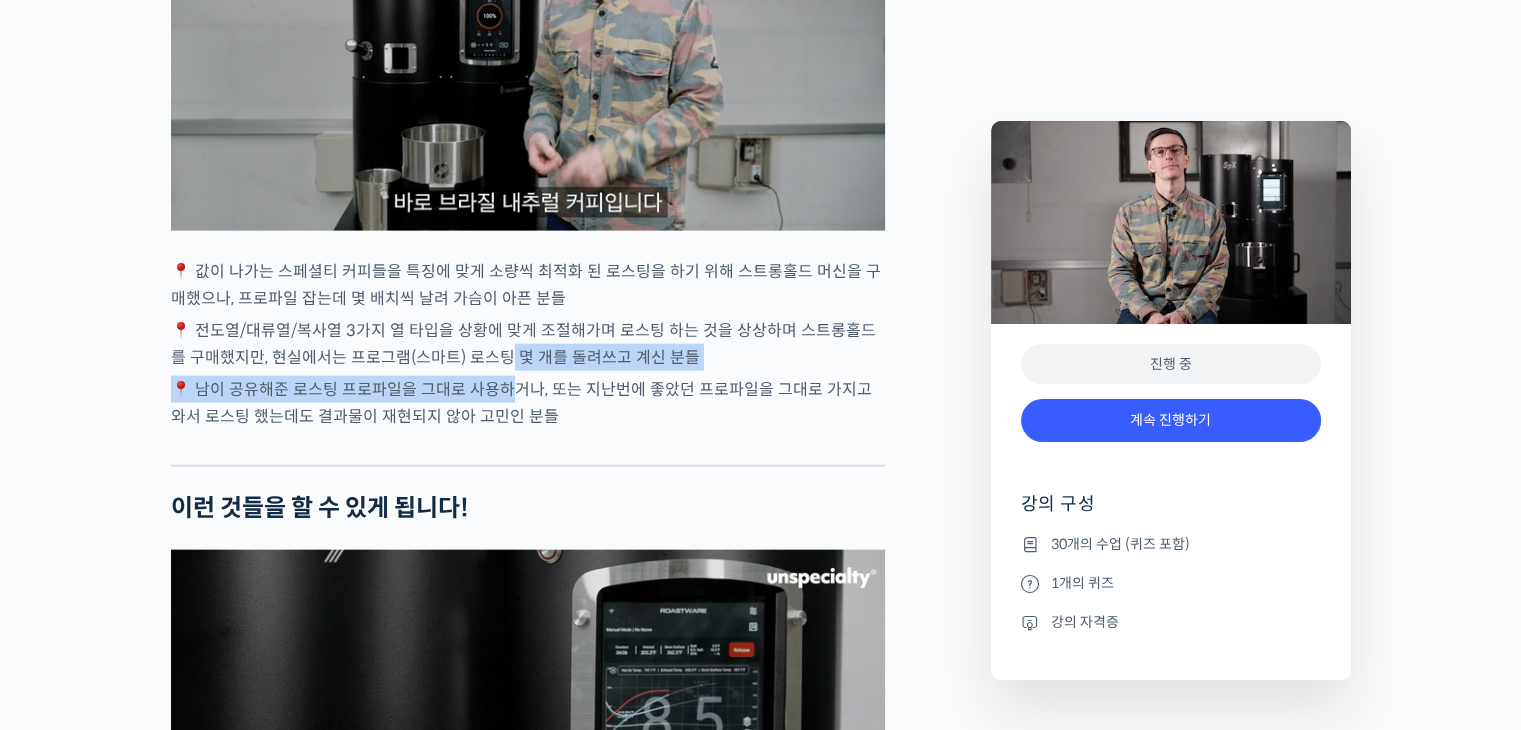 click on "📍 전도열/대류열/복사열 3가지 열 타입을 상황에 맞게 조절해가며 로스팅 하는 것을 상상하며 스트롱홀드를 구매했지만, 현실에서는 프로그램(스마트) 로스팅 몇 개를 돌려쓰고 계신 분들" at bounding box center [528, 344] 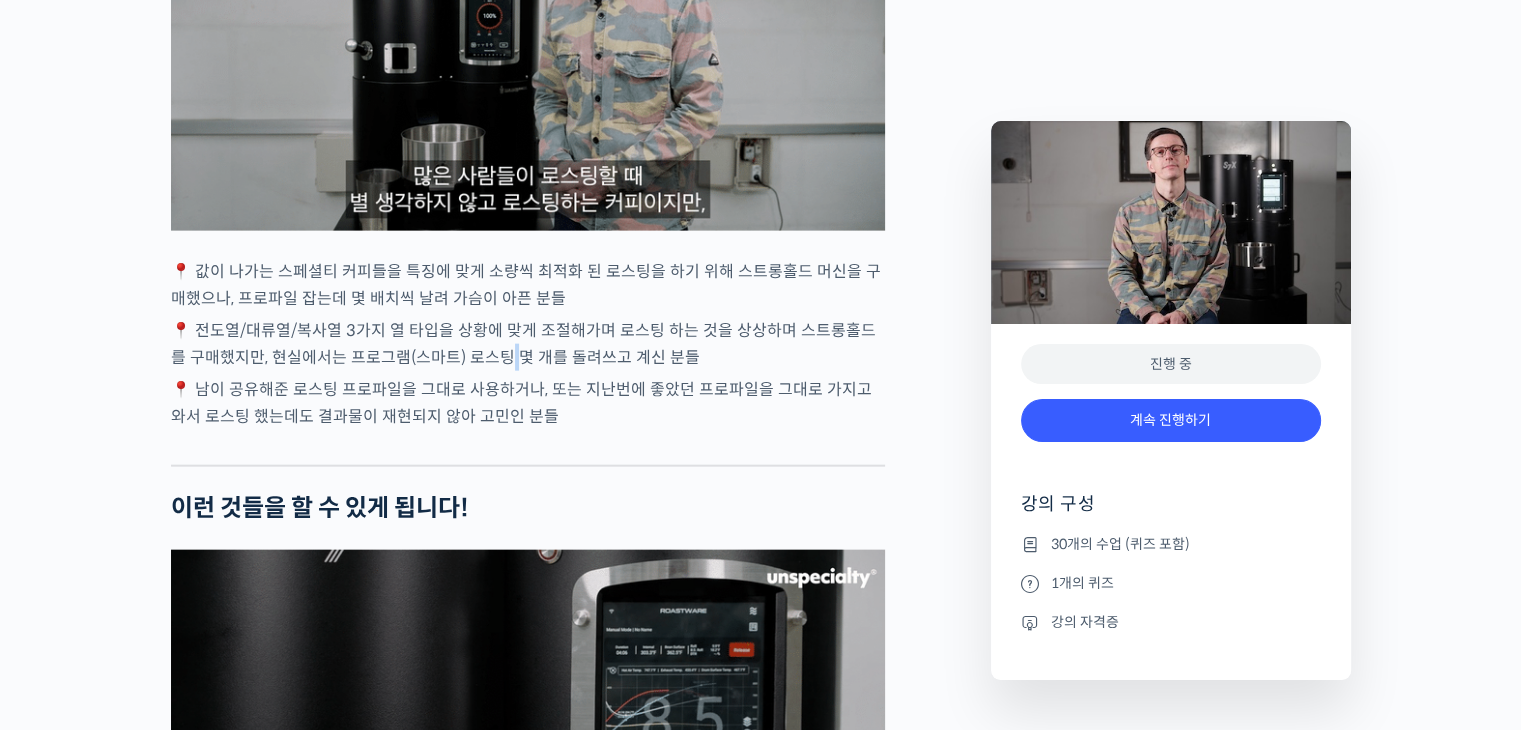 click on "📍 전도열/대류열/복사열 3가지 열 타입을 상황에 맞게 조절해가며 로스팅 하는 것을 상상하며 스트롱홀드를 구매했지만, 현실에서는 프로그램(스마트) 로스팅 몇 개를 돌려쓰고 계신 분들" at bounding box center [528, 344] 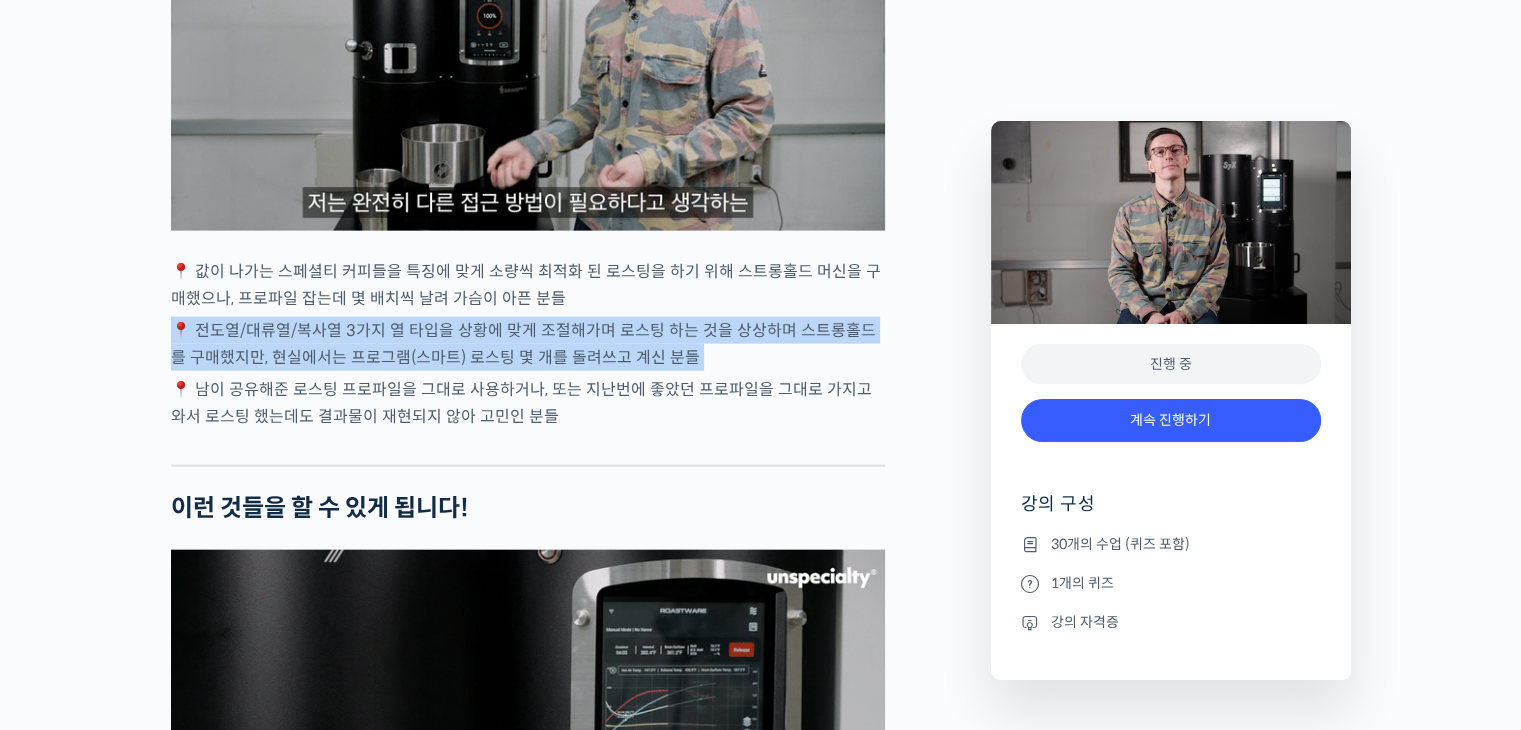click on "📍 전도열/대류열/복사열 3가지 열 타입을 상황에 맞게 조절해가며 로스팅 하는 것을 상상하며 스트롱홀드를 구매했지만, 현실에서는 프로그램(스마트) 로스팅 몇 개를 돌려쓰고 계신 분들" at bounding box center (528, 344) 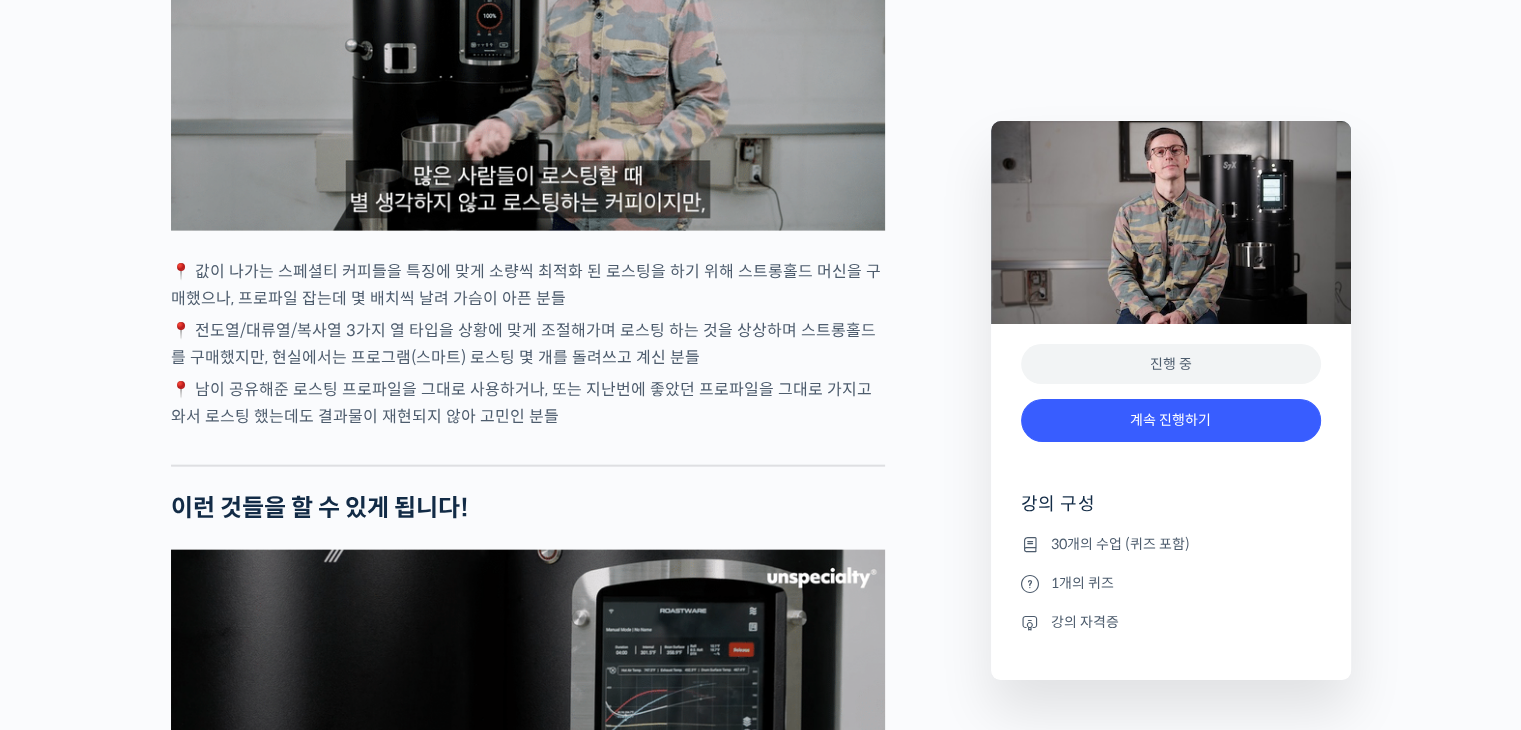 click on "📍 남이 공유해준 로스팅 프로파일을 그대로 사용하거나, 또는 지난번에 좋았던 프로파일을 그대로 가지고 와서 로스팅 했는데도 결과물이 재현되지 않아 고민인 분들" at bounding box center [528, 403] 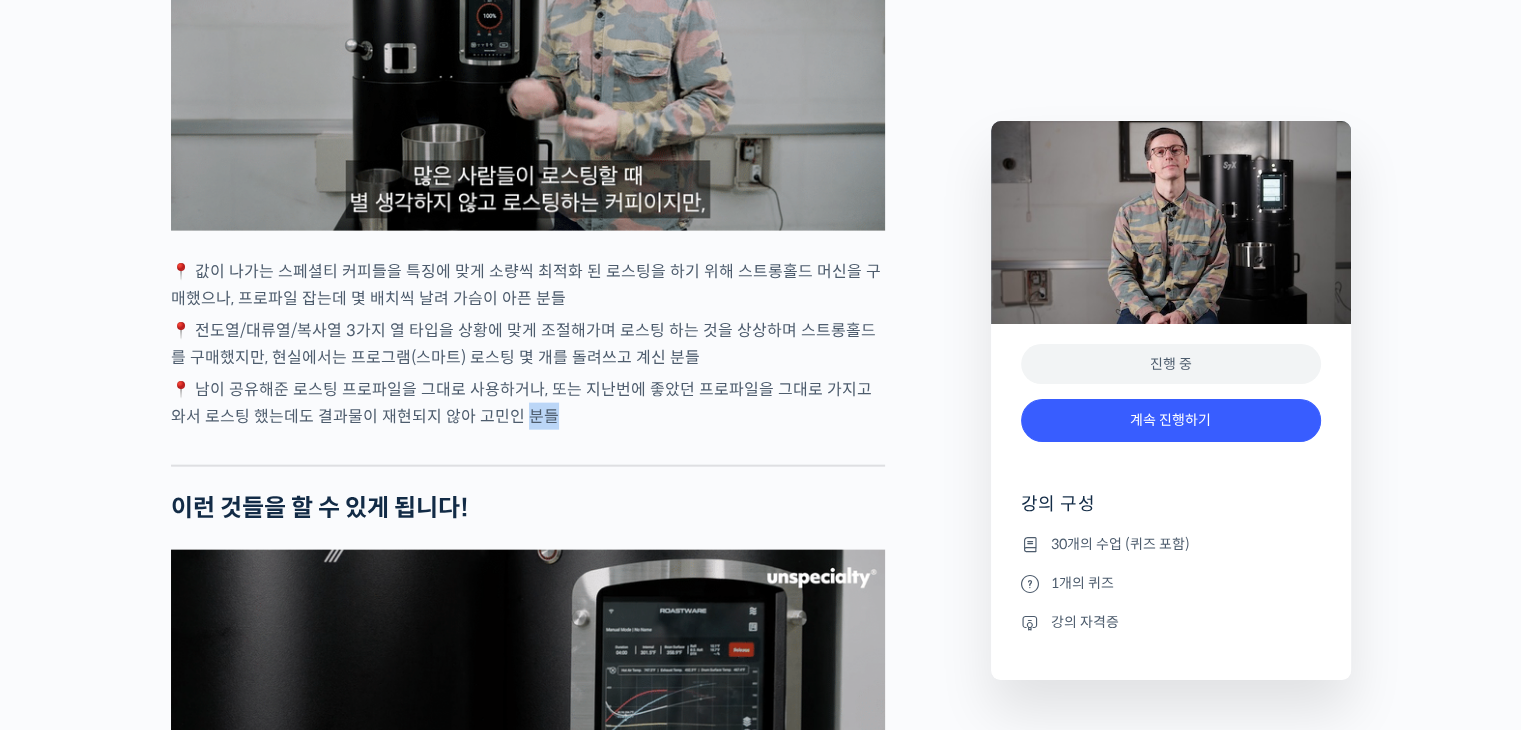 click on "📍 남이 공유해준 로스팅 프로파일을 그대로 사용하거나, 또는 지난번에 좋았던 프로파일을 그대로 가지고 와서 로스팅 했는데도 결과물이 재현되지 않아 고민인 분들" at bounding box center [528, 403] 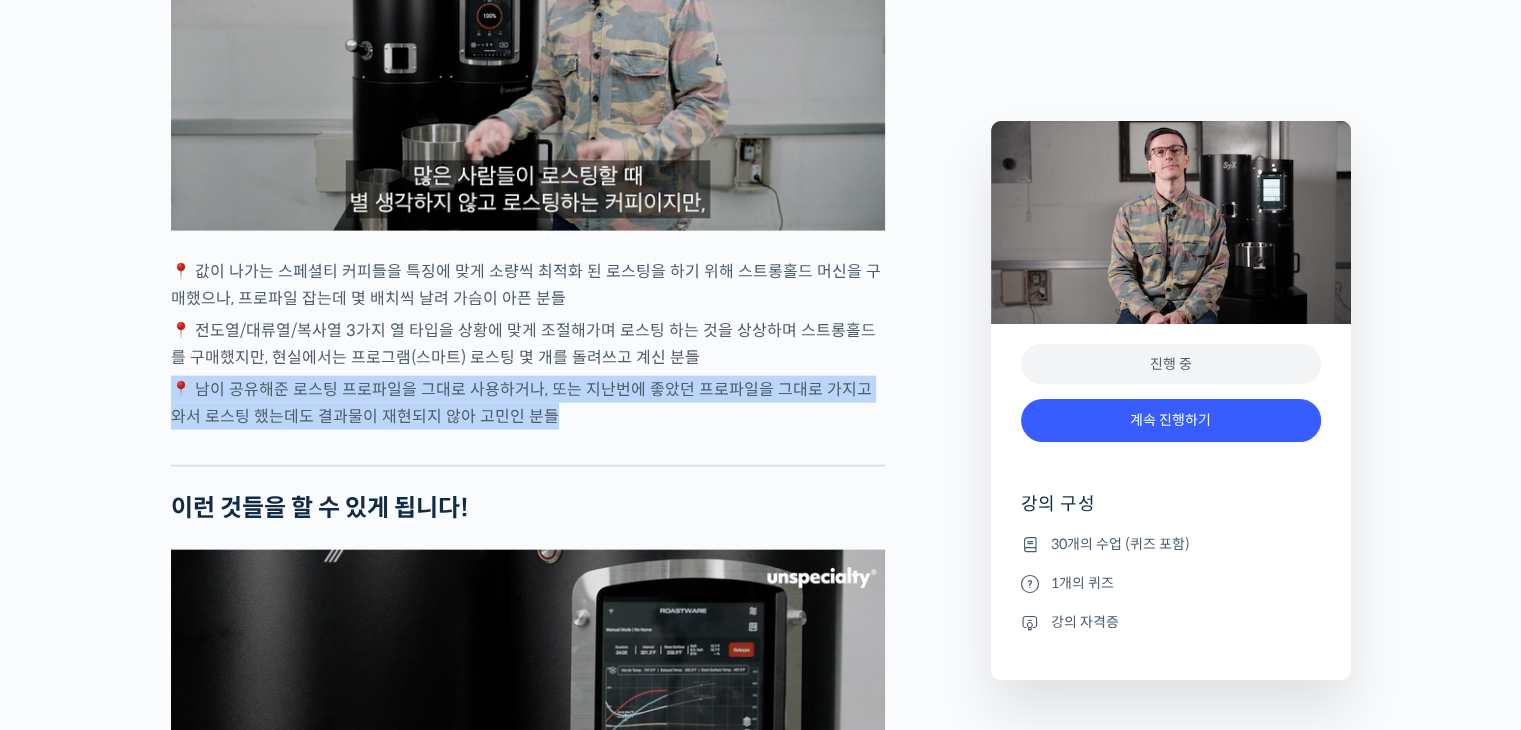 click on "📍 남이 공유해준 로스팅 프로파일을 그대로 사용하거나, 또는 지난번에 좋았던 프로파일을 그대로 가지고 와서 로스팅 했는데도 결과물이 재현되지 않아 고민인 분들" at bounding box center (528, 403) 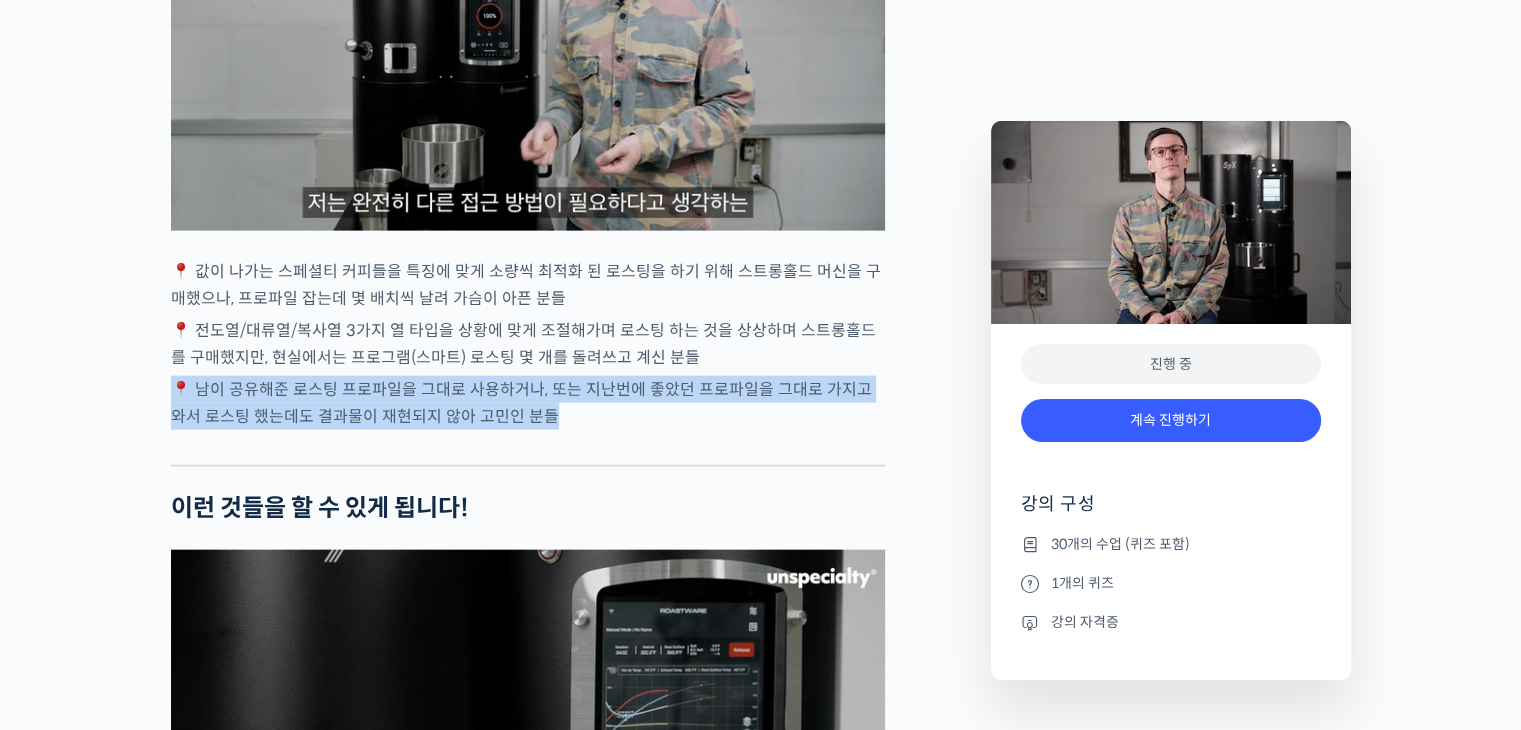click on "📍 남이 공유해준 로스팅 프로파일을 그대로 사용하거나, 또는 지난번에 좋았던 프로파일을 그대로 가지고 와서 로스팅 했는데도 결과물이 재현되지 않아 고민인 분들" at bounding box center (528, 403) 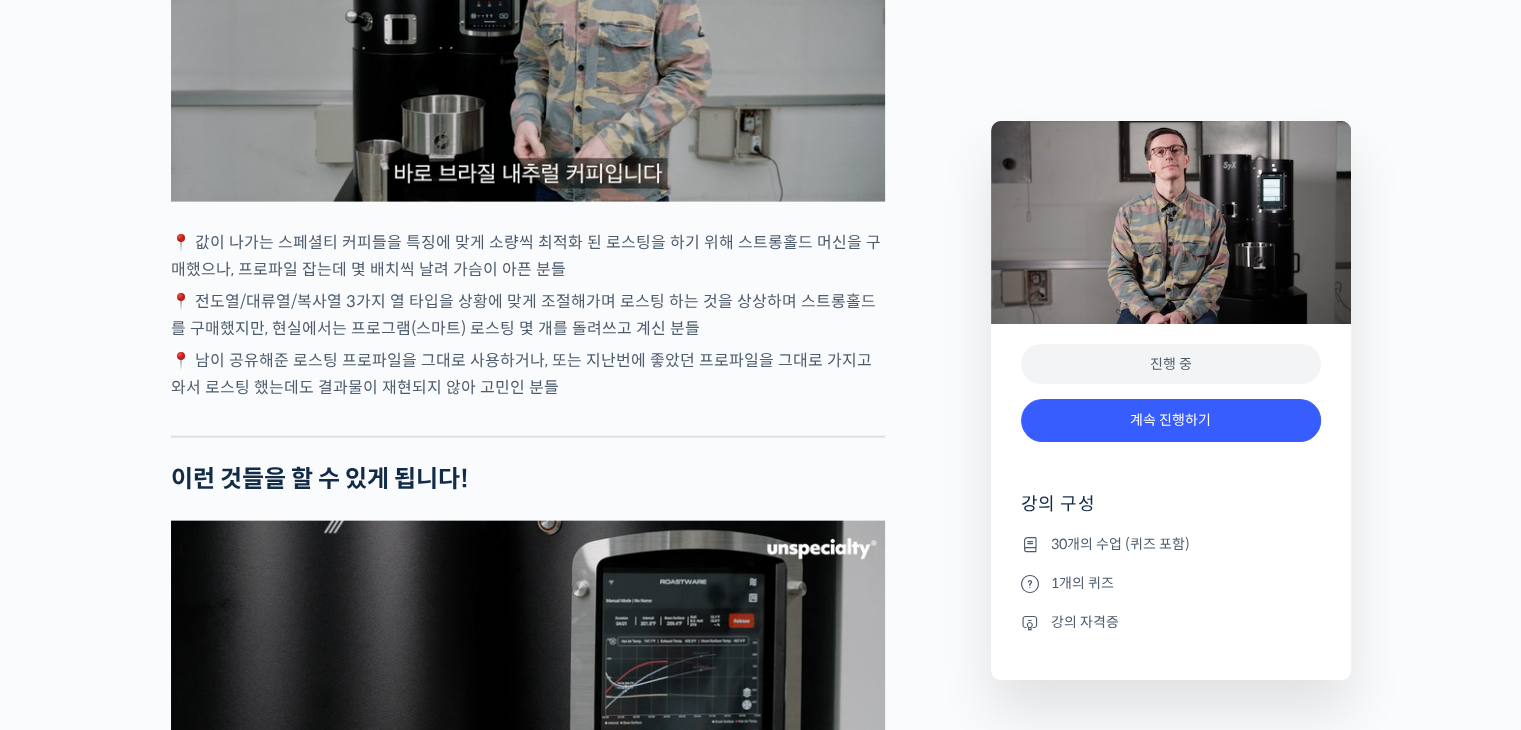 scroll, scrollTop: 4454, scrollLeft: 0, axis: vertical 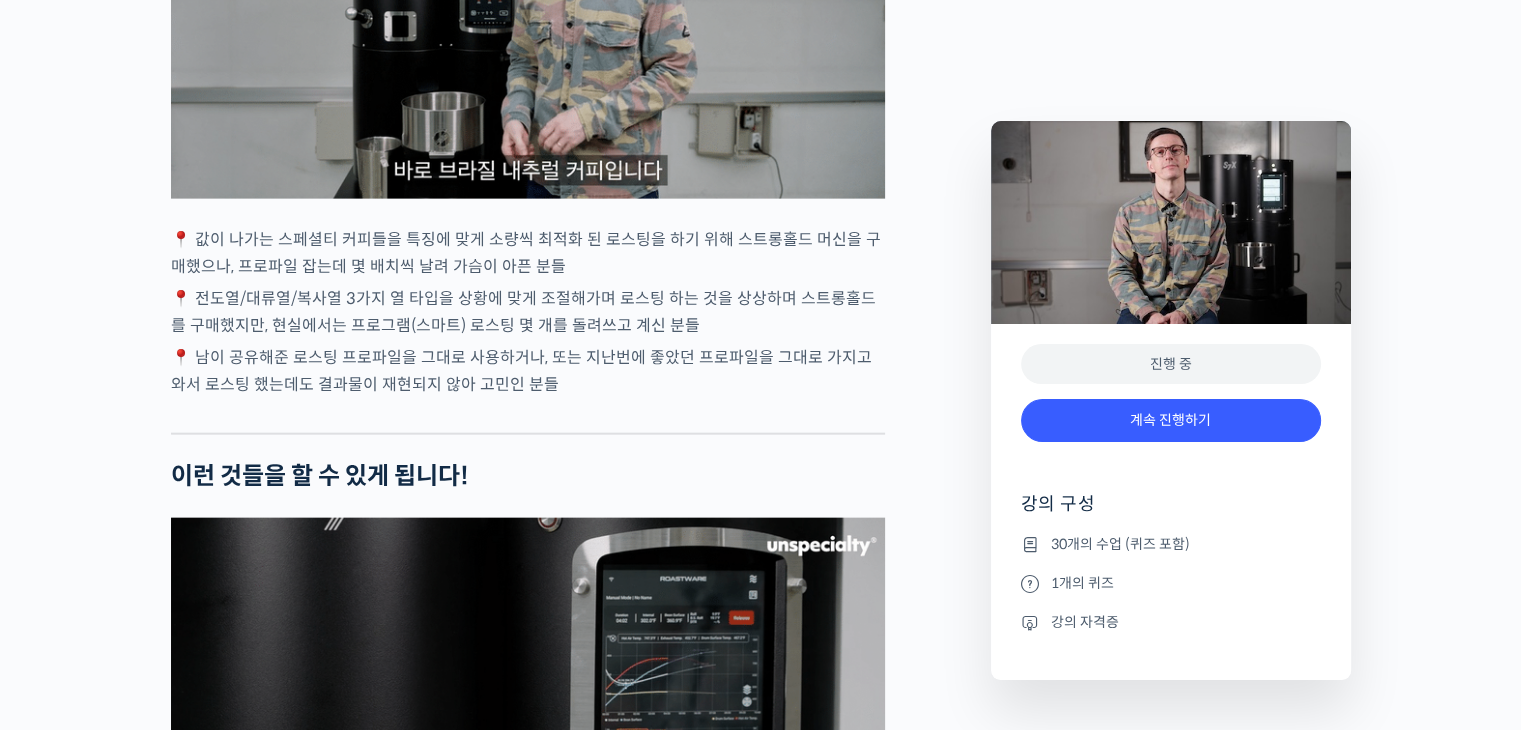 drag, startPoint x: 584, startPoint y: 460, endPoint x: 570, endPoint y: 430, distance: 33.105892 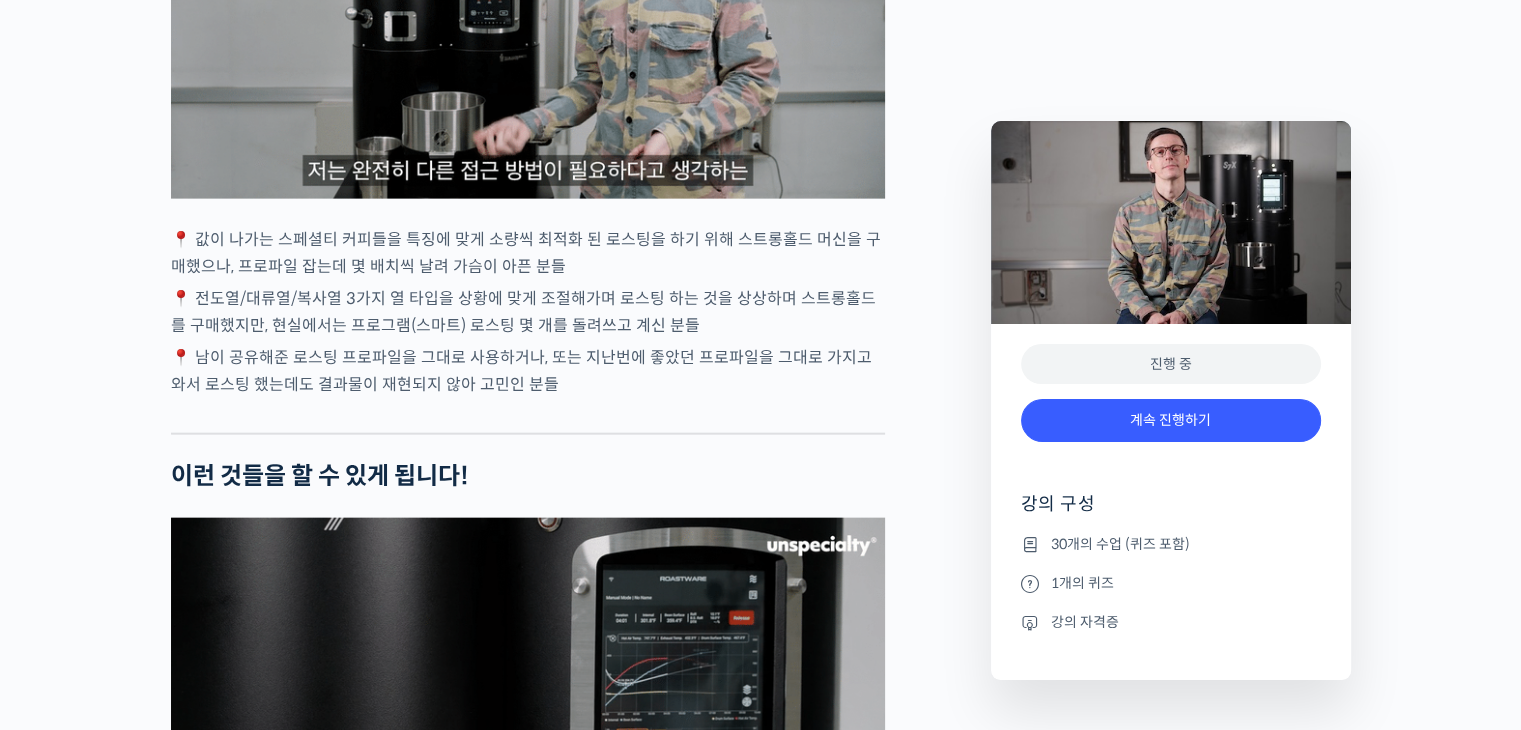 click on "📍 남이 공유해준 로스팅 프로파일을 그대로 사용하거나, 또는 지난번에 좋았던 프로파일을 그대로 가지고 와서 로스팅 했는데도 결과물이 재현되지 않아 고민인 분들" at bounding box center [528, 371] 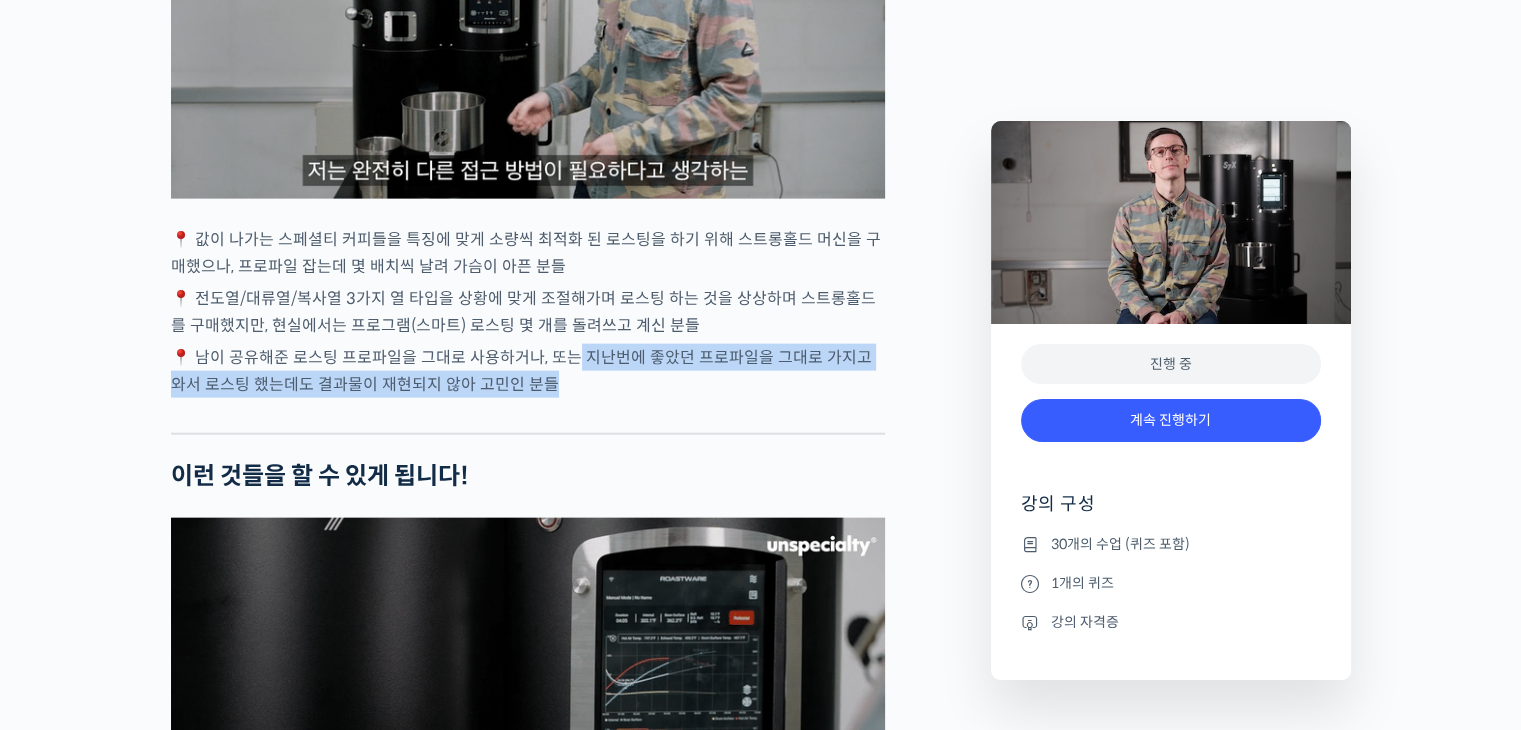 click on "📍 남이 공유해준 로스팅 프로파일을 그대로 사용하거나, 또는 지난번에 좋았던 프로파일을 그대로 가지고 와서 로스팅 했는데도 결과물이 재현되지 않아 고민인 분들" at bounding box center [528, 371] 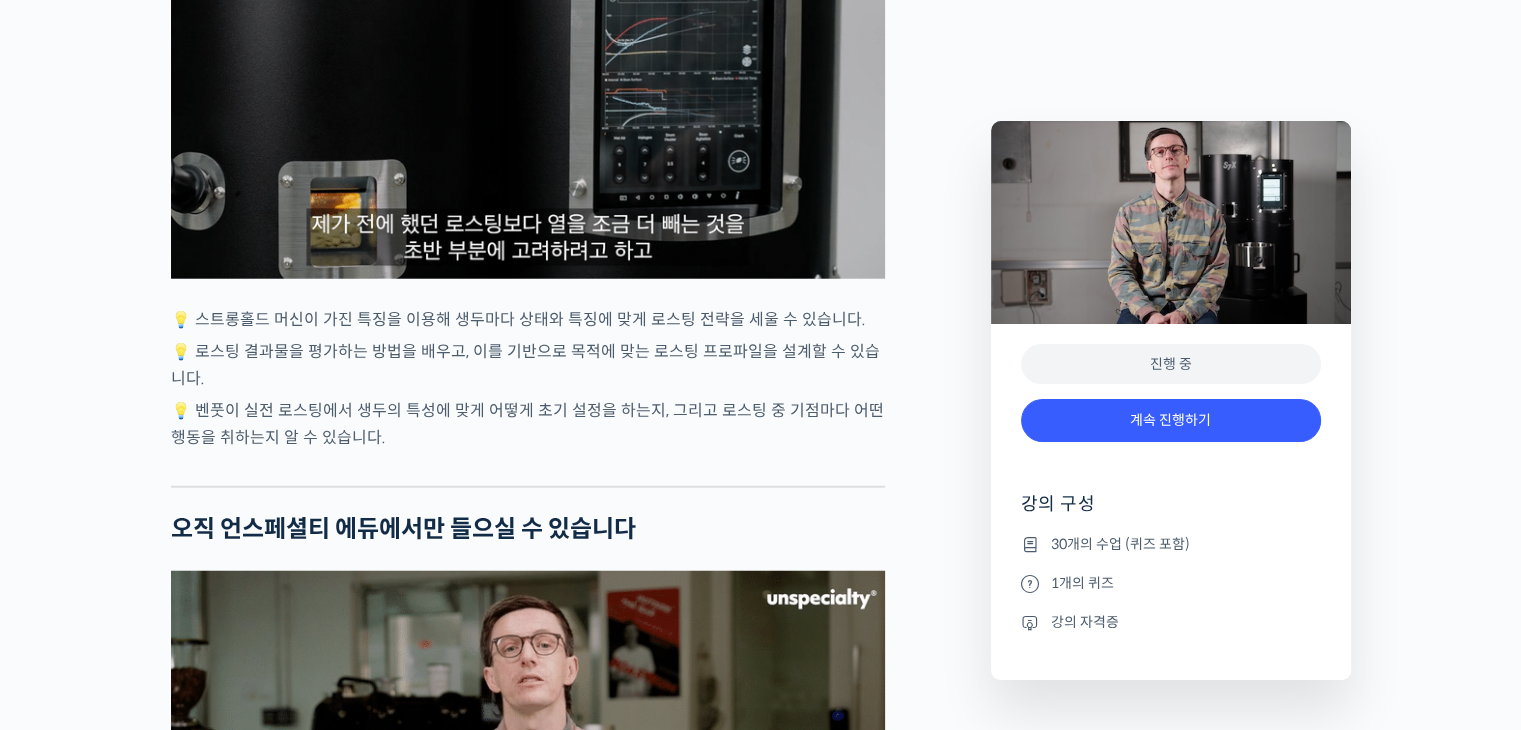 scroll, scrollTop: 5096, scrollLeft: 0, axis: vertical 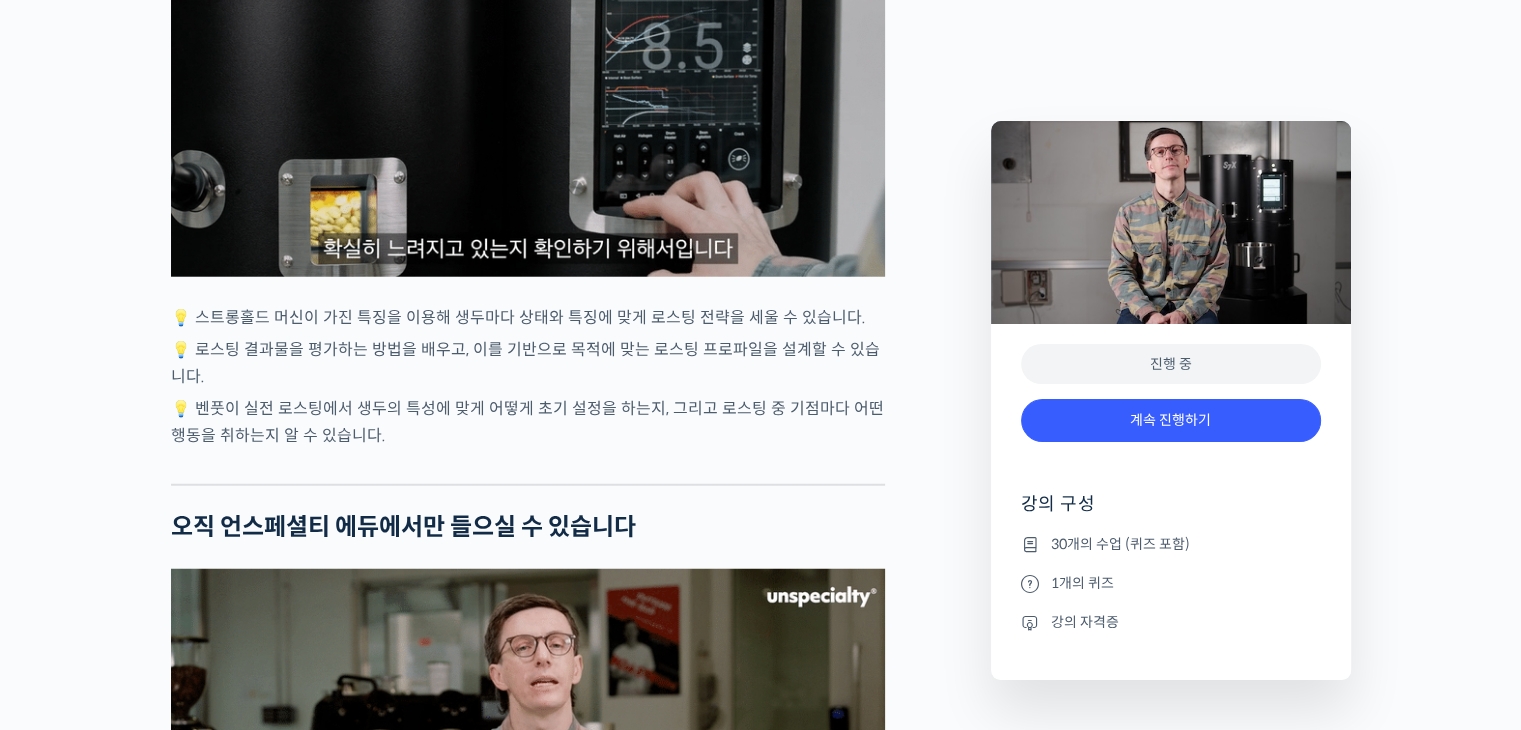click on "💡 로스팅 결과물을 평가하는 방법을 배우고, 이를 기반으로 목적에 맞는 로스팅 프로파일을 설계할 수 있습니다." at bounding box center [528, 363] 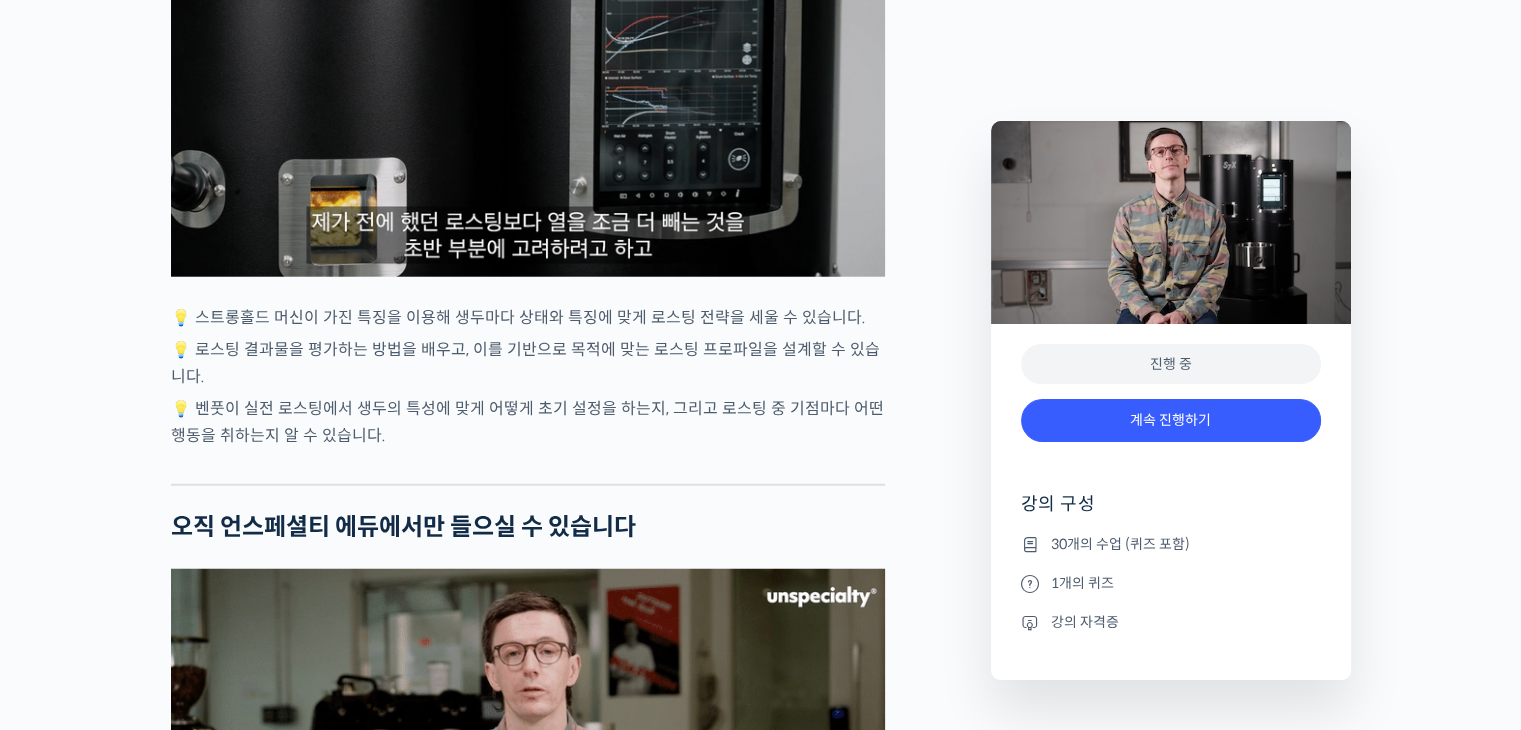 click on "💡 로스팅 결과물을 평가하는 방법을 배우고, 이를 기반으로 목적에 맞는 로스팅 프로파일을 설계할 수 있습니다." at bounding box center [528, 363] 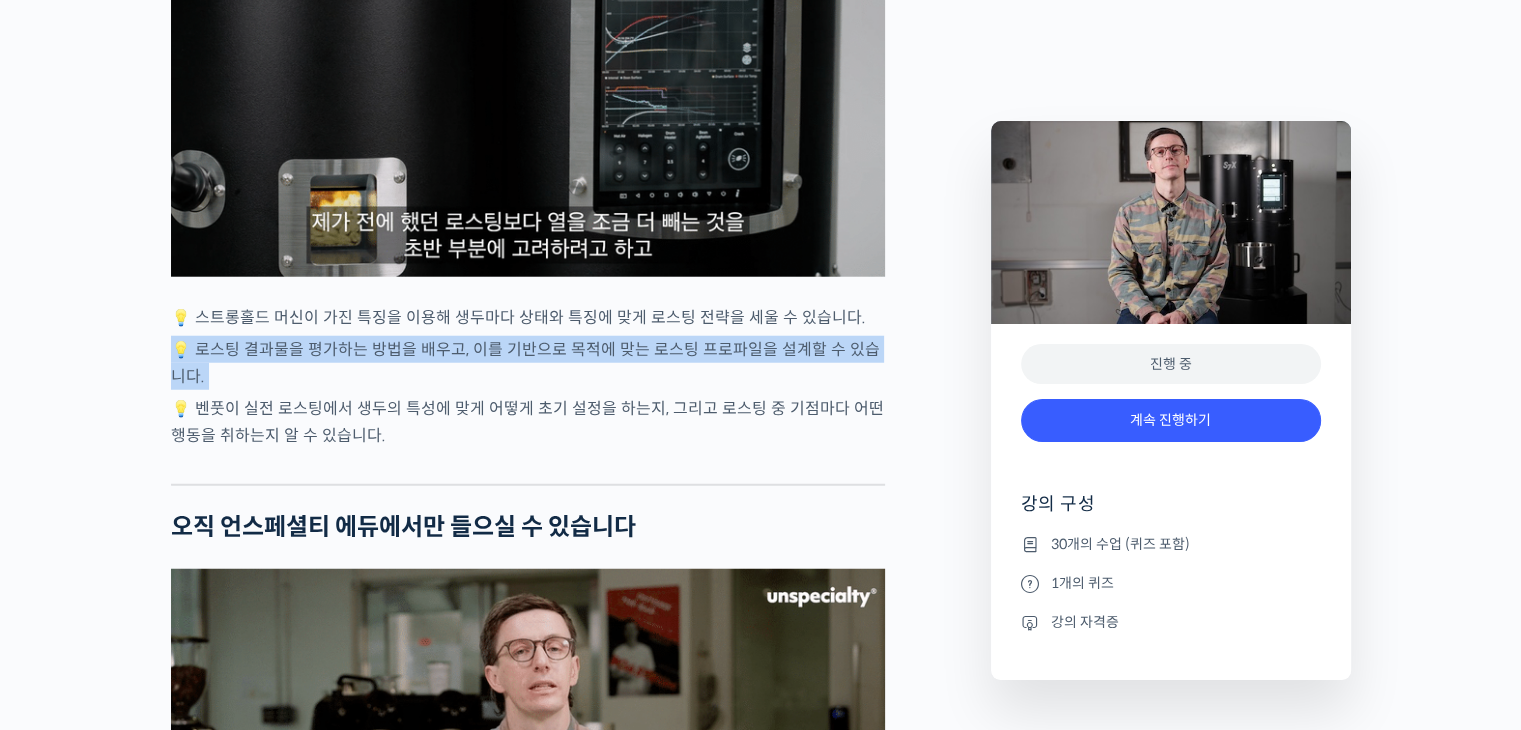 click on "💡 로스팅 결과물을 평가하는 방법을 배우고, 이를 기반으로 목적에 맞는 로스팅 프로파일을 설계할 수 있습니다." at bounding box center (528, 363) 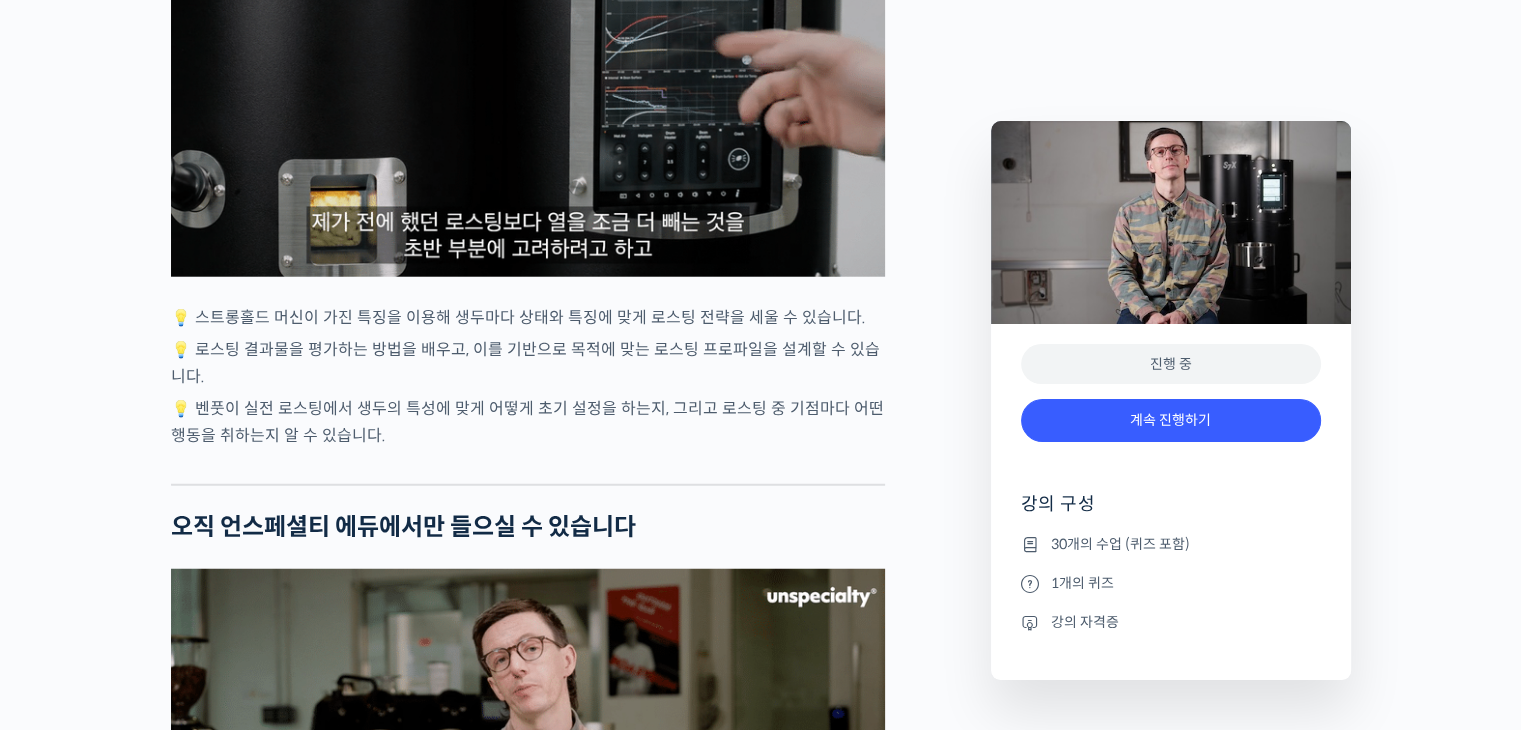 click on "💡 스트롱홀드 머신이 가진 특징을 이용해 생두마다 상태와 특징에 맞게 로스팅 전략을 세울 수 있습니다." at bounding box center [528, 317] 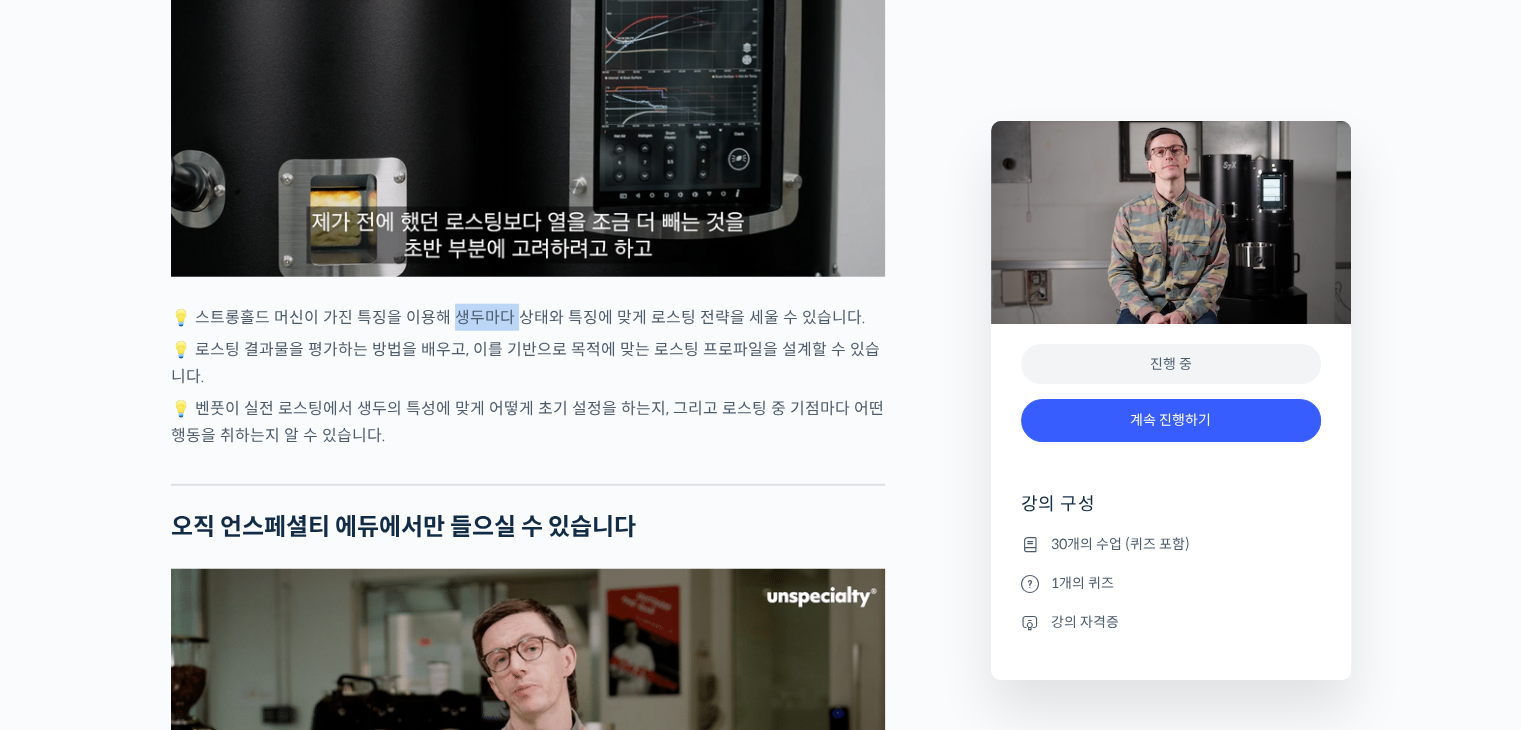 click on "💡 스트롱홀드 머신이 가진 특징을 이용해 생두마다 상태와 특징에 맞게 로스팅 전략을 세울 수 있습니다." at bounding box center (528, 317) 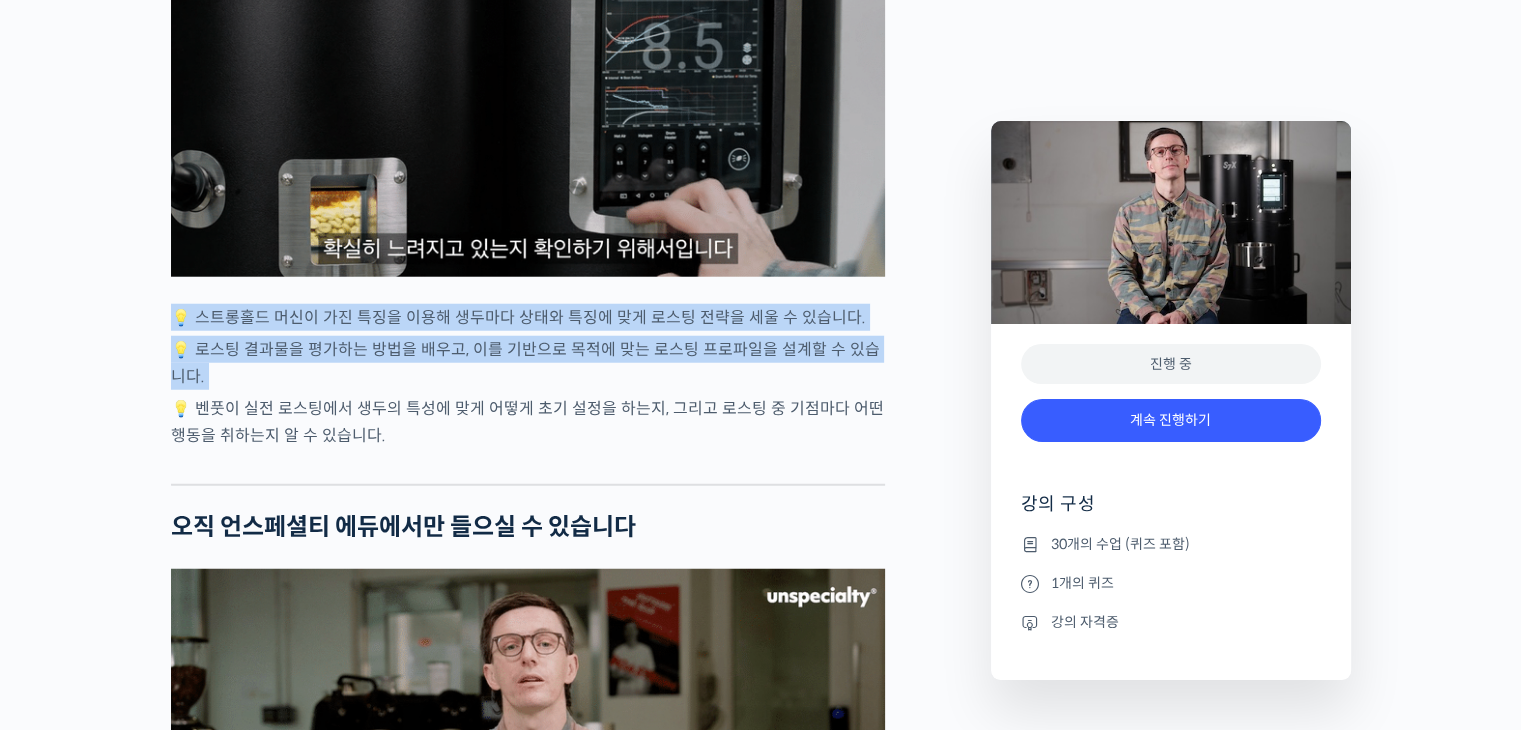 drag, startPoint x: 476, startPoint y: 399, endPoint x: 448, endPoint y: 433, distance: 44.04543 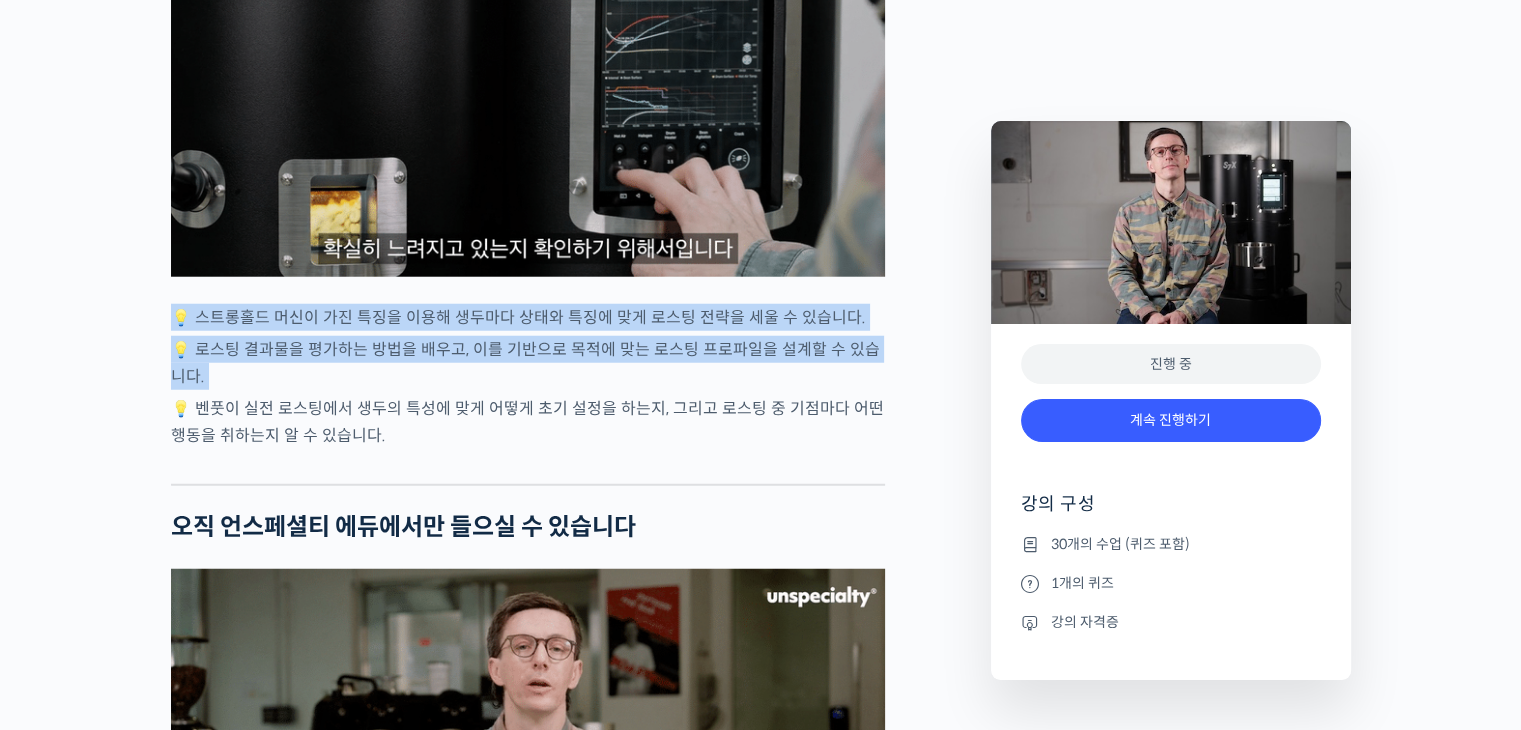 click on "벤풋을 소개합니다!
캐나다 <Monogram Coffee> 공동창업자
스트롱홀드 앰버서더  (2023년~)
캐나다 바리스타 챔피언십 (Canadian National Barista Championship)  2023년, 2022년, 2017년, 2016년, 2015년, 2014년, 2013년 총 7회 우승 🏆 2022년에는 브루어스 컵 동시 우승
월드 바리스타 챔피언십  (World Barista Championship) 2022년 5위, 2017년 4위, 2016년 3위, 2015년 3위, 총 4번의 결선 진출 2020년 캐나다 국가대표 코칭 2019년 2018년 스위스 국가대표 코칭 (6위, 3위)
벤풋은 한번 하기도 어려운 바리스타 국가대표 선발전 우승을 7번씩이나, 그리고 나간 세계대회에서 결선에 무려 4번이나 오른 실력자입니다. 그가 대회에서 선보인 동결건조 우유 사용, 이산화탄소 제거 에스프레소 등은 많은 바리스타들에게 영감을 주었습니다." at bounding box center (528, 179) 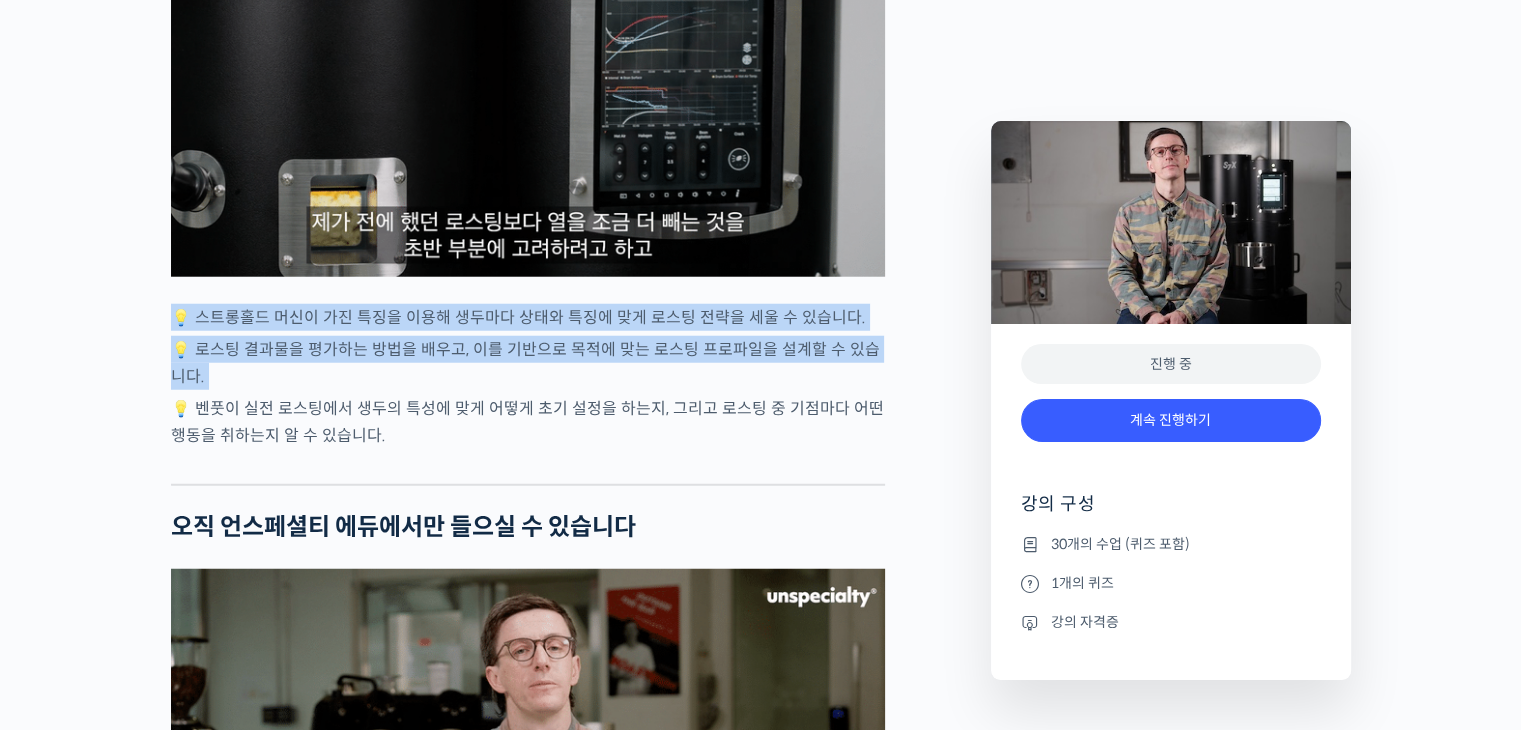 click on "💡 로스팅 결과물을 평가하는 방법을 배우고, 이를 기반으로 목적에 맞는 로스팅 프로파일을 설계할 수 있습니다." at bounding box center (528, 363) 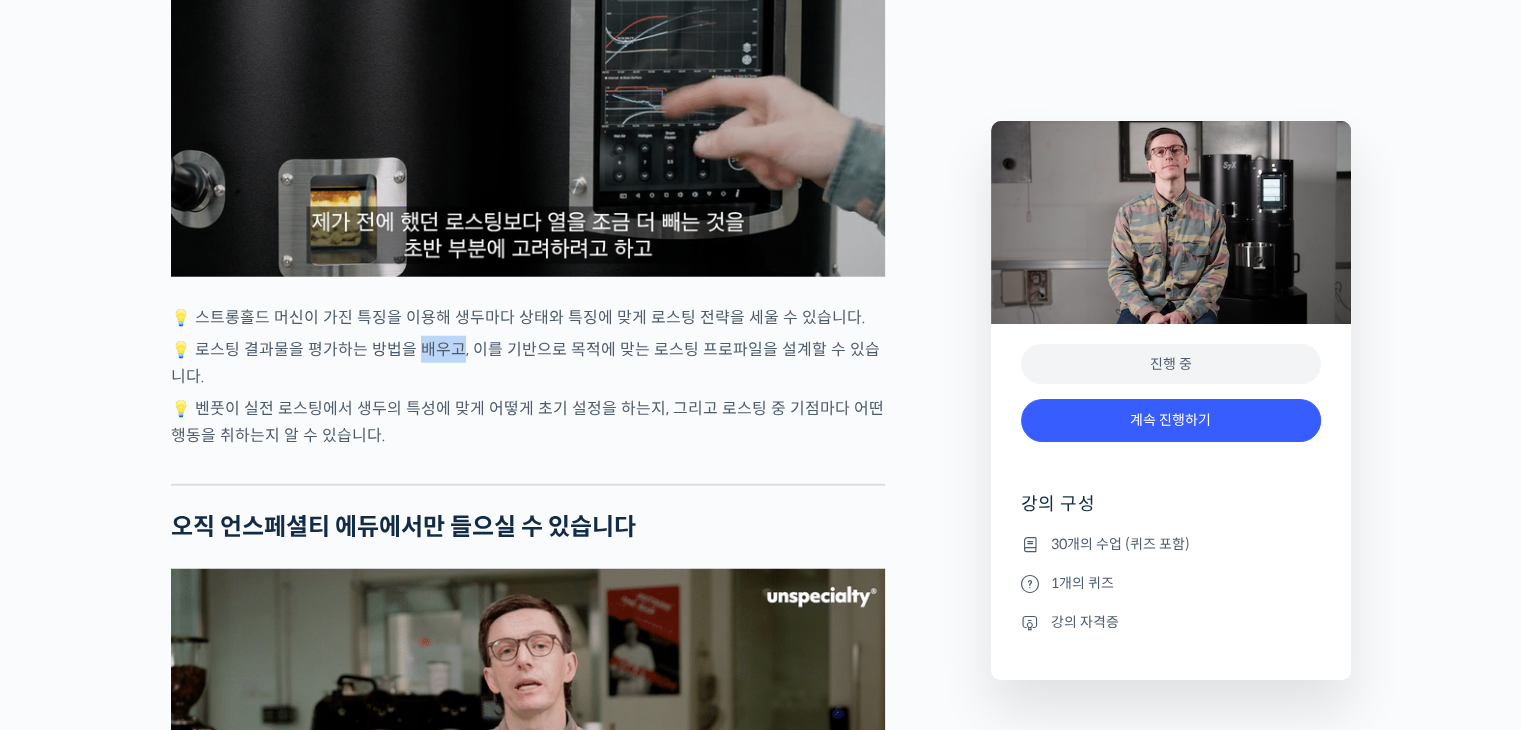 click on "💡 로스팅 결과물을 평가하는 방법을 배우고, 이를 기반으로 목적에 맞는 로스팅 프로파일을 설계할 수 있습니다." at bounding box center (528, 363) 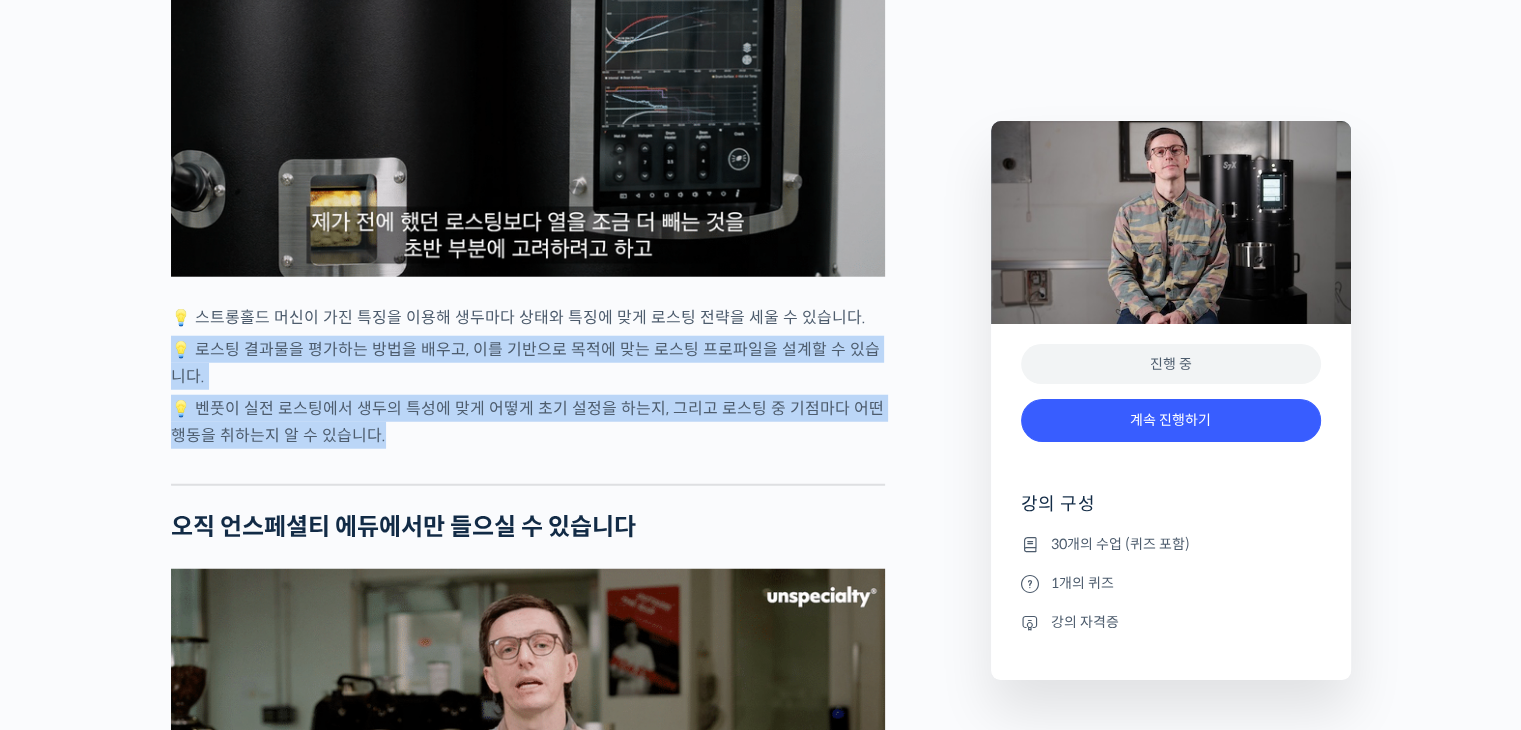 drag, startPoint x: 448, startPoint y: 433, endPoint x: 501, endPoint y: 526, distance: 107.042046 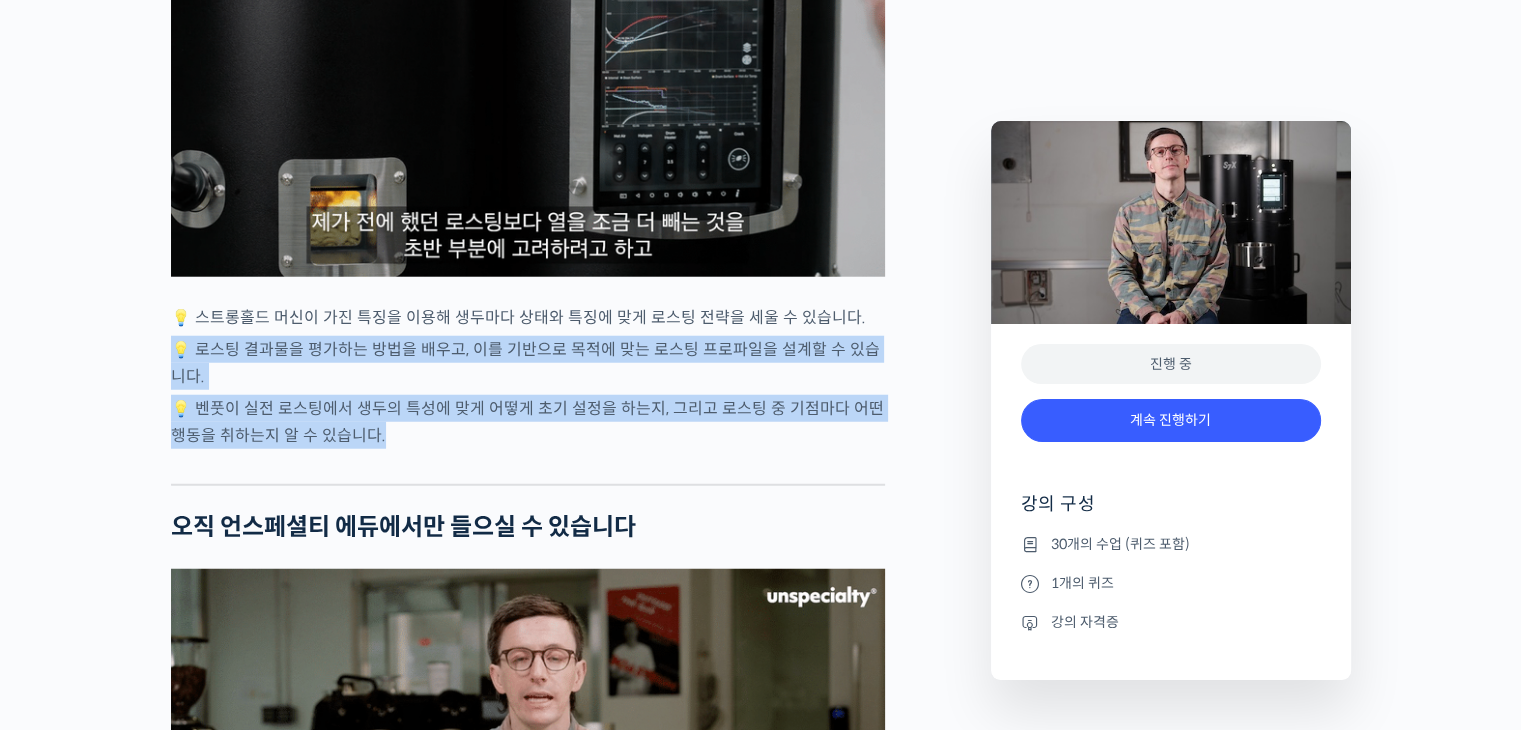click on "벤풋을 소개합니다!
캐나다 <Monogram Coffee> 공동창업자
스트롱홀드 앰버서더  (2023년~)
캐나다 바리스타 챔피언십 (Canadian National Barista Championship)  2023년, 2022년, 2017년, 2016년, 2015년, 2014년, 2013년 총 7회 우승 🏆 2022년에는 브루어스 컵 동시 우승
월드 바리스타 챔피언십  (World Barista Championship) 2022년 5위, 2017년 4위, 2016년 3위, 2015년 3위, 총 4번의 결선 진출 2020년 캐나다 국가대표 코칭 2019년 2018년 스위스 국가대표 코칭 (6위, 3위)
벤풋은 한번 하기도 어려운 바리스타 국가대표 선발전 우승을 7번씩이나, 그리고 나간 세계대회에서 결선에 무려 4번이나 오른 실력자입니다. 그가 대회에서 선보인 동결건조 우유 사용, 이산화탄소 제거 에스프레소 등은 많은 바리스타들에게 영감을 주었습니다." at bounding box center (528, 179) 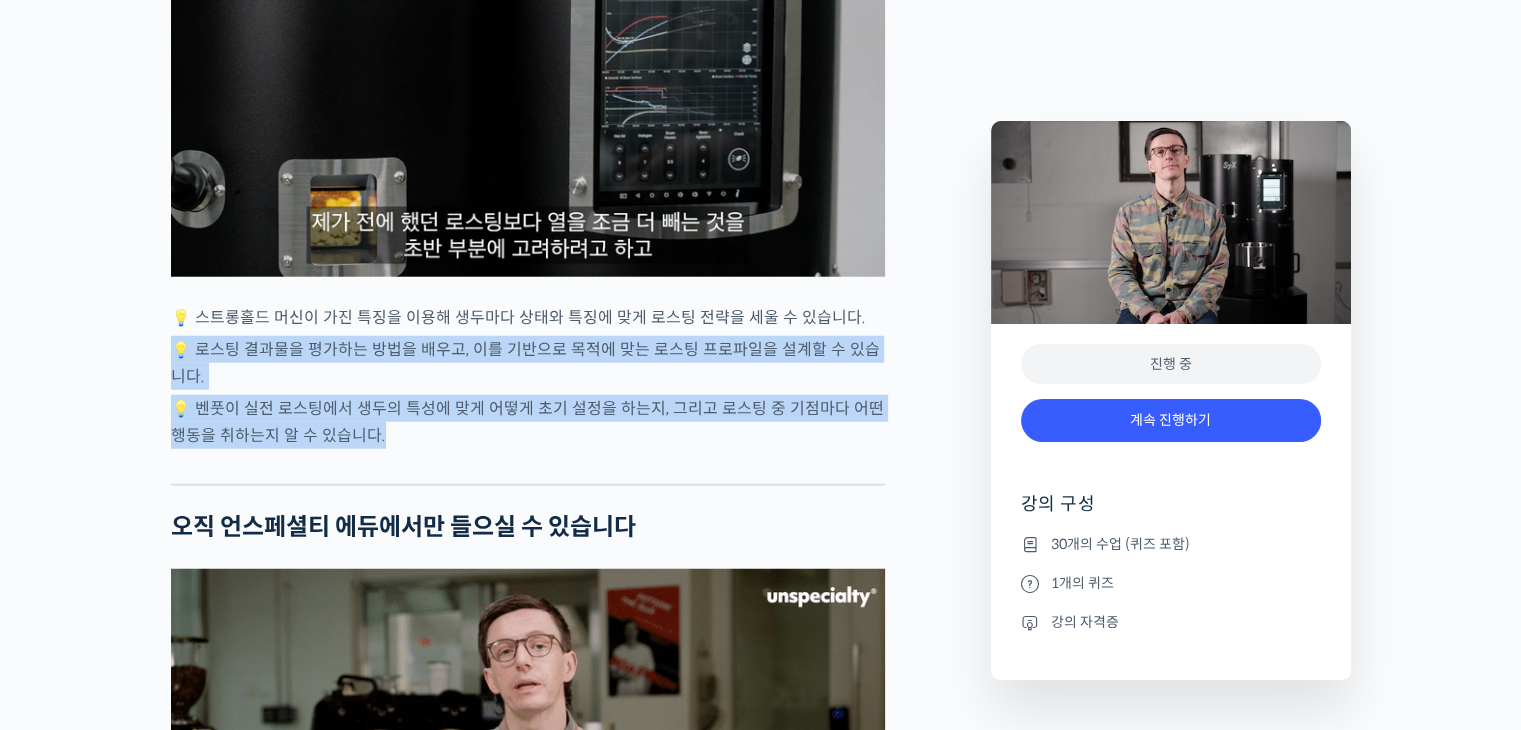 click at bounding box center [528, 469] 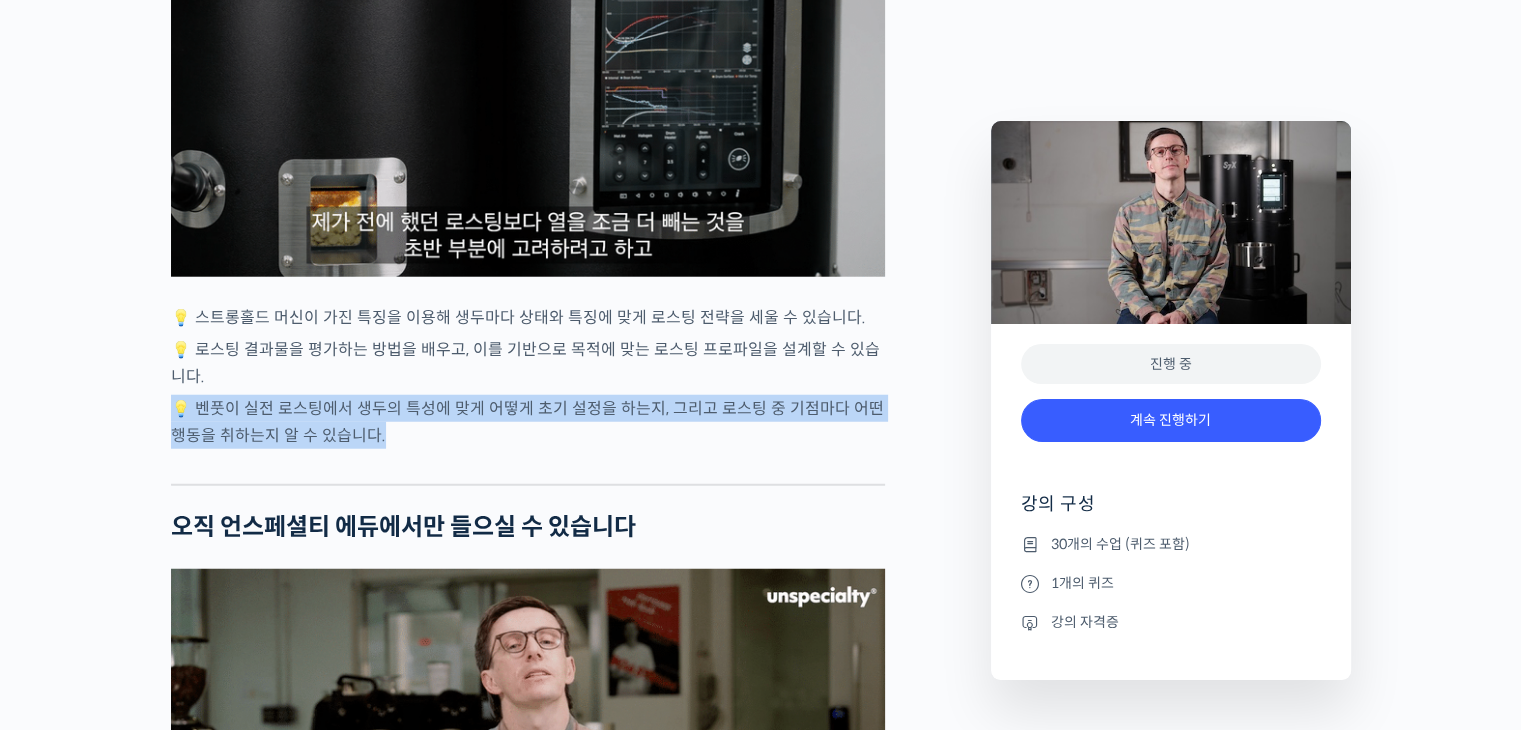 drag, startPoint x: 501, startPoint y: 526, endPoint x: 262, endPoint y: 426, distance: 259.0772 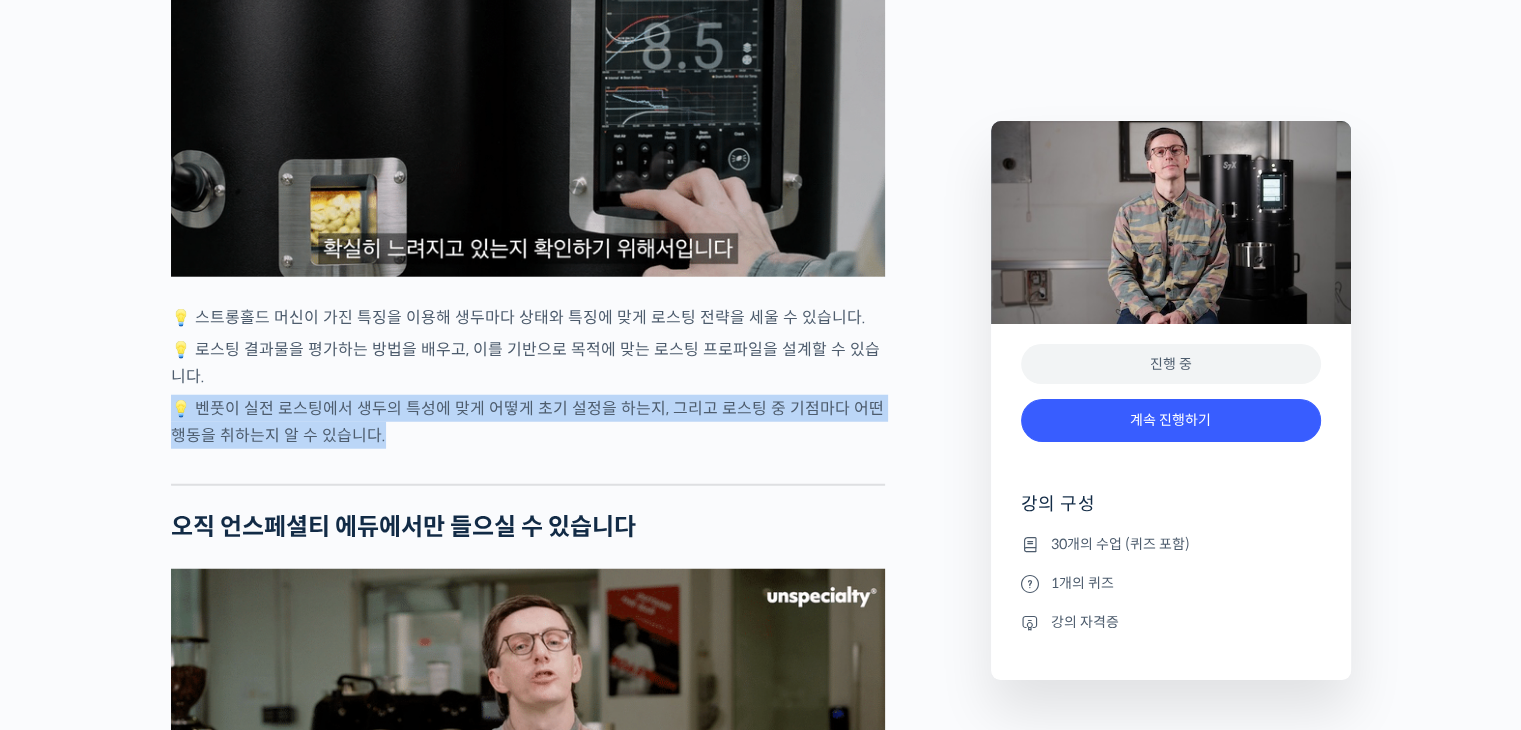 click on "벤풋을 소개합니다!
캐나다 <Monogram Coffee> 공동창업자
스트롱홀드 앰버서더  (2023년~)
캐나다 바리스타 챔피언십 (Canadian National Barista Championship)  2023년, 2022년, 2017년, 2016년, 2015년, 2014년, 2013년 총 7회 우승 🏆 2022년에는 브루어스 컵 동시 우승
월드 바리스타 챔피언십  (World Barista Championship) 2022년 5위, 2017년 4위, 2016년 3위, 2015년 3위, 총 4번의 결선 진출 2020년 캐나다 국가대표 코칭 2019년 2018년 스위스 국가대표 코칭 (6위, 3위)
벤풋은 한번 하기도 어려운 바리스타 국가대표 선발전 우승을 7번씩이나, 그리고 나간 세계대회에서 결선에 무려 4번이나 오른 실력자입니다. 그가 대회에서 선보인 동결건조 우유 사용, 이산화탄소 제거 에스프레소 등은 많은 바리스타들에게 영감을 주었습니다." at bounding box center (528, 179) 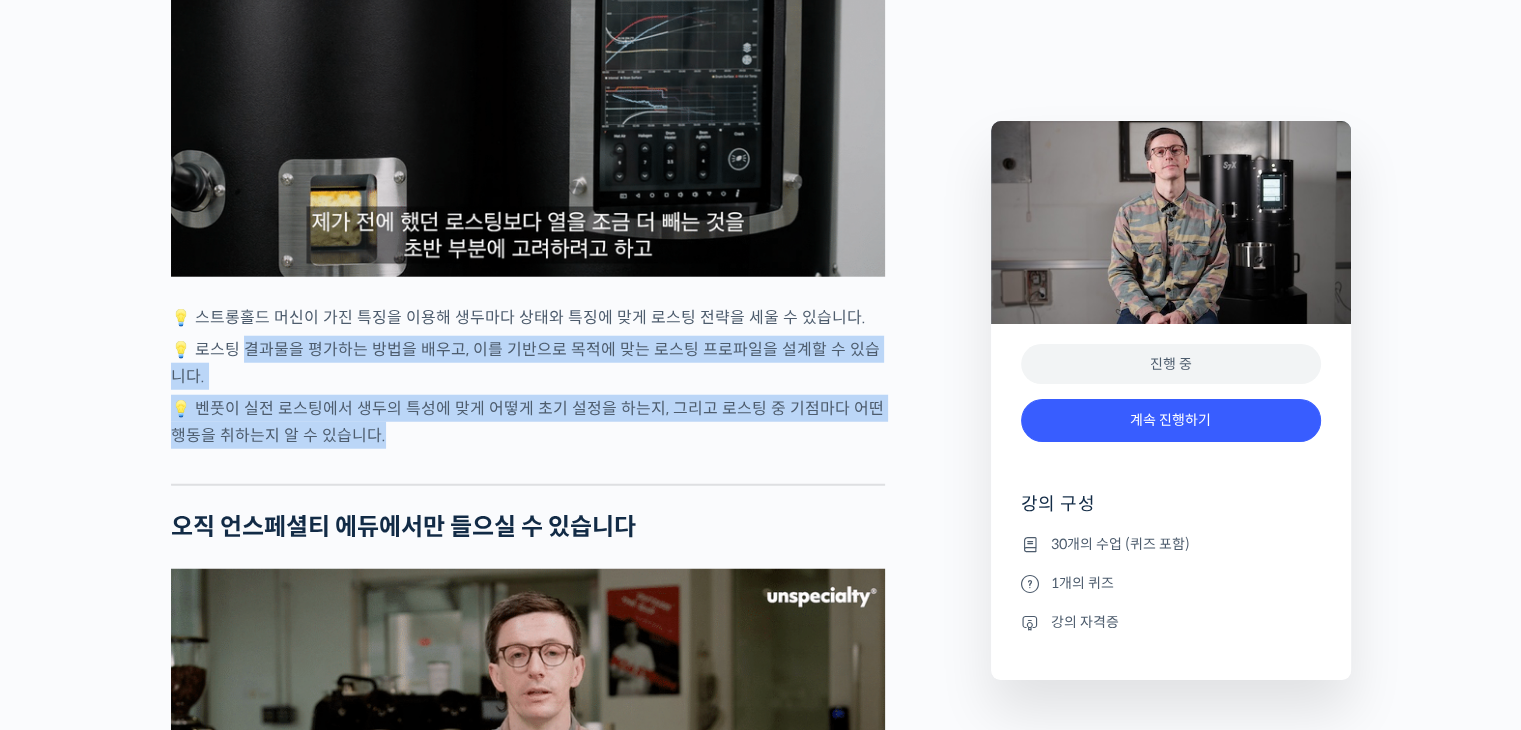 click on "💡 로스팅 결과물을 평가하는 방법을 배우고, 이를 기반으로 목적에 맞는 로스팅 프로파일을 설계할 수 있습니다." at bounding box center (528, 363) 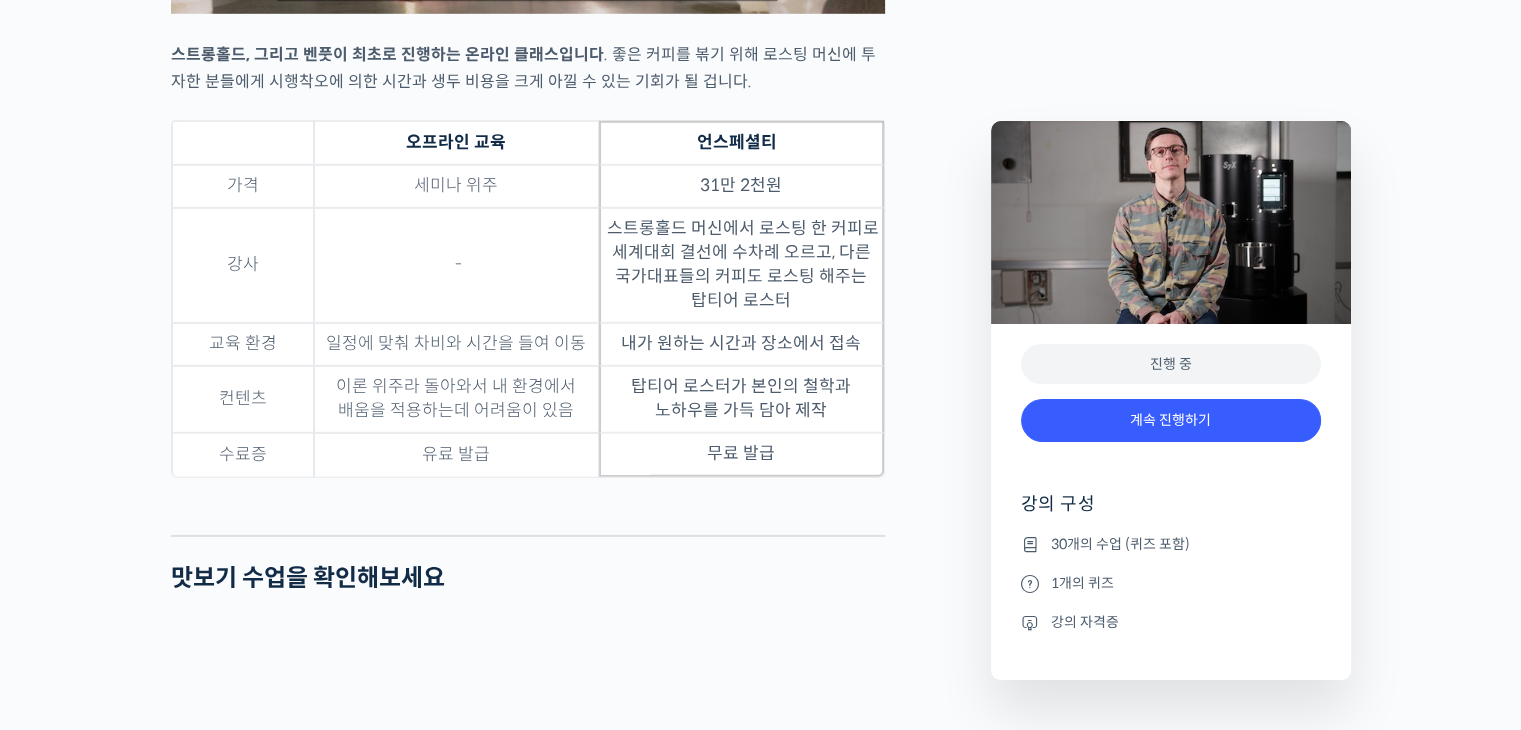 scroll, scrollTop: 6048, scrollLeft: 0, axis: vertical 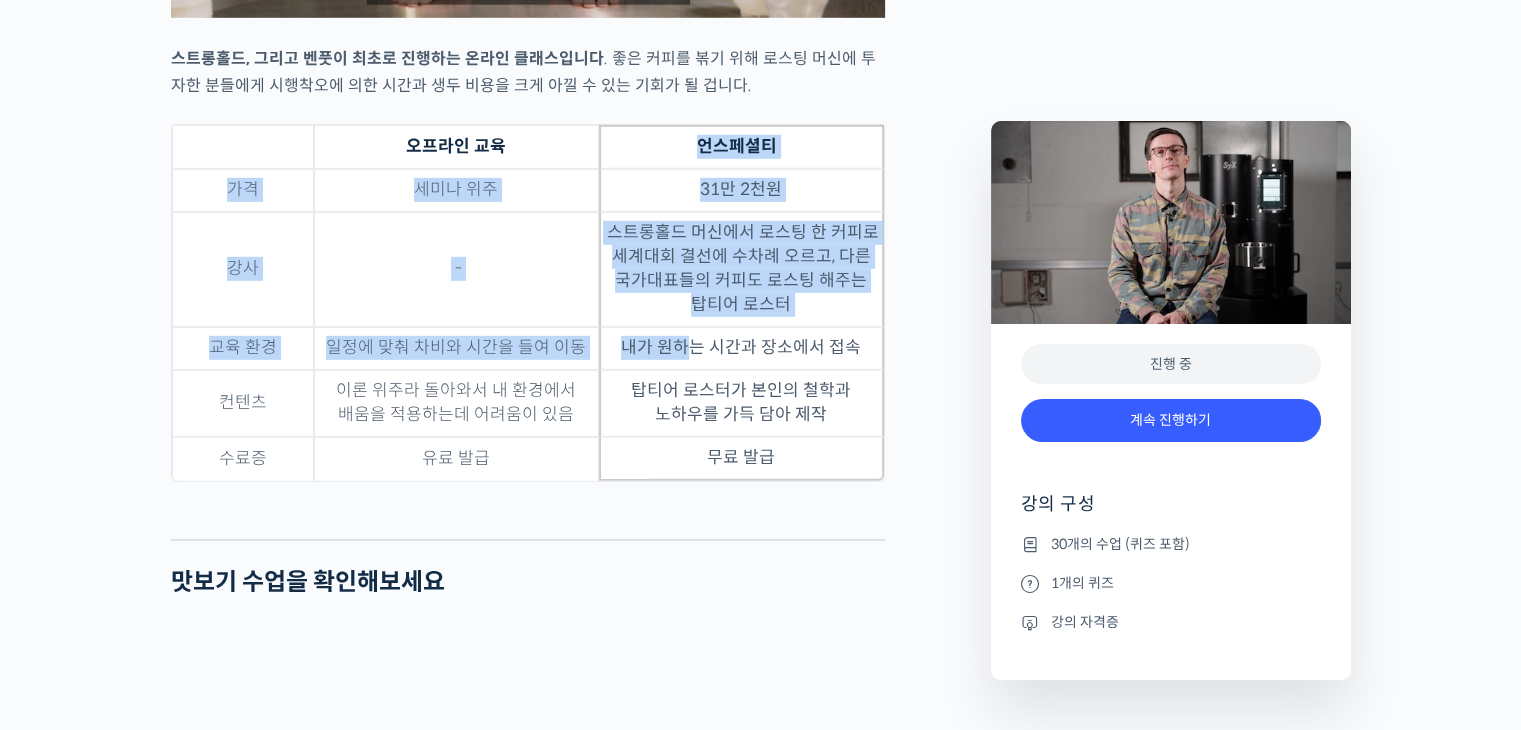 drag, startPoint x: 609, startPoint y: 237, endPoint x: 692, endPoint y: 407, distance: 189.17981 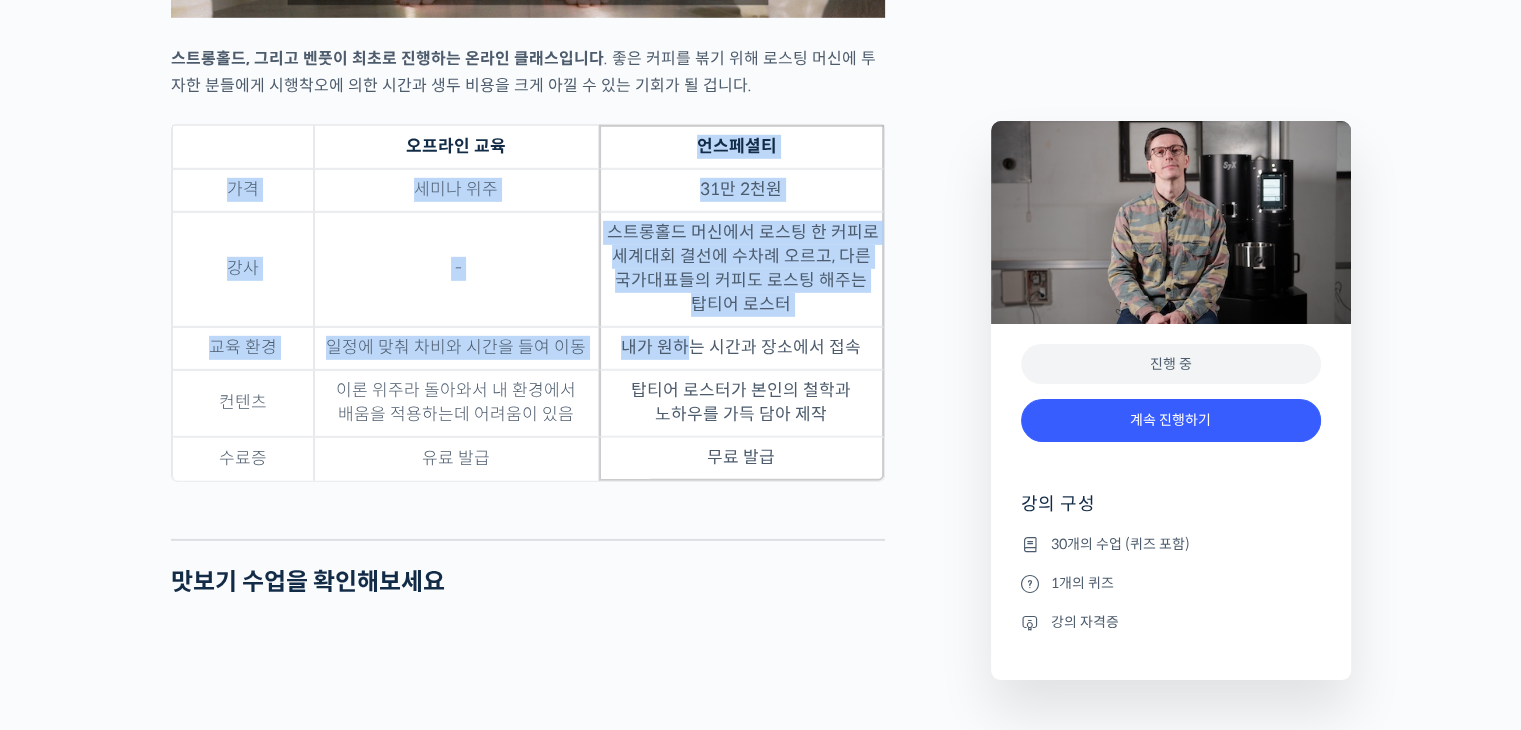 click on "오프라인 교육 언스페셜티 가격 세미나 위주 31만 2천원 강사 - 스트롱홀드 머신에서 로스팅 한 커피로 세계대회 결선에 수차례 오르고, 다른 국가대표들의 커피도 로스팅 해주는 탑티어 로스터 교육 환경 일정에 맞춰 차비와 시간을 들여 이동 내가 원하는 시간과 장소에서 접속 컨텐츠 이론 위주라 돌아와서 내 환경에서 배움을 적용하는데 어려움이 있음 탑티어 로스터가 본인의 철학과 노하우를 가득 담아 제작 수료증 유료 발급 무료 발급" at bounding box center (528, 303) 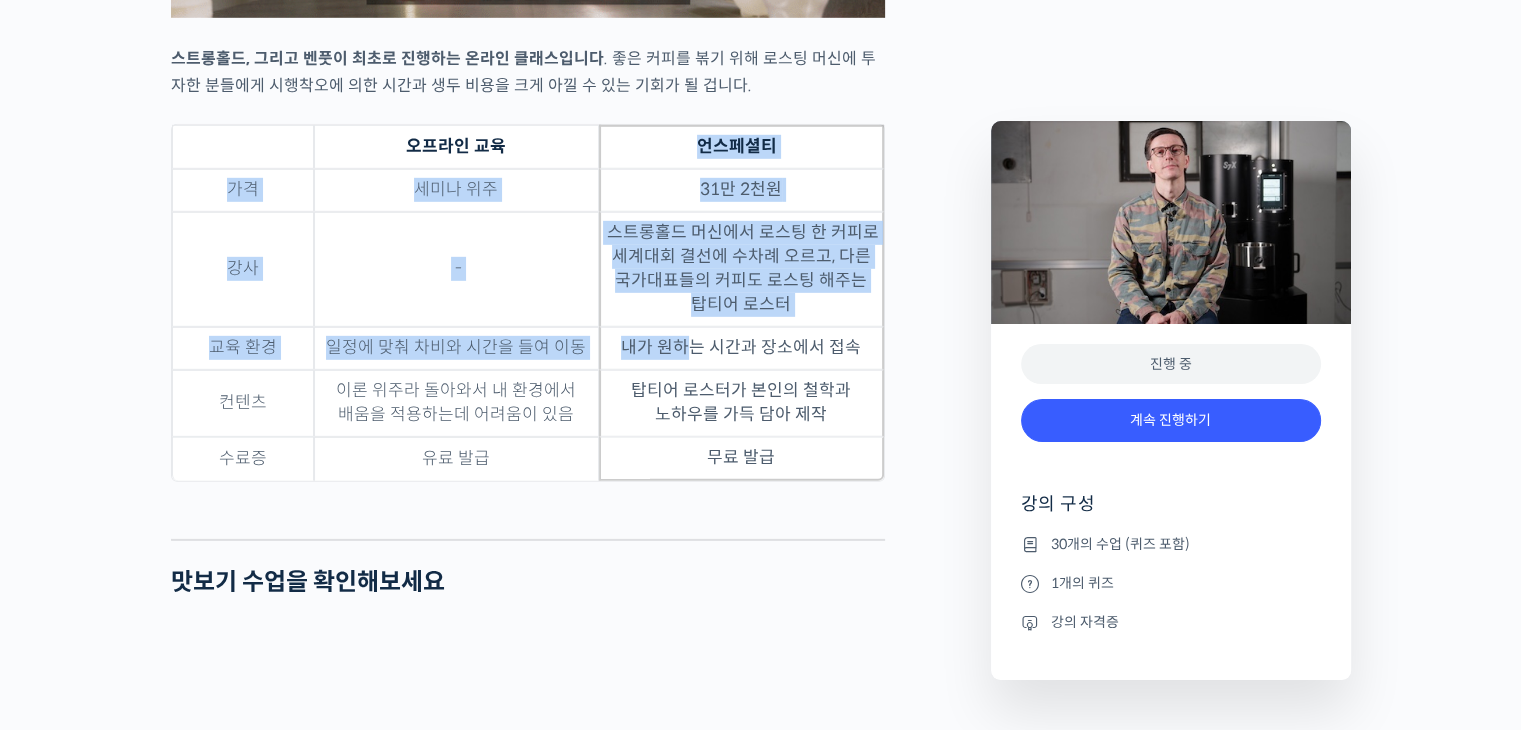click on "내가 원하는 시간과 장소에서 접속" at bounding box center [741, 348] 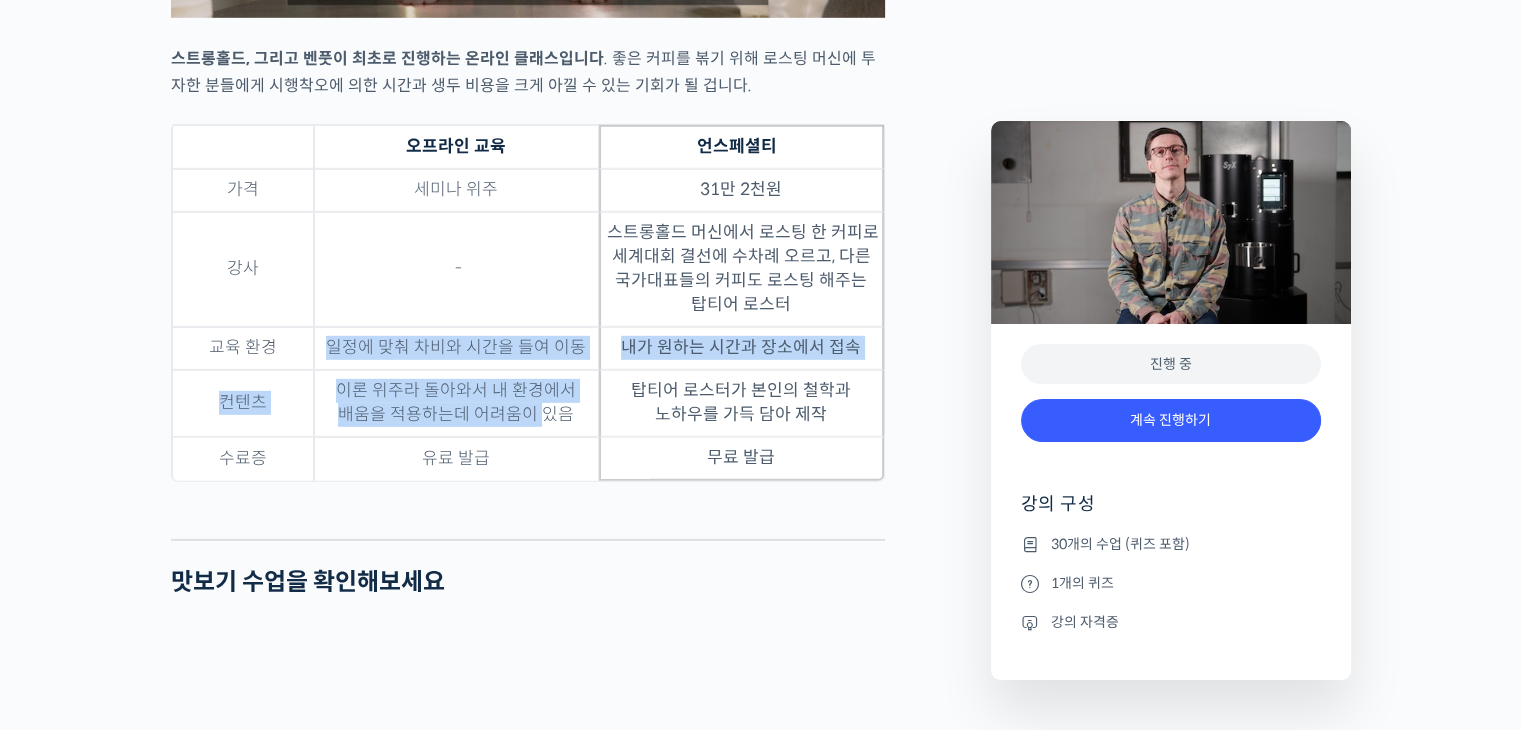 drag, startPoint x: 316, startPoint y: 412, endPoint x: 543, endPoint y: 491, distance: 240.35391 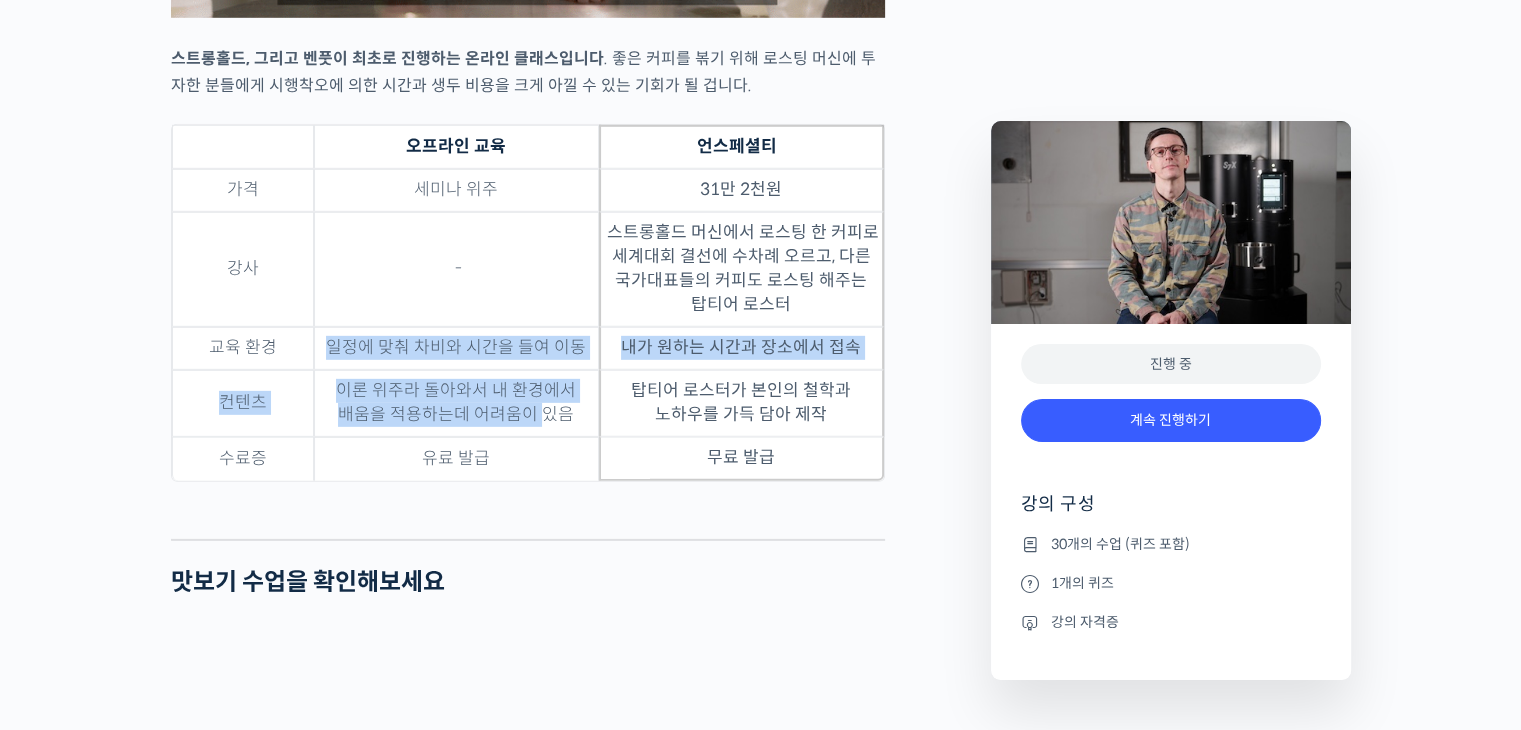 click on "가격 세미나 위주 31만 2천원 강사 - 스트롱홀드 머신에서 로스팅 한 커피로 세계대회 결선에 수차례 오르고, 다른 국가대표들의 커피도 로스팅 해주는 탑티어 로스터 교육 환경 일정에 맞춰 차비와 시간을 들여 이동 내가 원하는 시간과 장소에서 접속 컨텐츠 이론 위주라 돌아와서 내 환경에서 배움을 적용하는데 어려움이 있음 탑티어 로스터가 본인의 철학과 노하우를 가득 담아 제작 수료증 유료 발급 무료 발급" at bounding box center [528, 325] 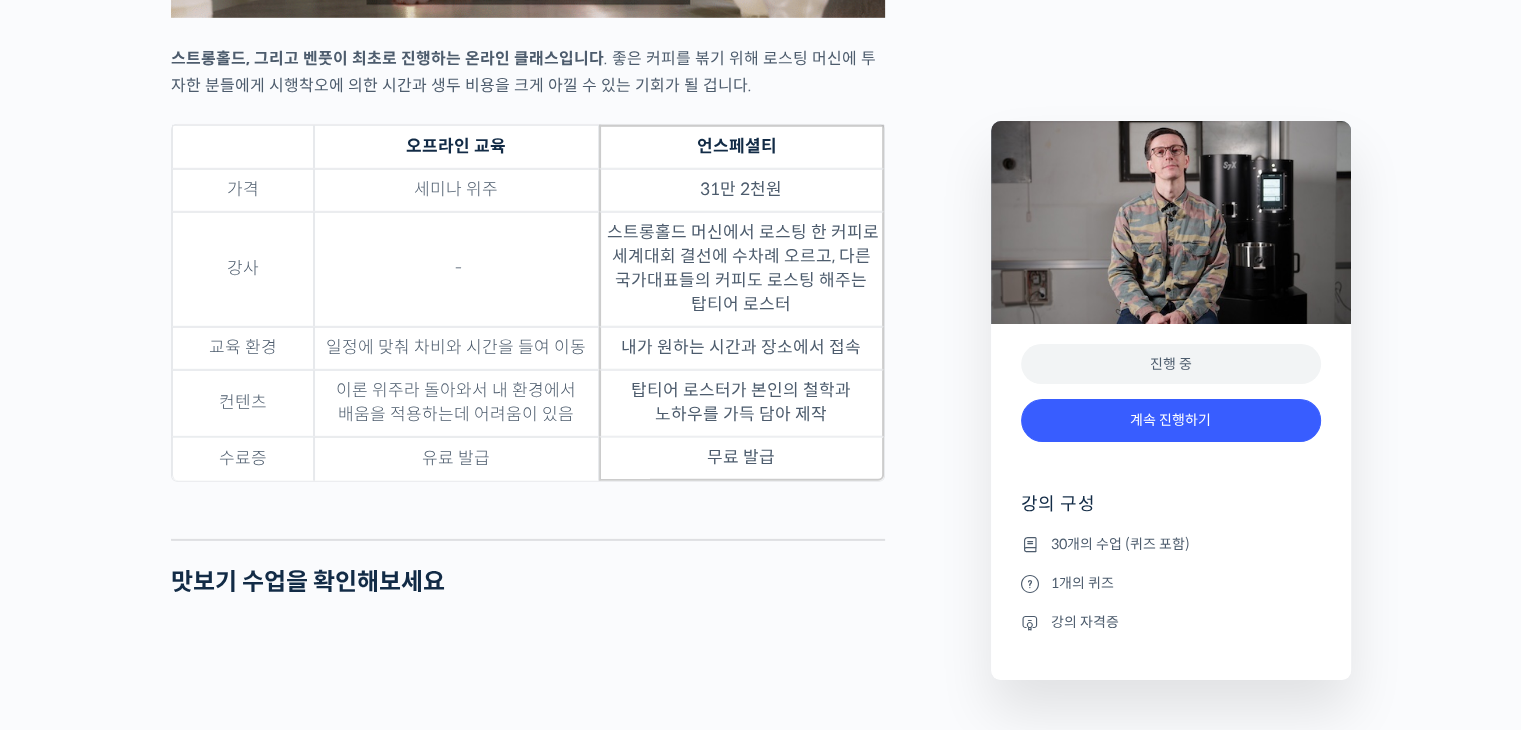 click on "탑티어 로스터가 본인의 철학과 노하우를 가득 담아 제작" at bounding box center [741, 403] 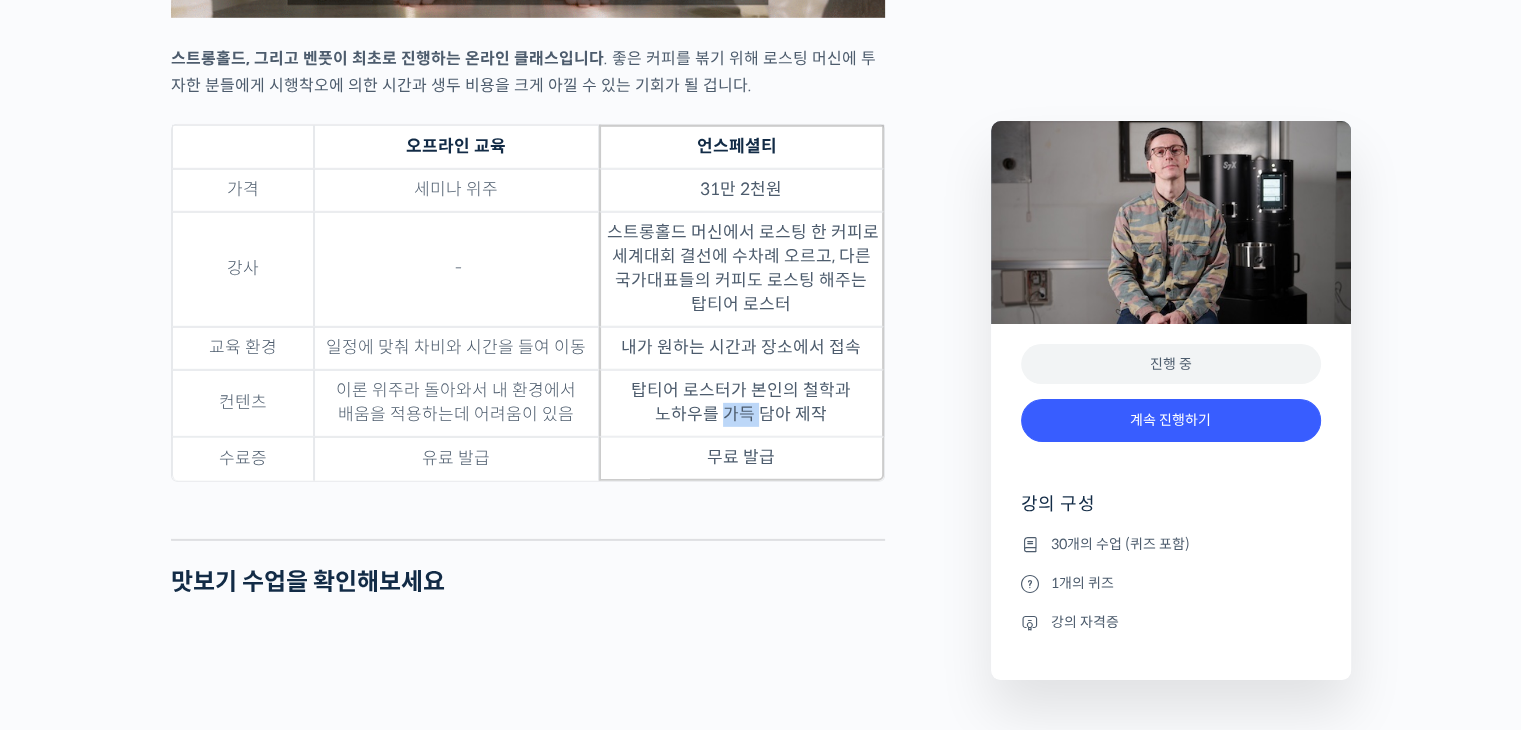 click on "탑티어 로스터가 본인의 철학과 노하우를 가득 담아 제작" at bounding box center [741, 403] 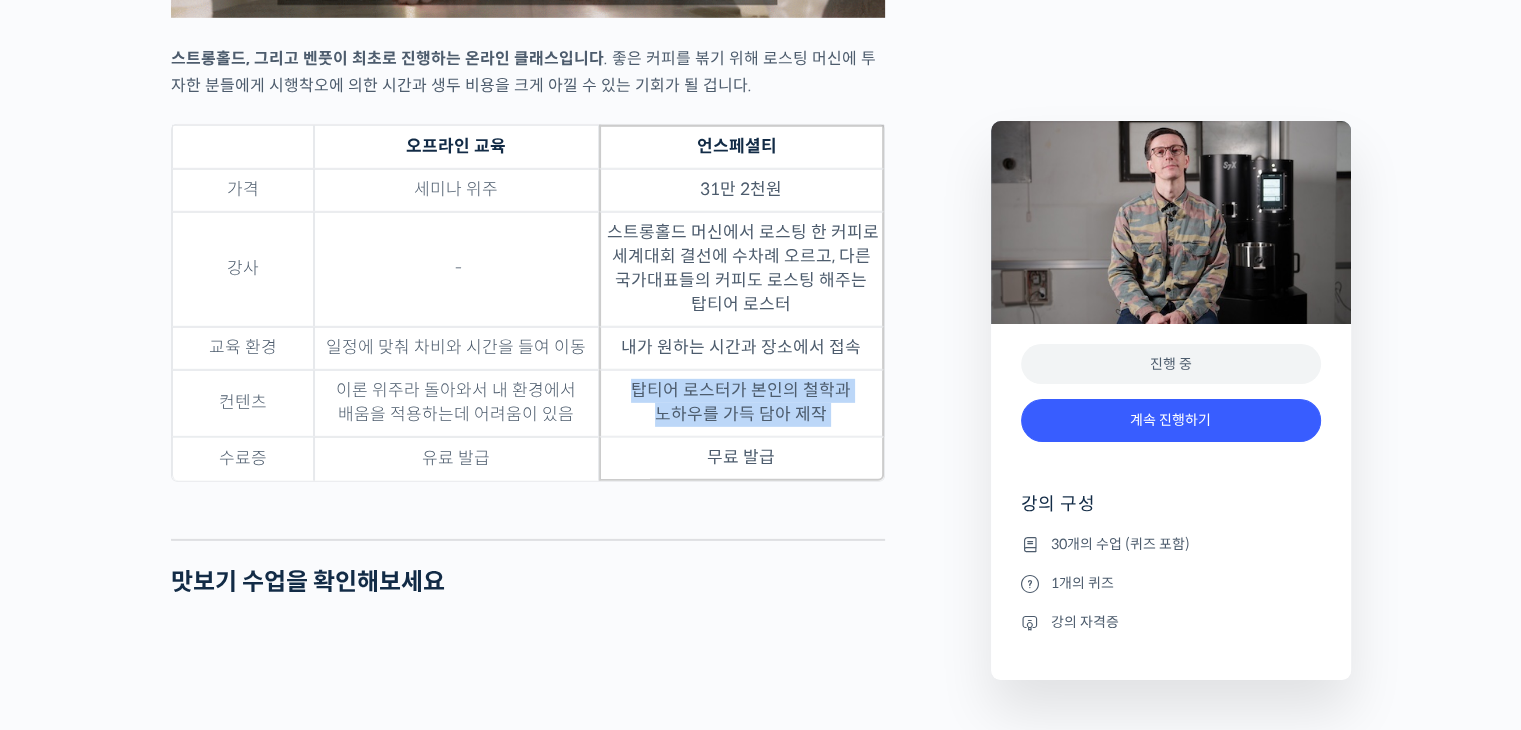 click on "탑티어 로스터가 본인의 철학과 노하우를 가득 담아 제작" at bounding box center (741, 403) 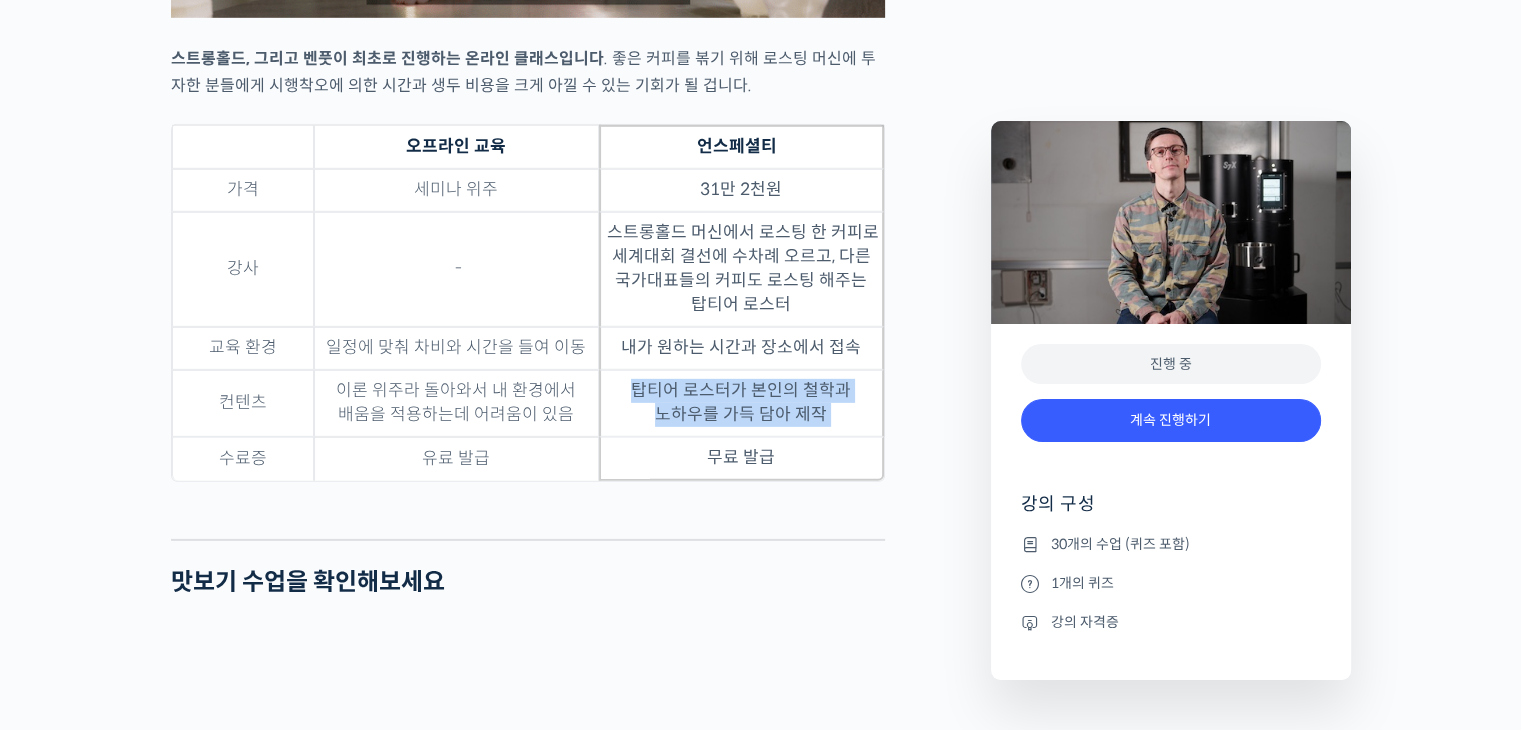 click on "탑티어 로스터가 본인의 철학과 노하우를 가득 담아 제작" at bounding box center [741, 403] 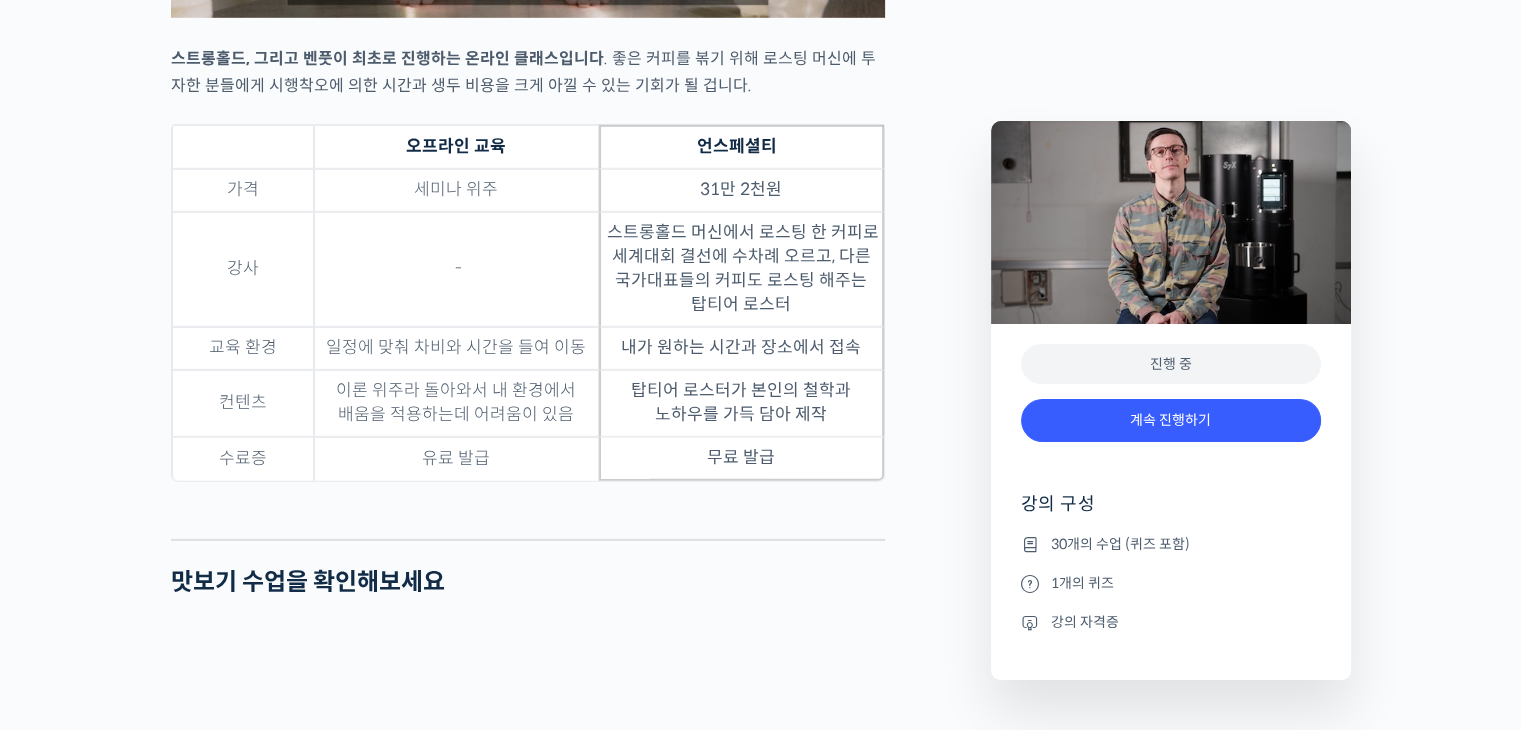 click on "무료 발급" at bounding box center (741, 459) 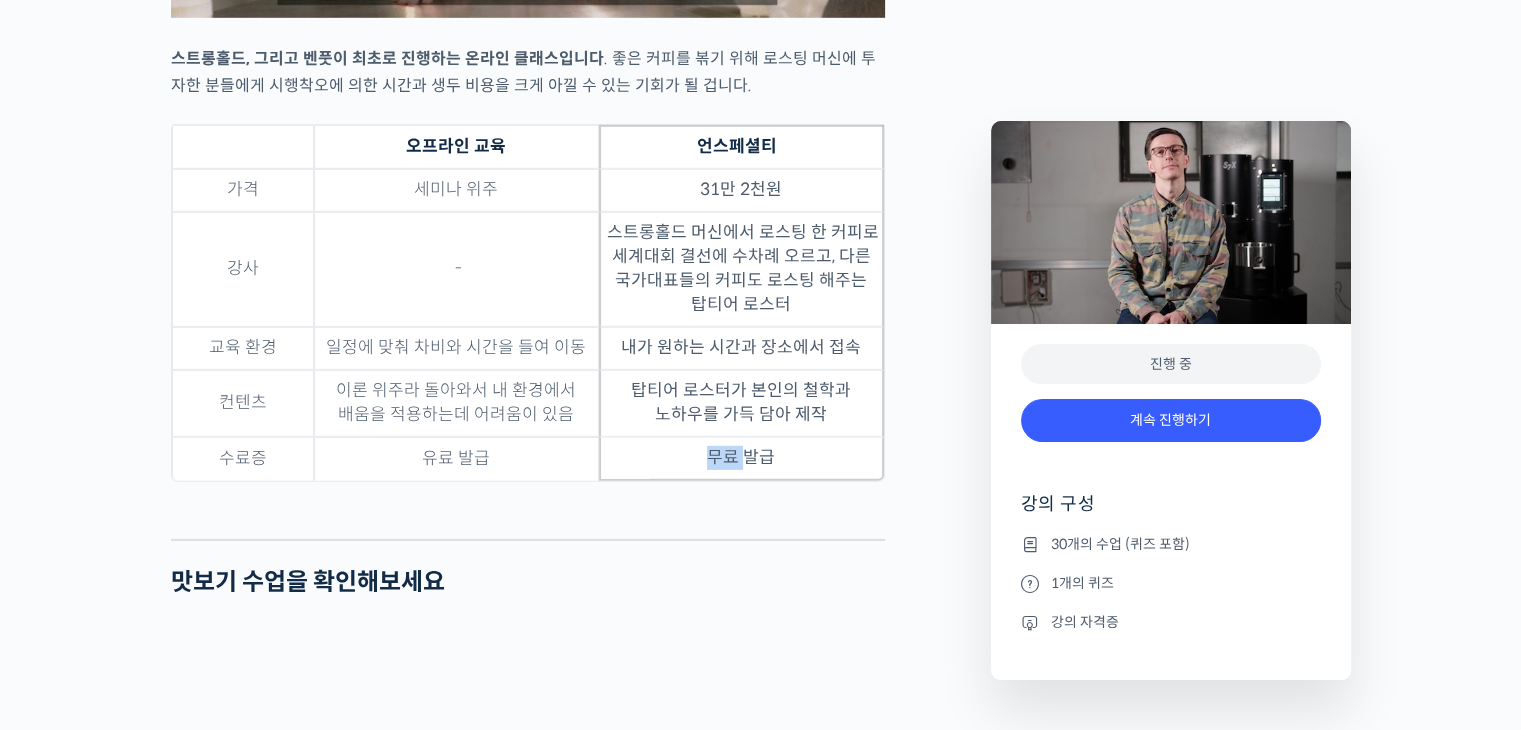 click on "무료 발급" at bounding box center [741, 459] 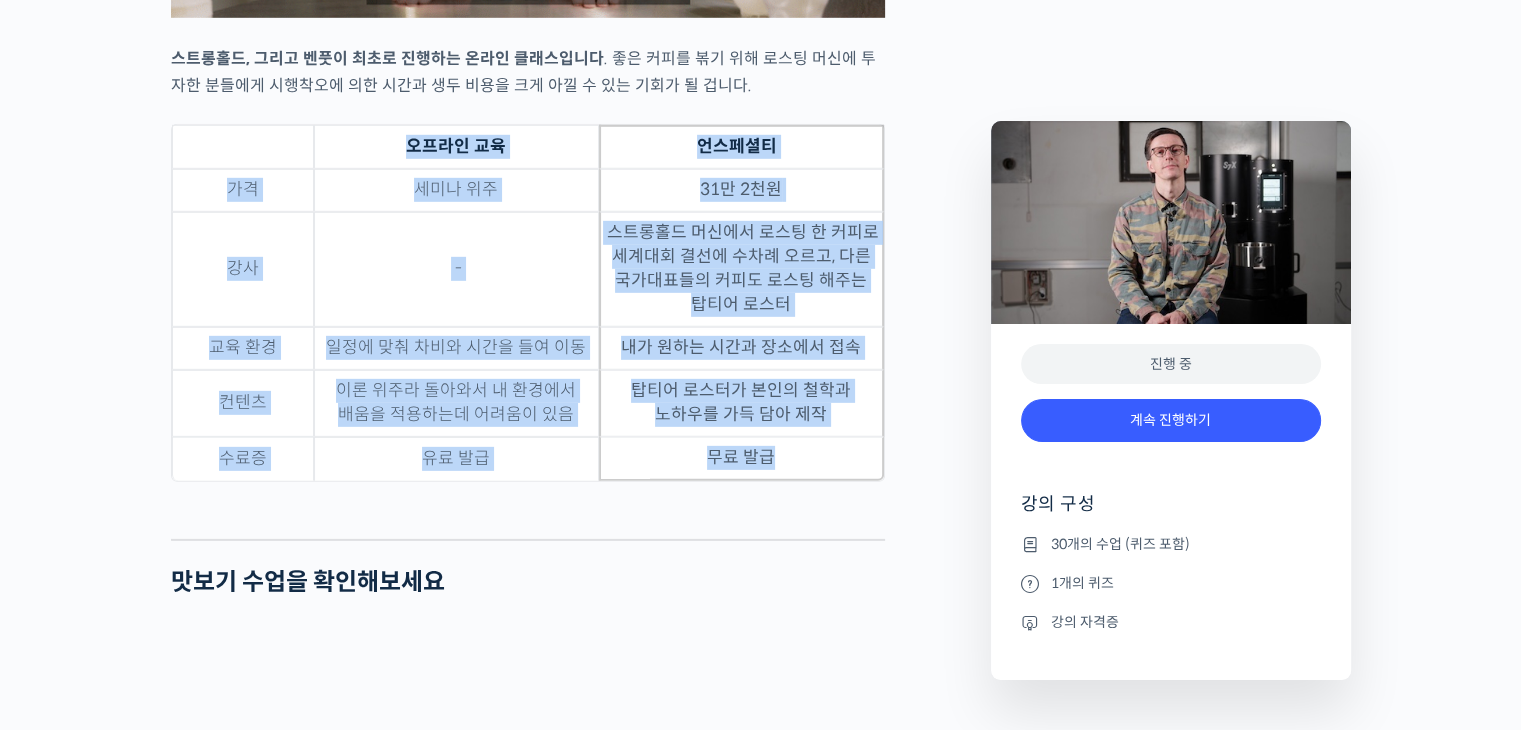 drag, startPoint x: 691, startPoint y: 528, endPoint x: 426, endPoint y: 533, distance: 265.04718 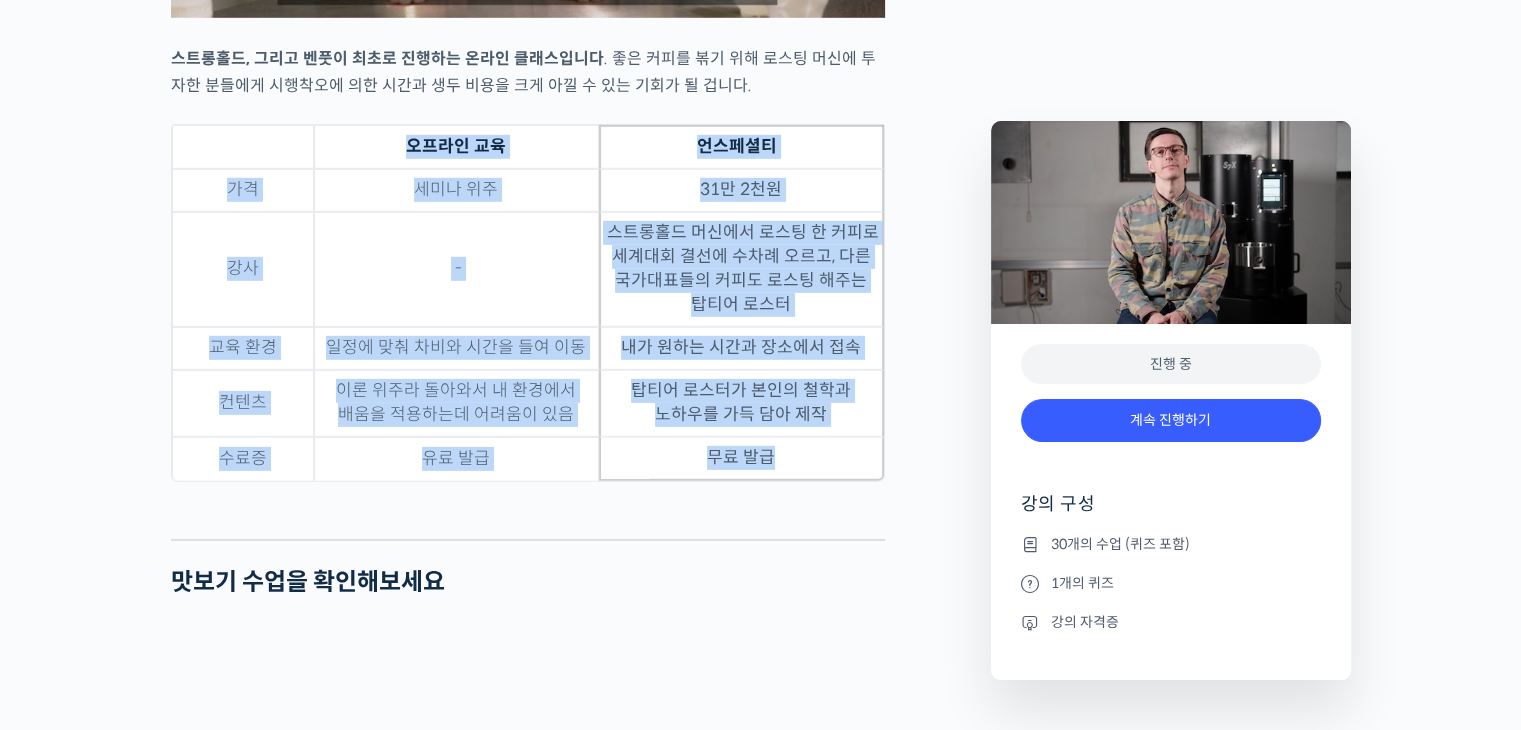 click on "수료증 유료 발급 무료 발급" at bounding box center (528, 459) 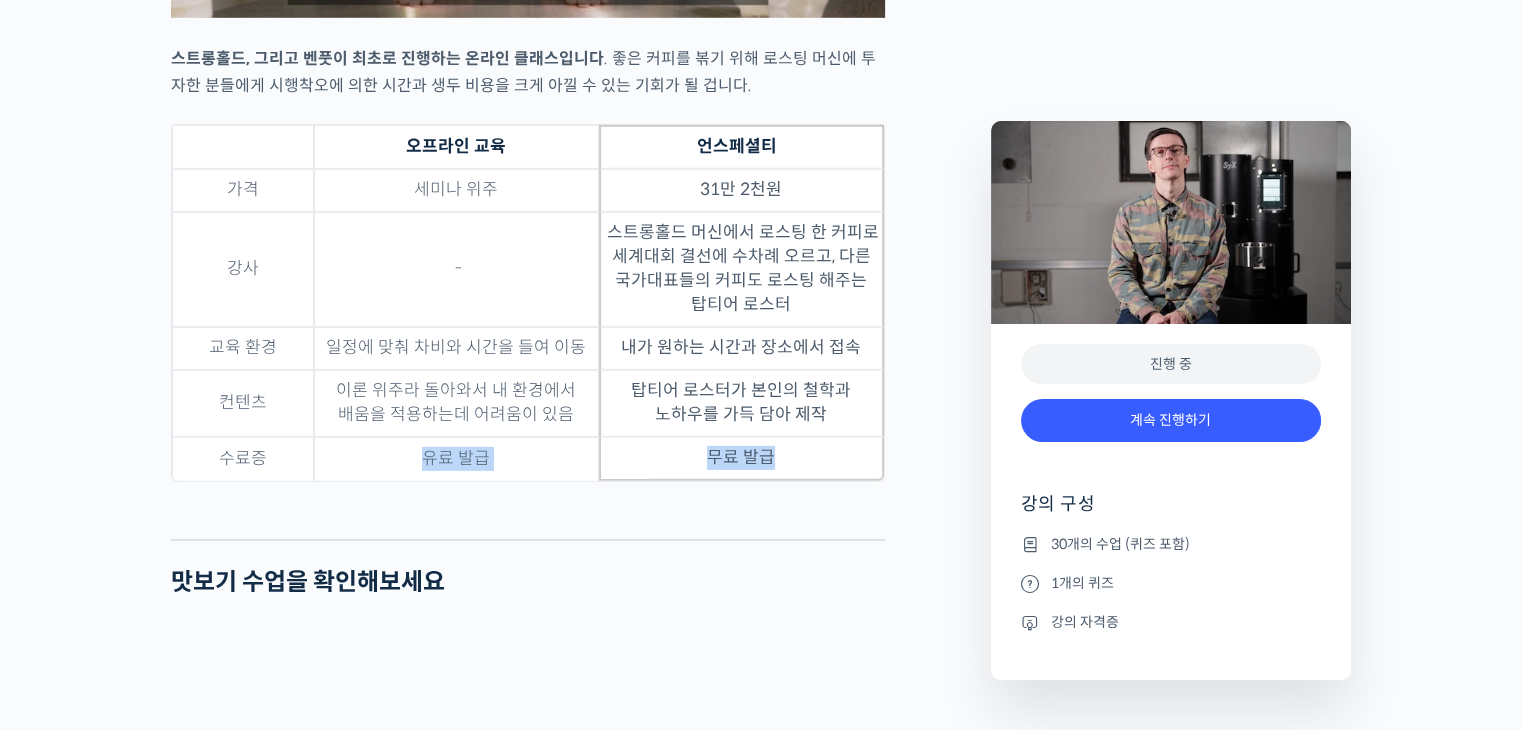 click on "유료 발급" at bounding box center (456, 459) 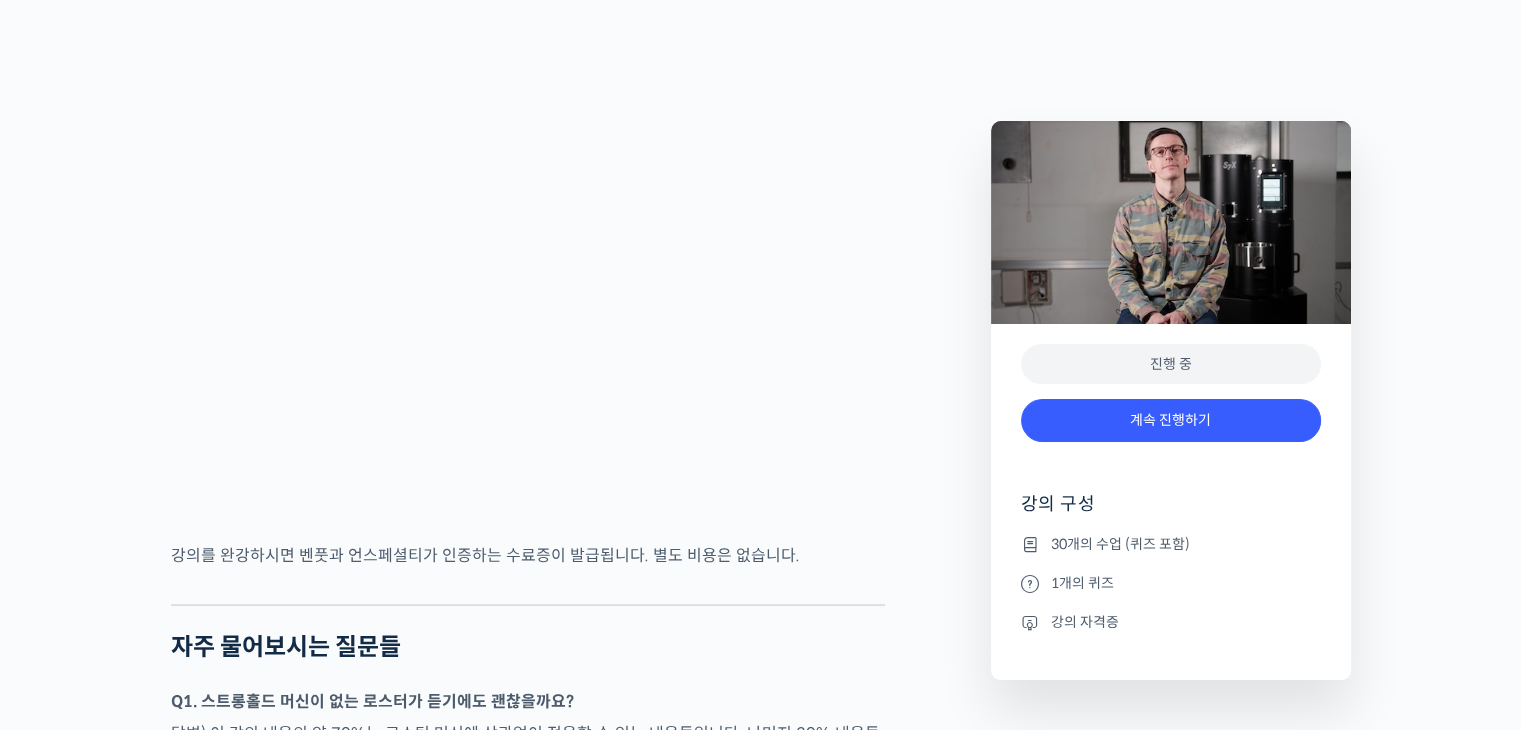 scroll, scrollTop: 7895, scrollLeft: 0, axis: vertical 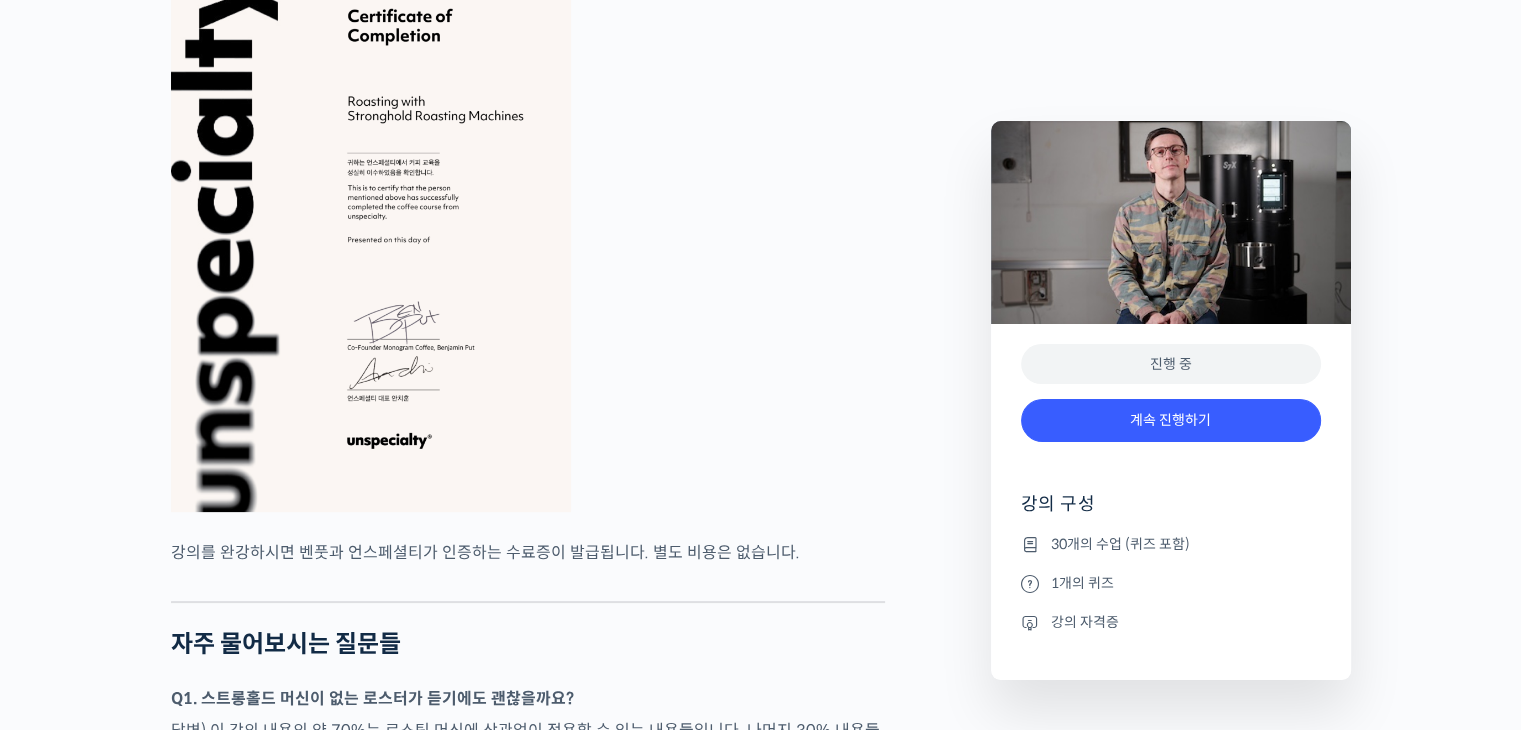 click on "강의를 완강하시면 벤풋과 언스페셜티가 인증하는 수료증이 발급됩니다. 별도 비용은 없습니다." at bounding box center [528, 552] 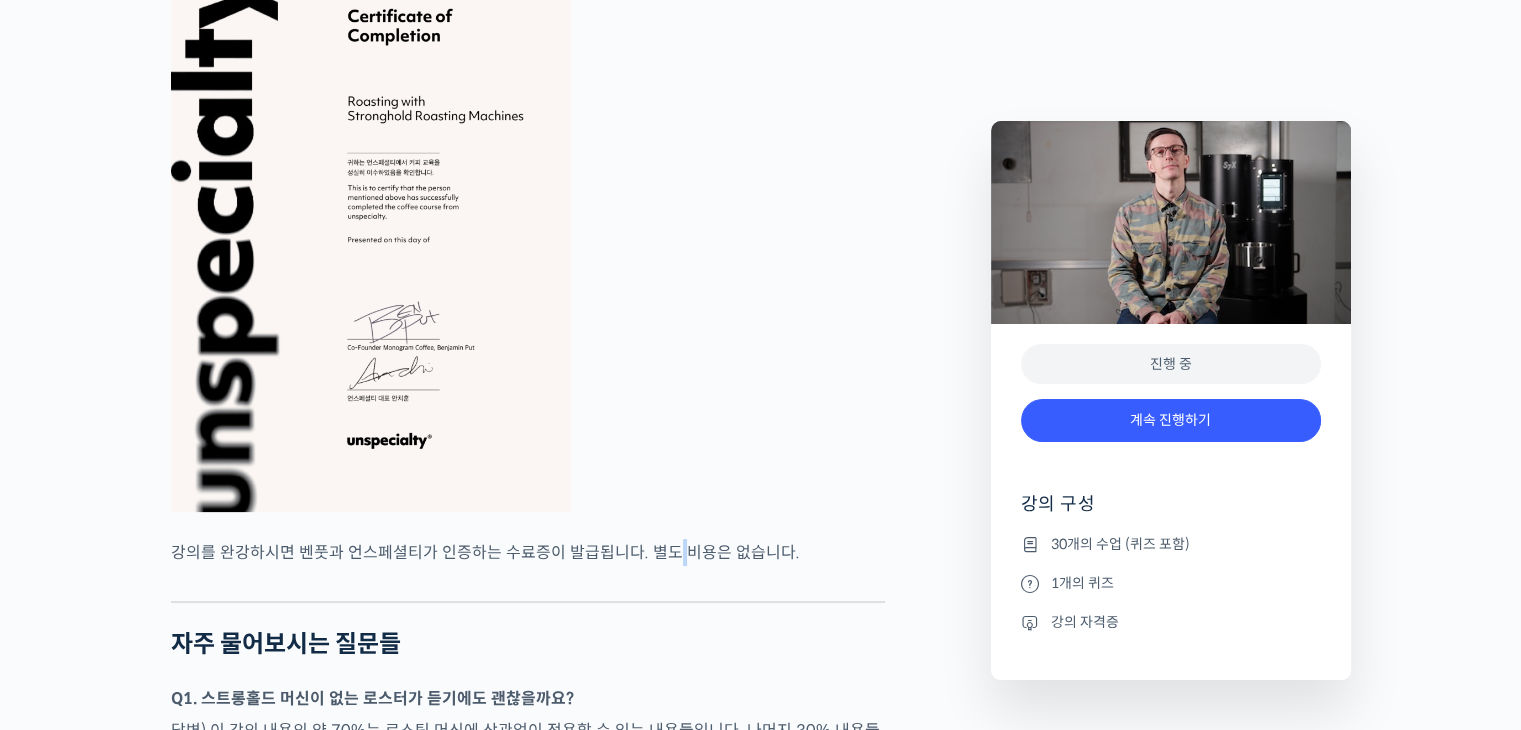click on "강의를 완강하시면 벤풋과 언스페셜티가 인증하는 수료증이 발급됩니다. 별도 비용은 없습니다." at bounding box center (528, 552) 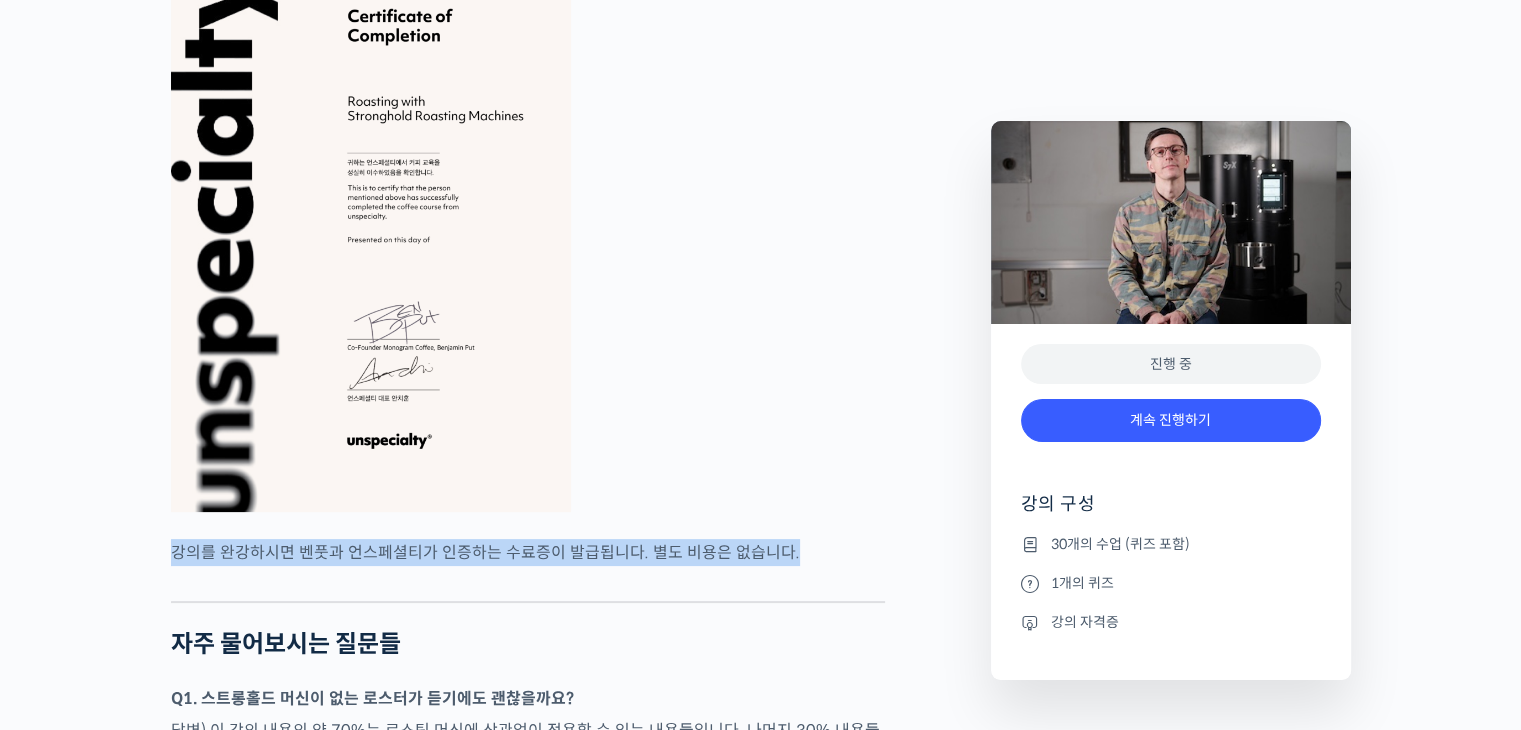 drag, startPoint x: 669, startPoint y: 624, endPoint x: 734, endPoint y: 629, distance: 65.192024 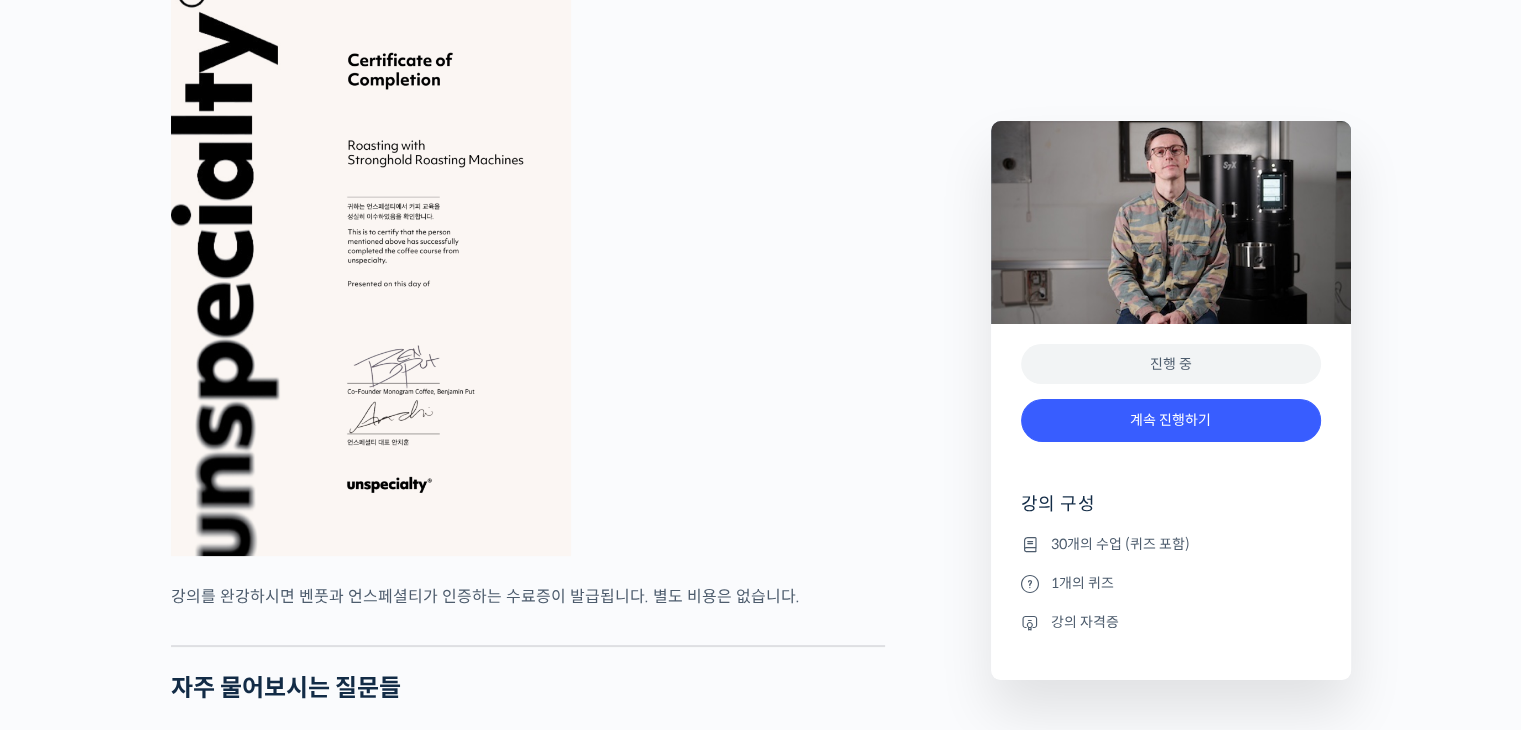 scroll, scrollTop: 7851, scrollLeft: 0, axis: vertical 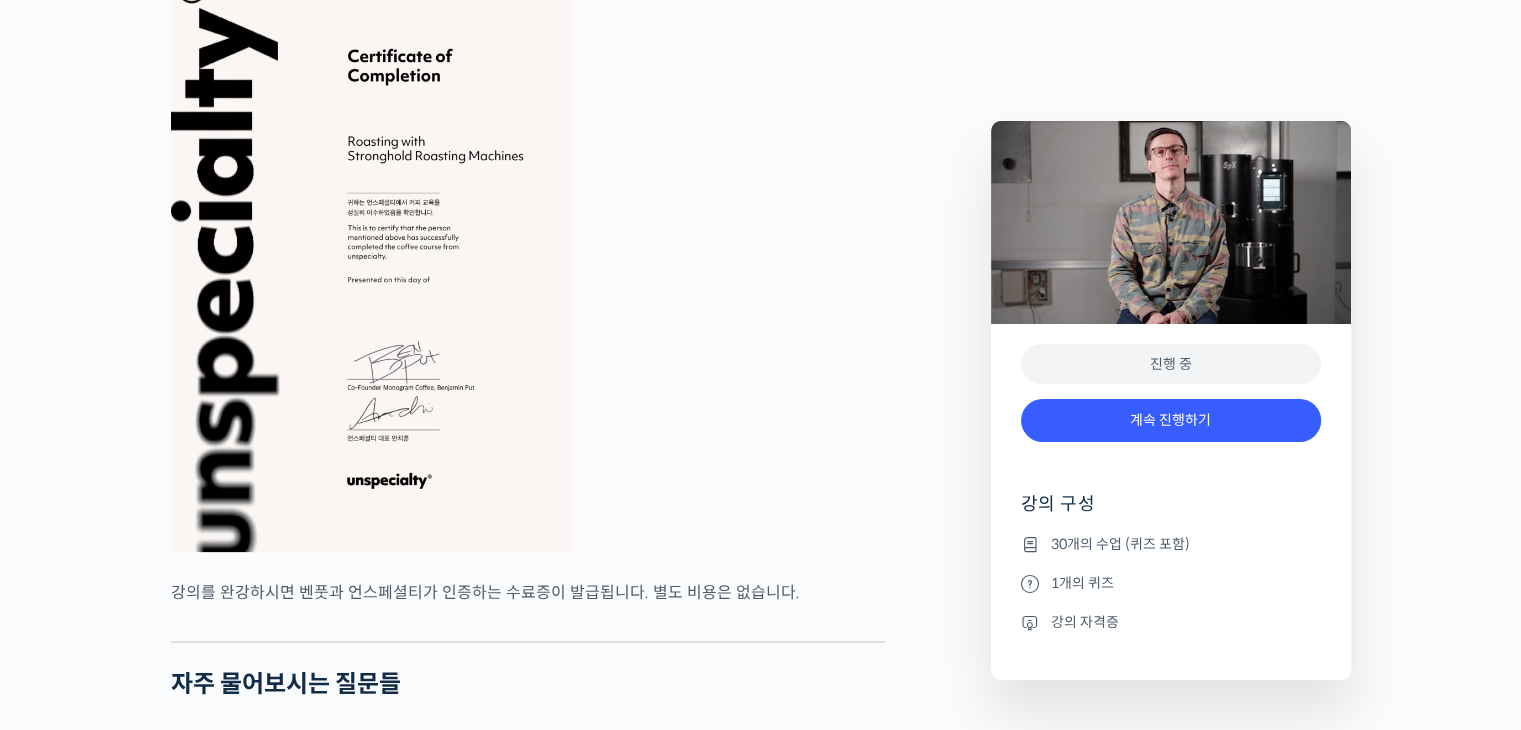 click on "벤풋을 소개합니다!
캐나다 <Monogram Coffee> 공동창업자
스트롱홀드 앰버서더  (2023년~)
캐나다 바리스타 챔피언십 (Canadian National Barista Championship)  2023년, 2022년, 2017년, 2016년, 2015년, 2014년, 2013년 총 7회 우승 🏆 2022년에는 브루어스 컵 동시 우승
월드 바리스타 챔피언십  (World Barista Championship) 2022년 5위, 2017년 4위, 2016년 3위, 2015년 3위, 총 4번의 결선 진출 2020년 캐나다 국가대표 코칭 2019년 2018년 스위스 국가대표 코칭 (6위, 3위)
벤풋은 한번 하기도 어려운 바리스타 국가대표 선발전 우승을 7번씩이나, 그리고 나간 세계대회에서 결선에 무려 4번이나 오른 실력자입니다. 그가 대회에서 선보인 동결건조 우유 사용, 이산화탄소 제거 에스프레소 등은 많은 바리스타들에게 영감을 주었습니다." at bounding box center [528, -2580] 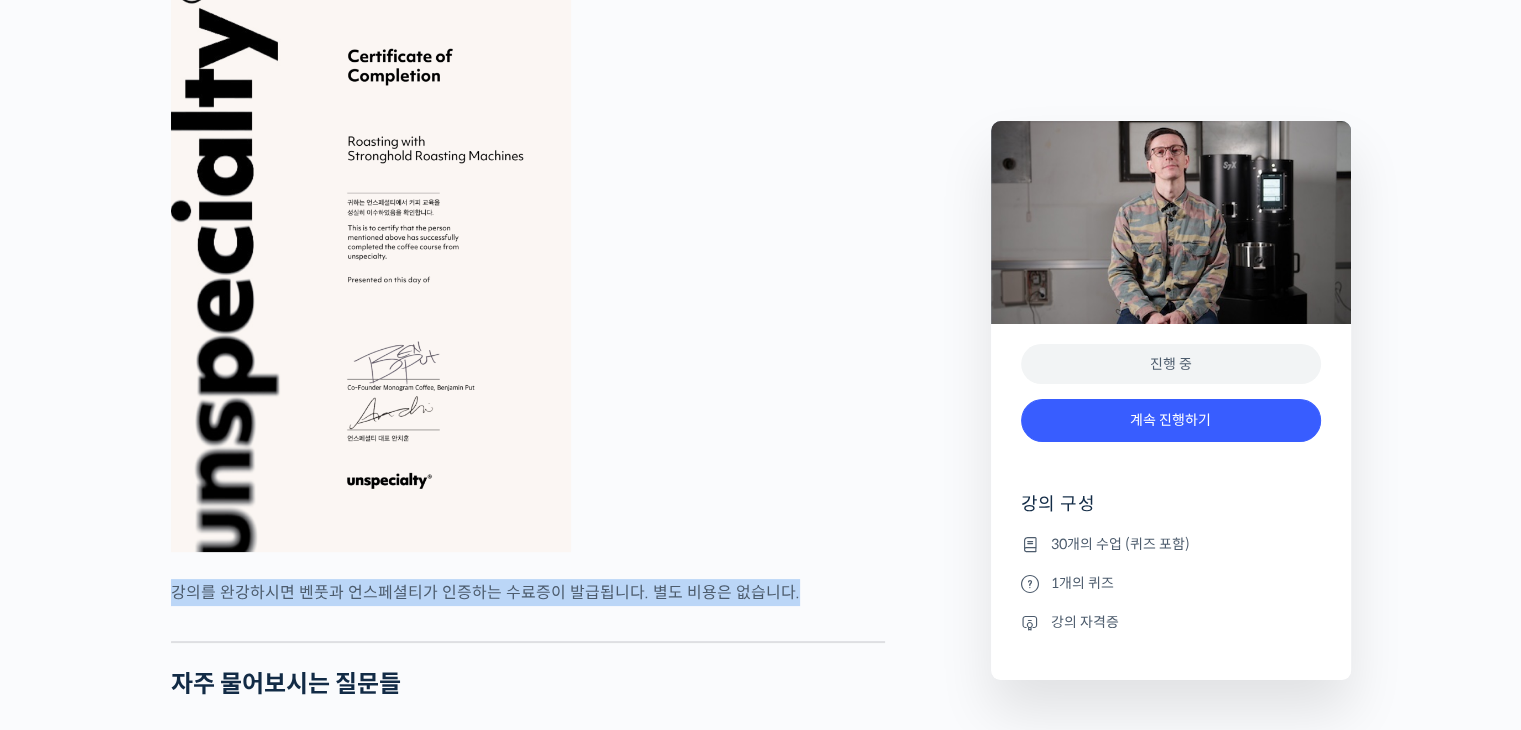 click on "강의를 완강하시면 벤풋과 언스페셜티가 인증하는 수료증이 발급됩니다. 별도 비용은 없습니다." at bounding box center (528, 592) 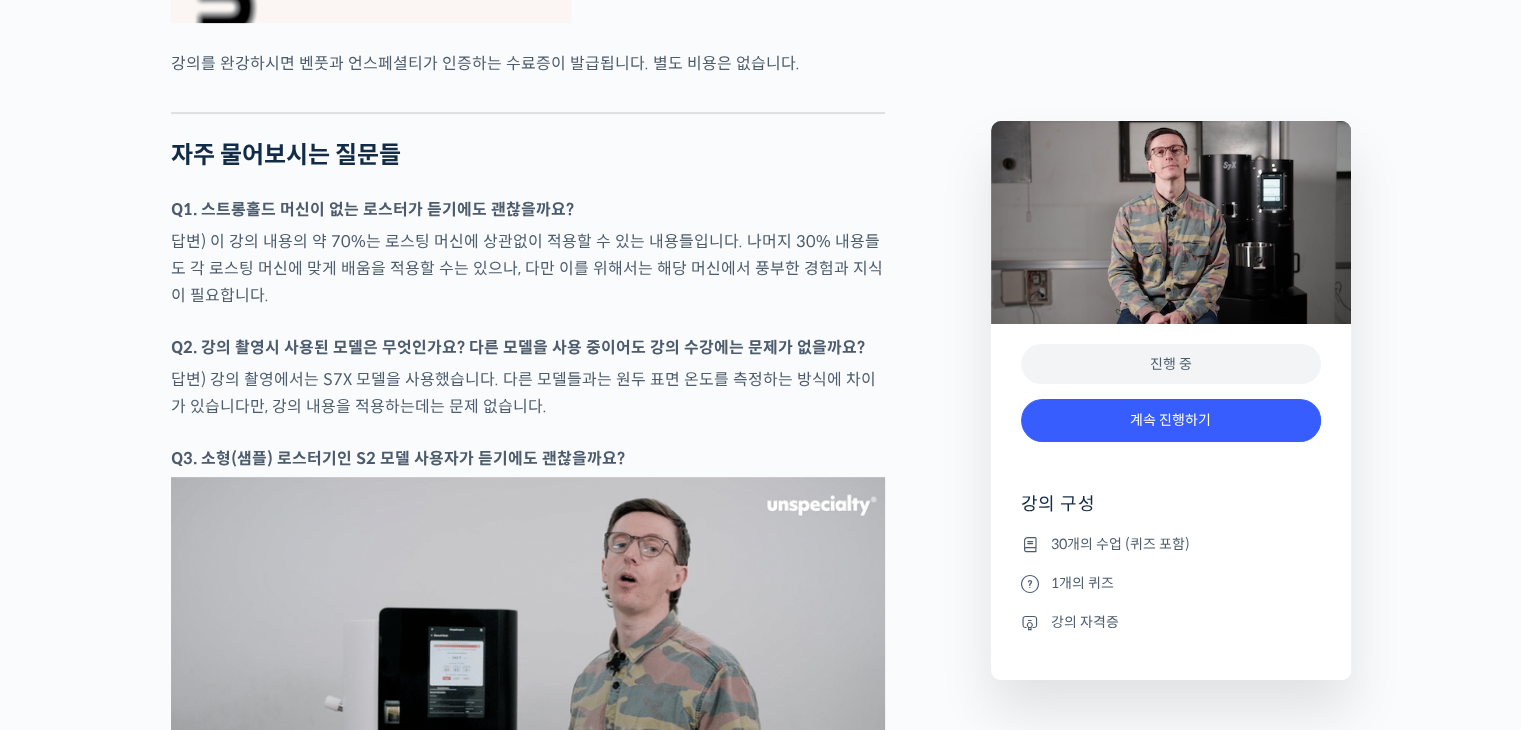 scroll, scrollTop: 8385, scrollLeft: 0, axis: vertical 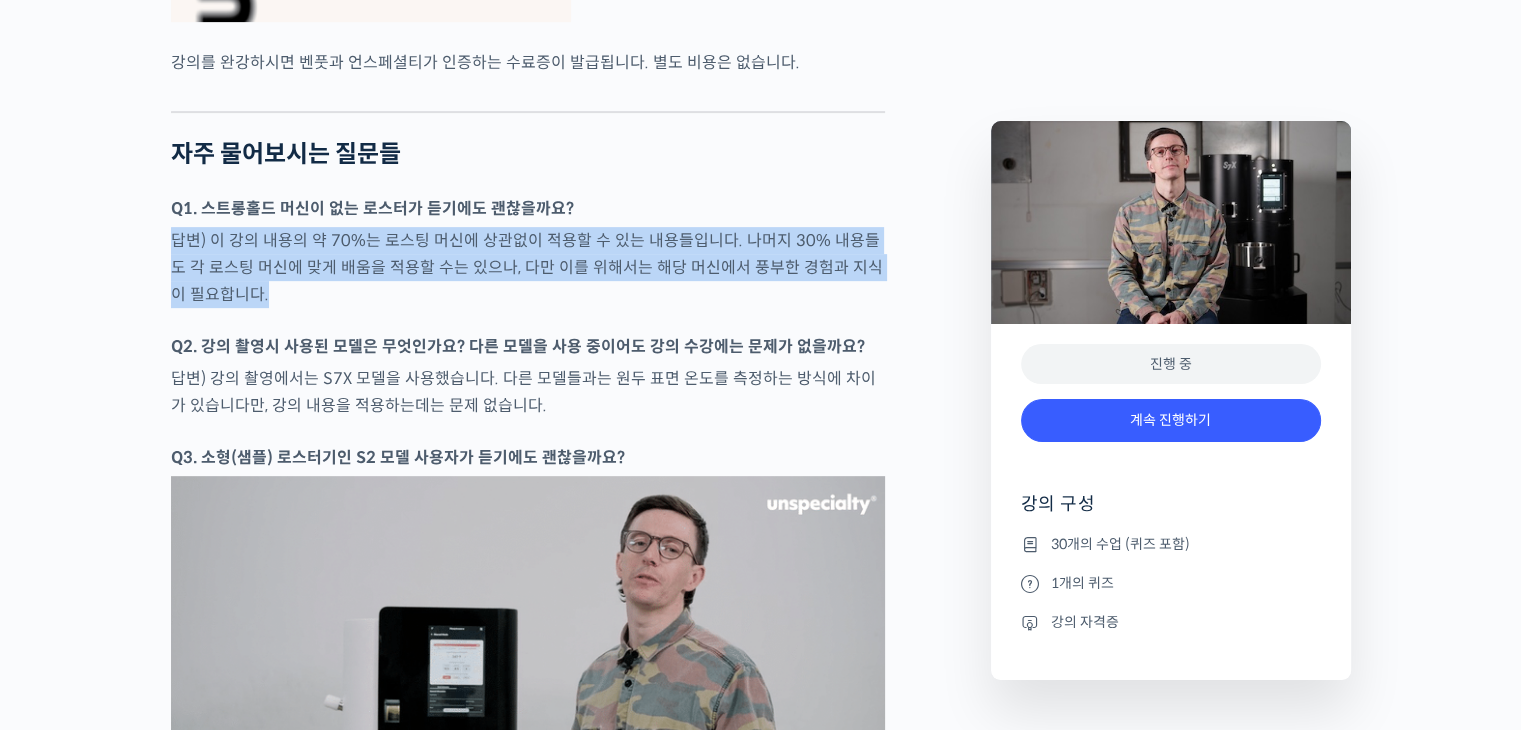 drag, startPoint x: 652, startPoint y: 360, endPoint x: 641, endPoint y: 209, distance: 151.40013 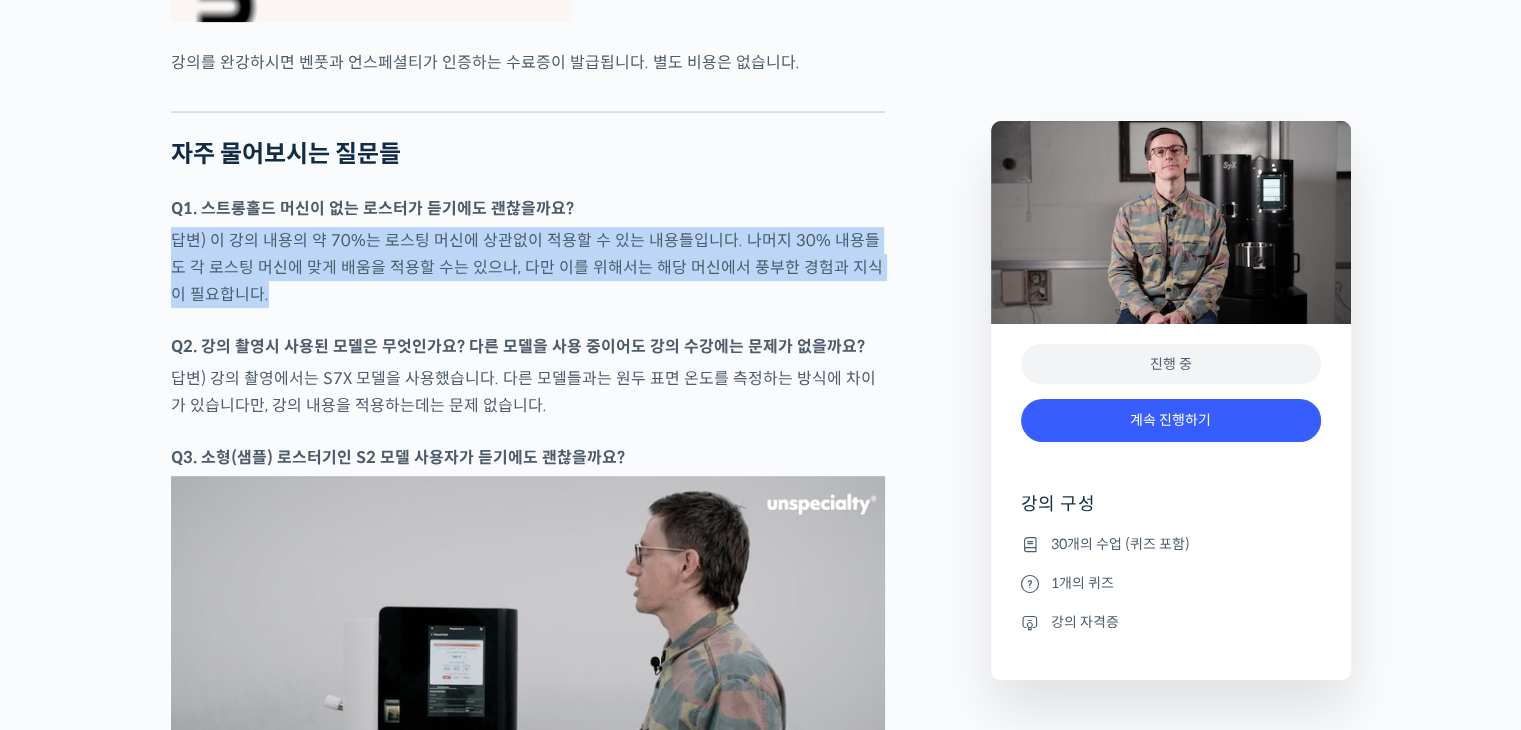 click on "벤풋을 소개합니다!
캐나다 <Monogram Coffee> 공동창업자
스트롱홀드 앰버서더  (2023년~)
캐나다 바리스타 챔피언십 (Canadian National Barista Championship)  2023년, 2022년, 2017년, 2016년, 2015년, 2014년, 2013년 총 7회 우승 🏆 2022년에는 브루어스 컵 동시 우승
월드 바리스타 챔피언십  (World Barista Championship) 2022년 5위, 2017년 4위, 2016년 3위, 2015년 3위, 총 4번의 결선 진출 2020년 캐나다 국가대표 코칭 2019년 2018년 스위스 국가대표 코칭 (6위, 3위)
벤풋은 한번 하기도 어려운 바리스타 국가대표 선발전 우승을 7번씩이나, 그리고 나간 세계대회에서 결선에 무려 4번이나 오른 실력자입니다. 그가 대회에서 선보인 동결건조 우유 사용, 이산화탄소 제거 에스프레소 등은 많은 바리스타들에게 영감을 주었습니다." at bounding box center (528, -3110) 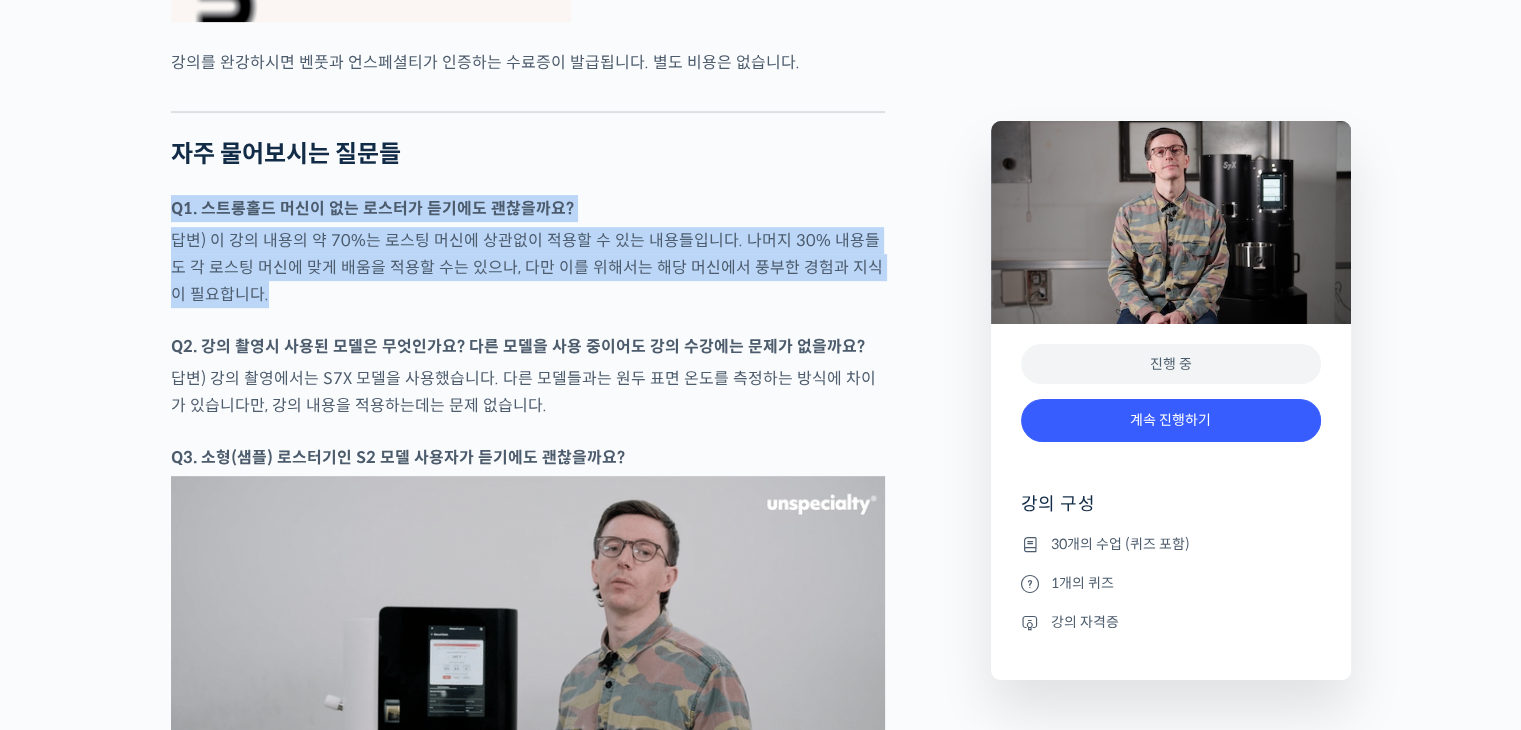 click on "자주 물어보시는 질문들" at bounding box center [528, 154] 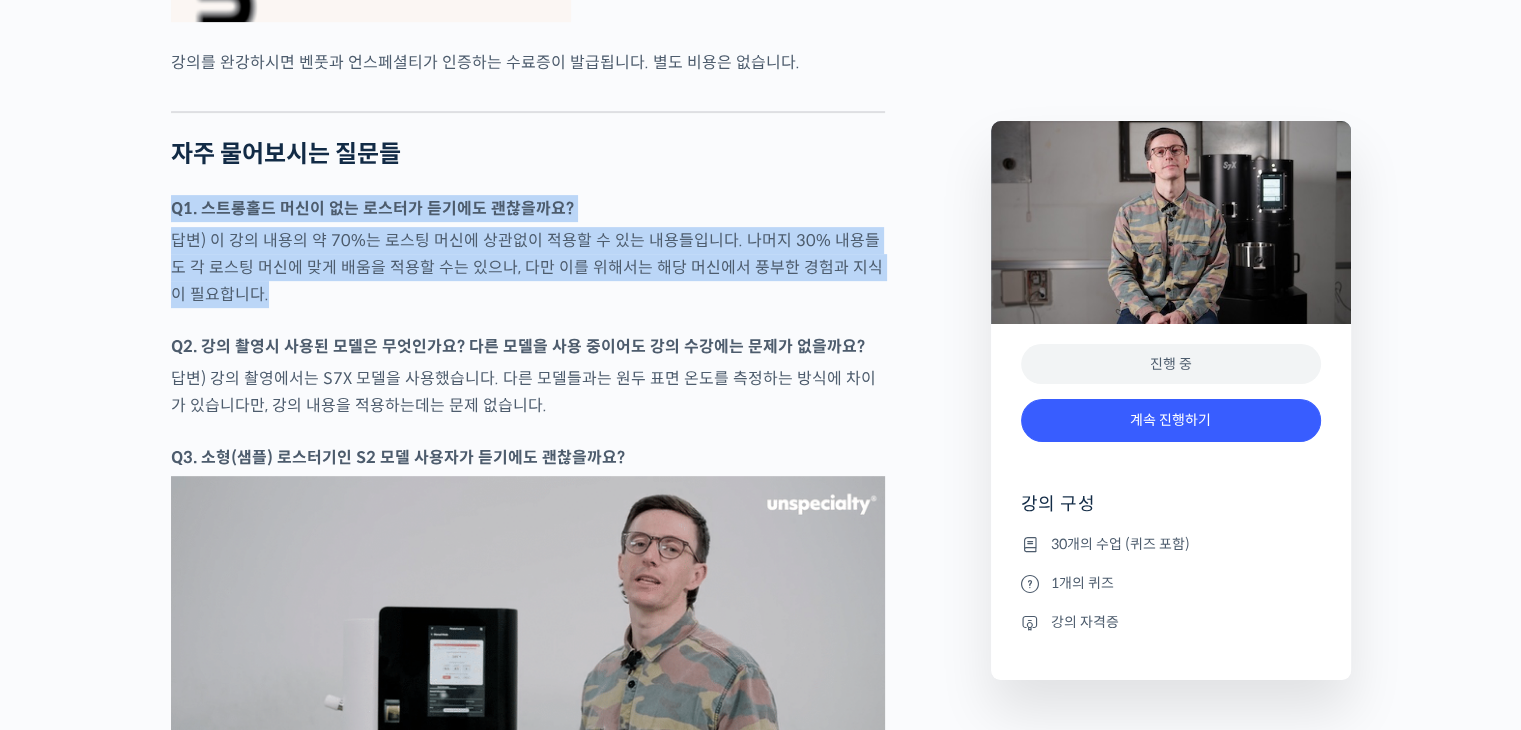 drag, startPoint x: 641, startPoint y: 209, endPoint x: 743, endPoint y: 409, distance: 224.50835 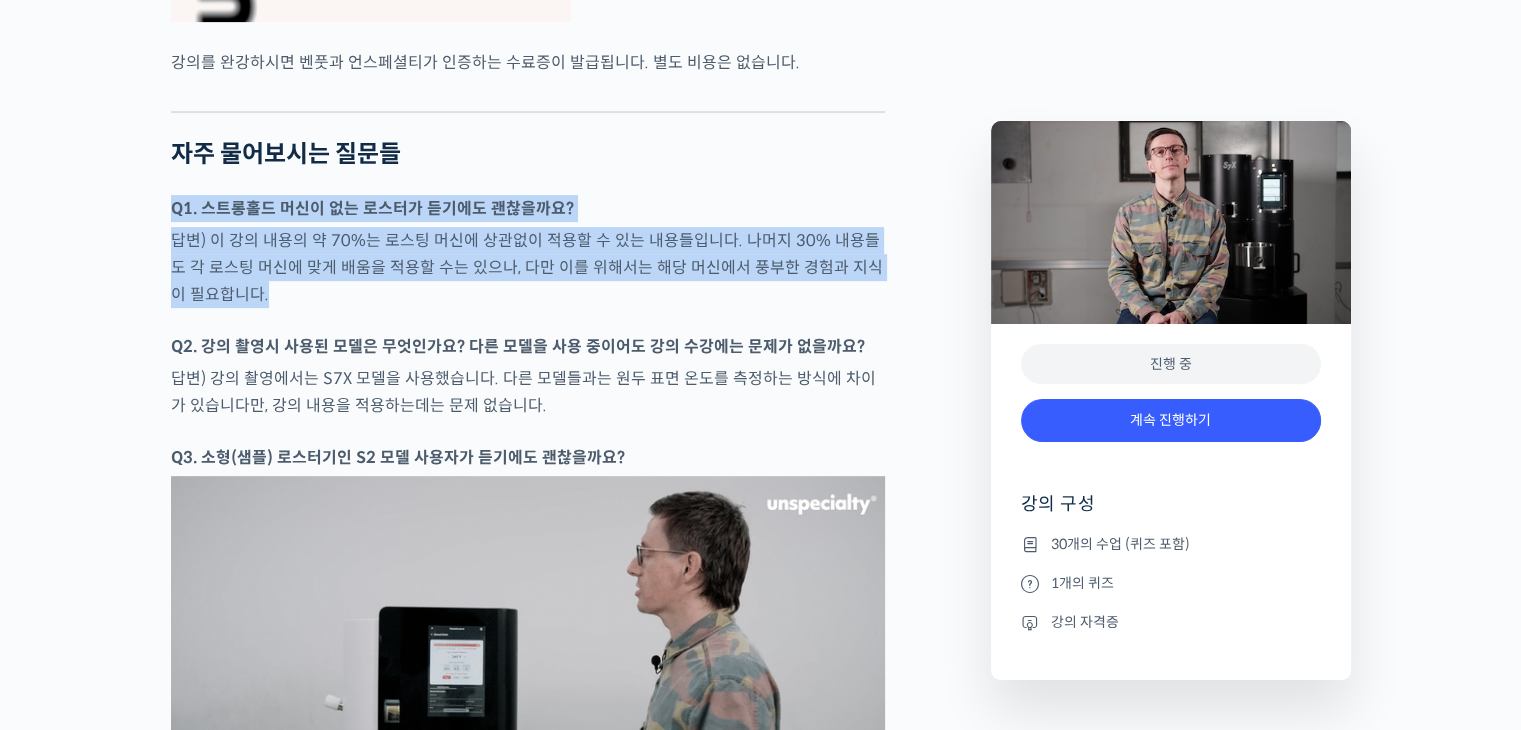 click on "벤풋을 소개합니다!
캐나다 <Monogram Coffee> 공동창업자
스트롱홀드 앰버서더  (2023년~)
캐나다 바리스타 챔피언십 (Canadian National Barista Championship)  2023년, 2022년, 2017년, 2016년, 2015년, 2014년, 2013년 총 7회 우승 🏆 2022년에는 브루어스 컵 동시 우승
월드 바리스타 챔피언십  (World Barista Championship) 2022년 5위, 2017년 4위, 2016년 3위, 2015년 3위, 총 4번의 결선 진출 2020년 캐나다 국가대표 코칭 2019년 2018년 스위스 국가대표 코칭 (6위, 3위)
벤풋은 한번 하기도 어려운 바리스타 국가대표 선발전 우승을 7번씩이나, 그리고 나간 세계대회에서 결선에 무려 4번이나 오른 실력자입니다. 그가 대회에서 선보인 동결건조 우유 사용, 이산화탄소 제거 에스프레소 등은 많은 바리스타들에게 영감을 주었습니다." at bounding box center (528, -3110) 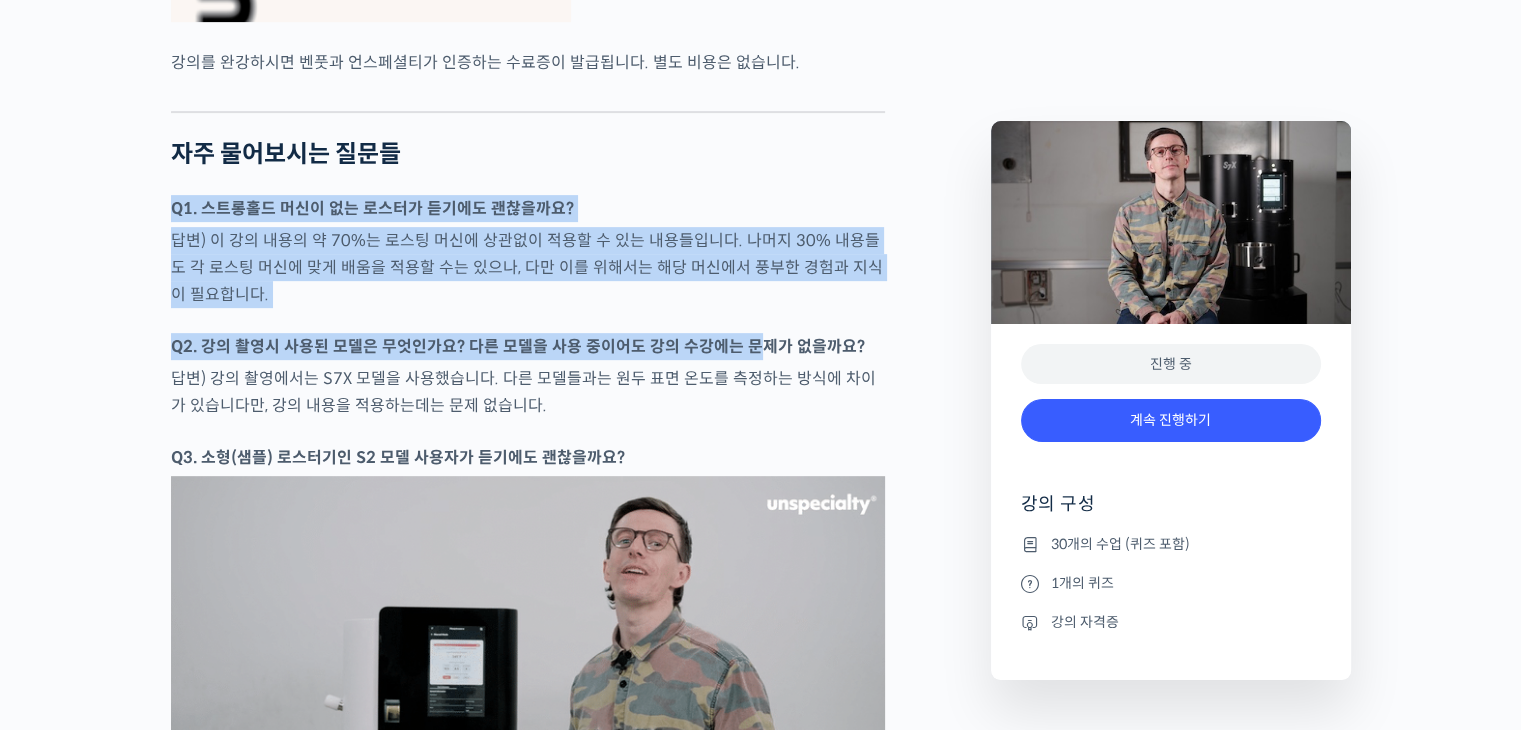 click on "Q2. 강의 촬영시 사용된 모델은 무엇인가요? 다른 모델을 사용 중이어도 강의 수강에는 문제가 없을까요?" at bounding box center (518, 346) 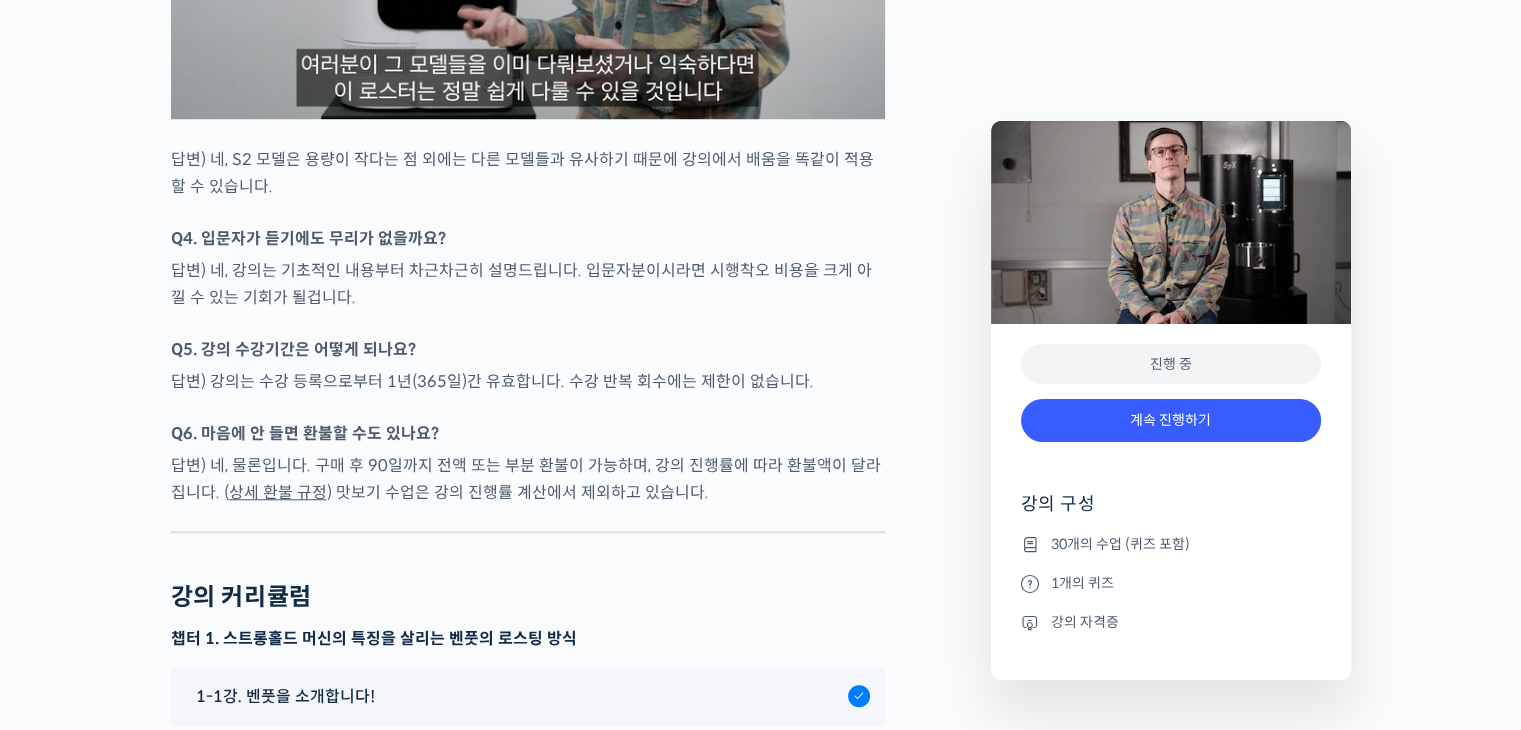 scroll, scrollTop: 9148, scrollLeft: 0, axis: vertical 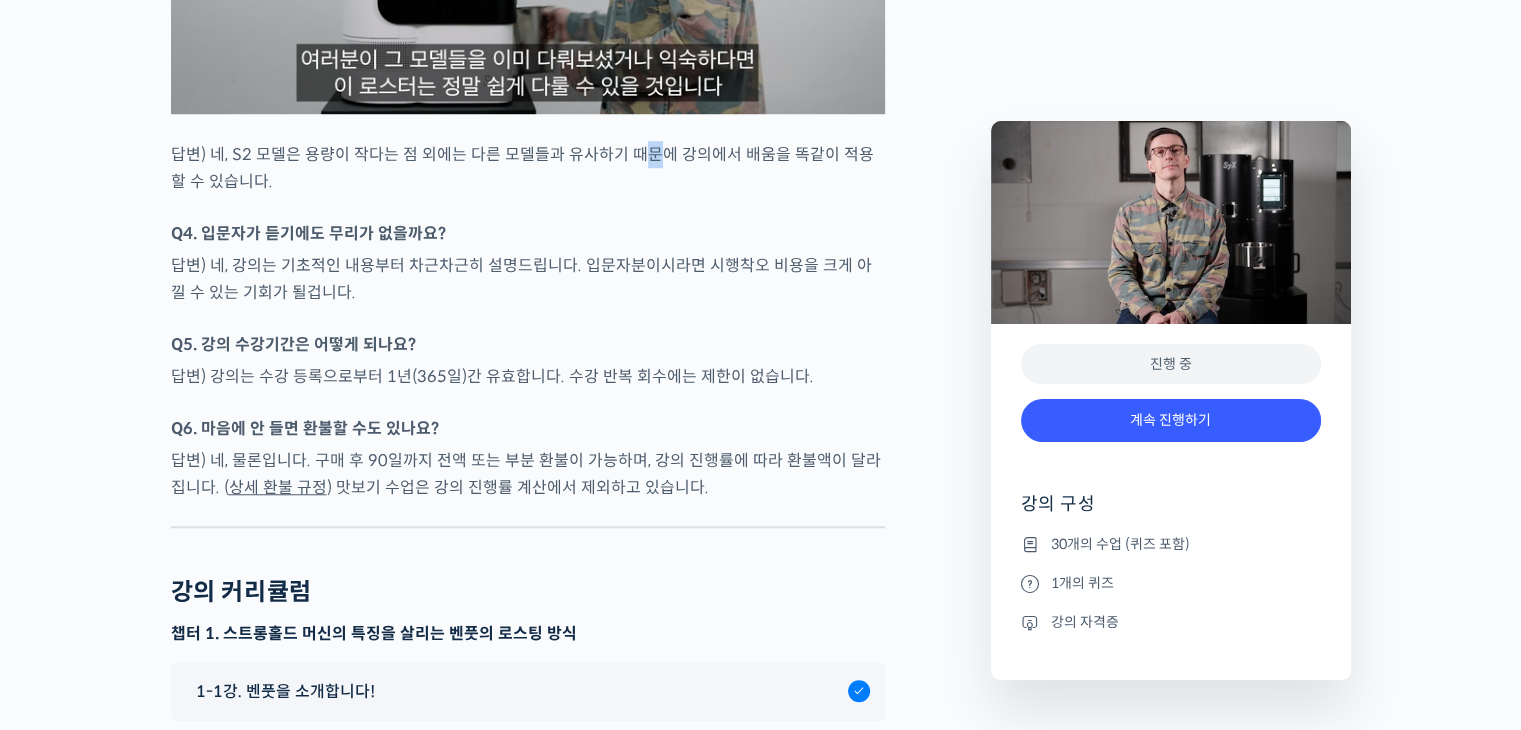 drag, startPoint x: 628, startPoint y: 193, endPoint x: 672, endPoint y: 274, distance: 92.17918 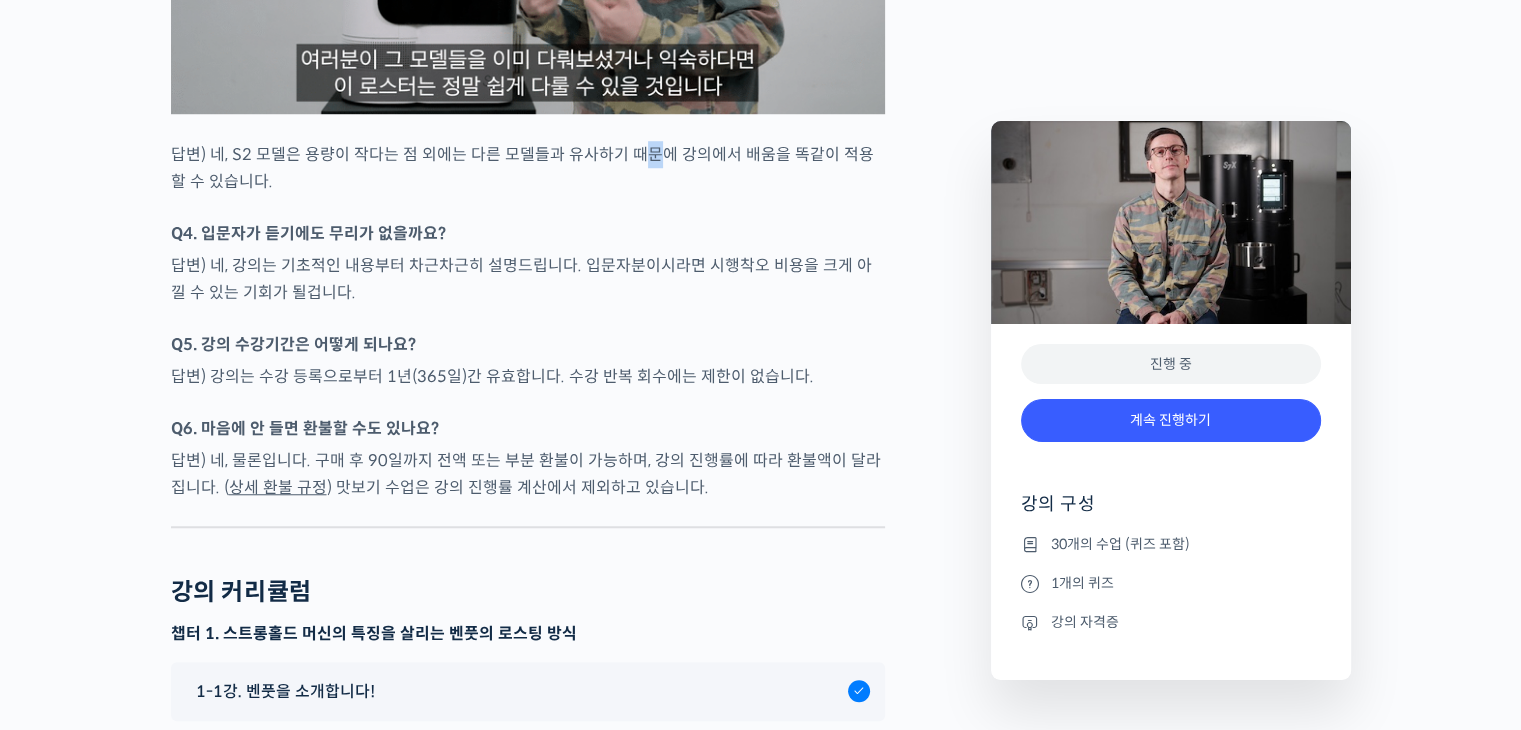 click on "벤풋을 소개합니다!
캐나다 <Monogram Coffee> 공동창업자
스트롱홀드 앰버서더  (2023년~)
캐나다 바리스타 챔피언십 (Canadian National Barista Championship)  2023년, 2022년, 2017년, 2016년, 2015년, 2014년, 2013년 총 7회 우승 🏆 2022년에는 브루어스 컵 동시 우승
월드 바리스타 챔피언십  (World Barista Championship) 2022년 5위, 2017년 4위, 2016년 3위, 2015년 3위, 총 4번의 결선 진출 2020년 캐나다 국가대표 코칭 2019년 2018년 스위스 국가대표 코칭 (6위, 3위)
벤풋은 한번 하기도 어려운 바리스타 국가대표 선발전 우승을 7번씩이나, 그리고 나간 세계대회에서 결선에 무려 4번이나 오른 실력자입니다. 그가 대회에서 선보인 동결건조 우유 사용, 이산화탄소 제거 에스프레소 등은 많은 바리스타들에게 영감을 주었습니다." at bounding box center (528, -3873) 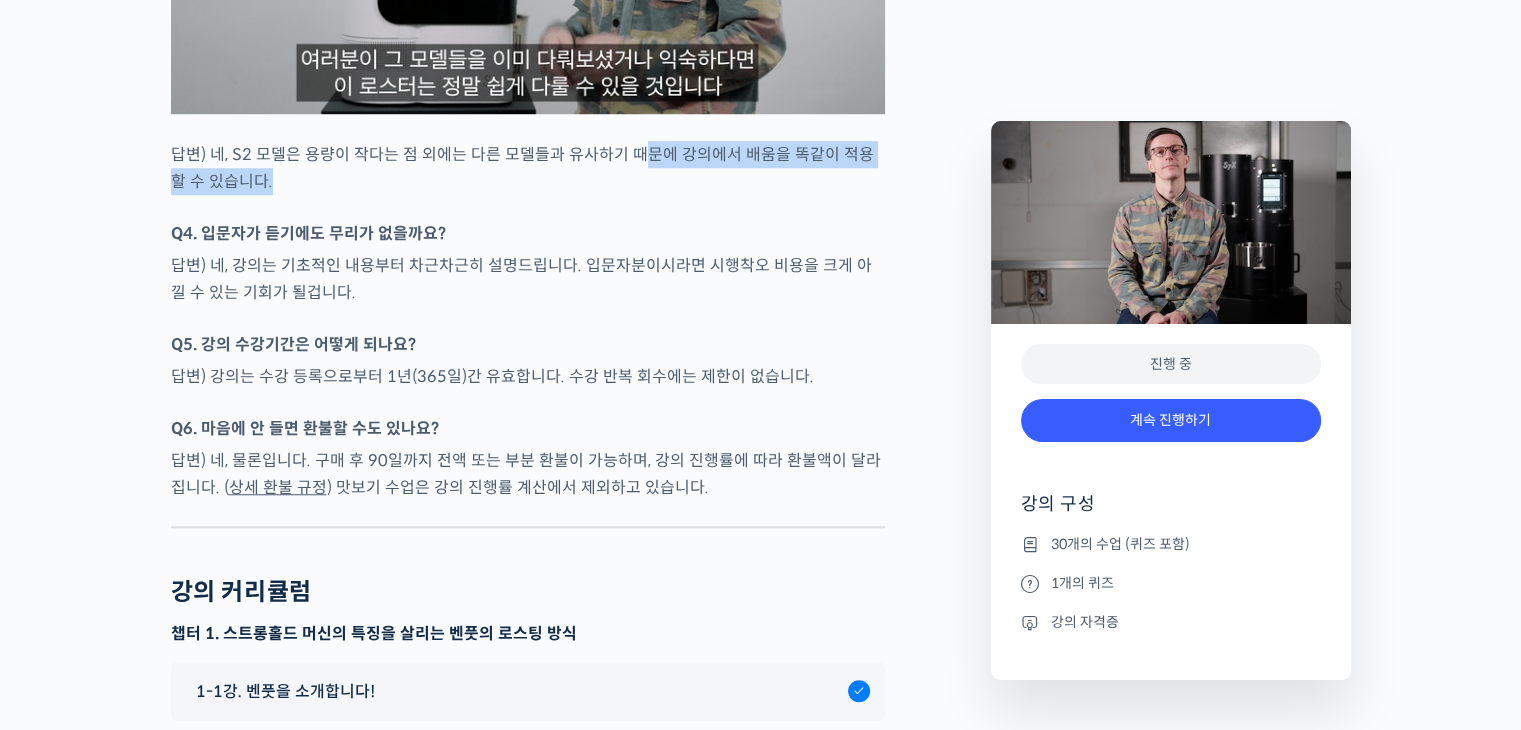 click at bounding box center [528, 210] 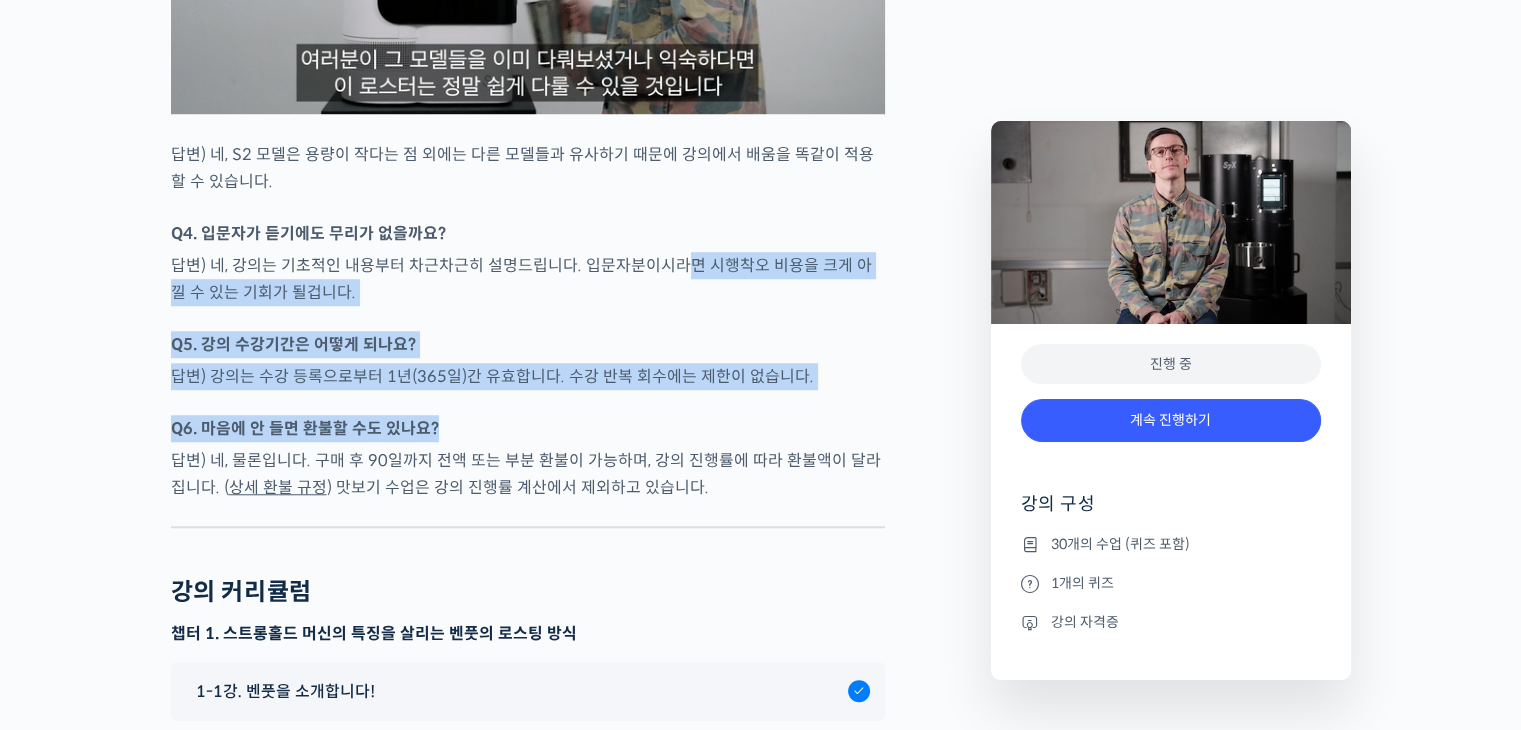 drag, startPoint x: 681, startPoint y: 326, endPoint x: 745, endPoint y: 530, distance: 213.80365 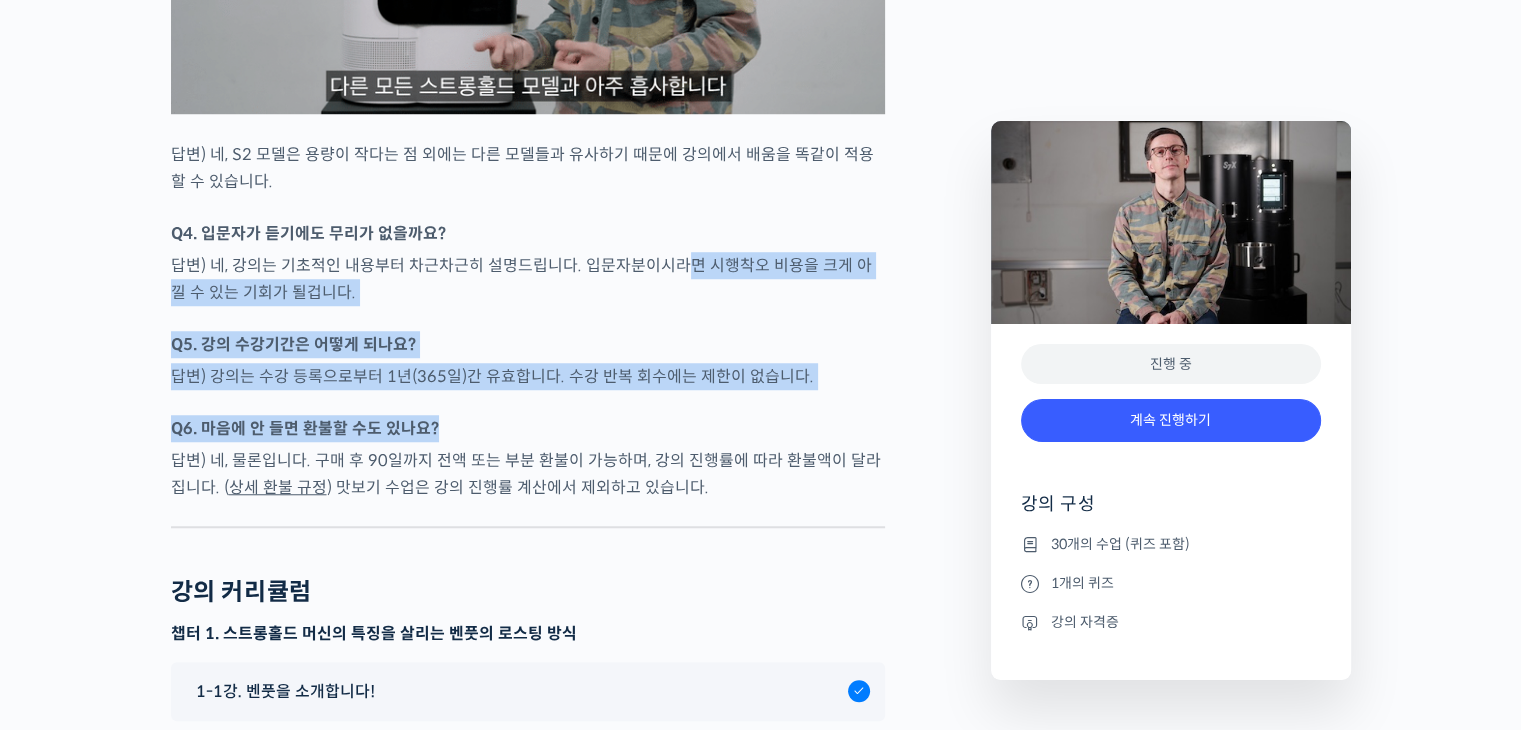 click on "벤풋을 소개합니다!
캐나다 <Monogram Coffee> 공동창업자
스트롱홀드 앰버서더  (2023년~)
캐나다 바리스타 챔피언십 (Canadian National Barista Championship)  2023년, 2022년, 2017년, 2016년, 2015년, 2014년, 2013년 총 7회 우승 🏆 2022년에는 브루어스 컵 동시 우승
월드 바리스타 챔피언십  (World Barista Championship) 2022년 5위, 2017년 4위, 2016년 3위, 2015년 3위, 총 4번의 결선 진출 2020년 캐나다 국가대표 코칭 2019년 2018년 스위스 국가대표 코칭 (6위, 3위)
벤풋은 한번 하기도 어려운 바리스타 국가대표 선발전 우승을 7번씩이나, 그리고 나간 세계대회에서 결선에 무려 4번이나 오른 실력자입니다. 그가 대회에서 선보인 동결건조 우유 사용, 이산화탄소 제거 에스프레소 등은 많은 바리스타들에게 영감을 주었습니다." at bounding box center (528, -3873) 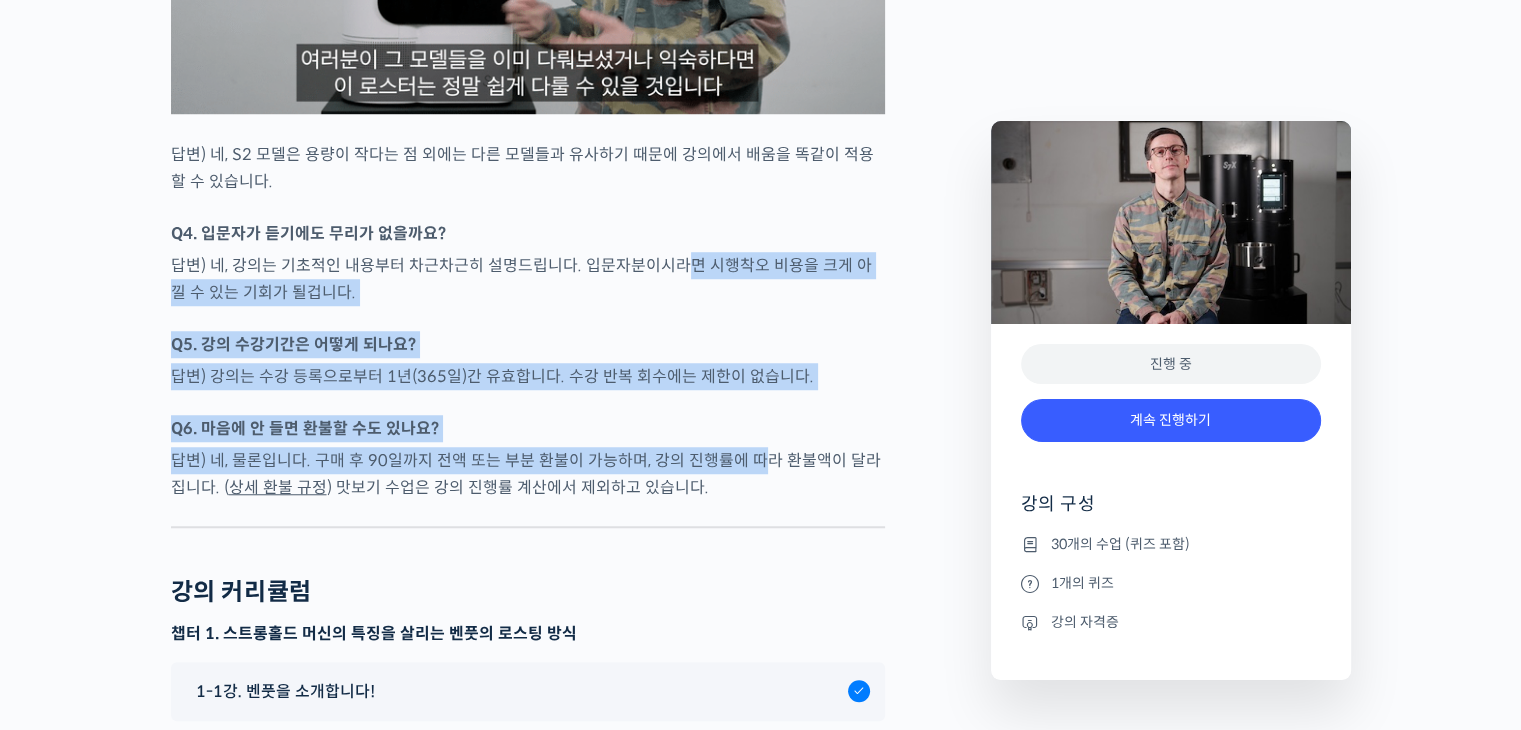 click on "답변) 네, 물론입니다. 구매 후 90일까지 전액 또는 부분 환불이 가능하며, 강의 진행률에 따라 환불액이 달라집니다. ( 상세 환불 규정 ) 맛보기 수업은 강의 진행률 계산에서 제외하고 있습니다." at bounding box center (528, 474) 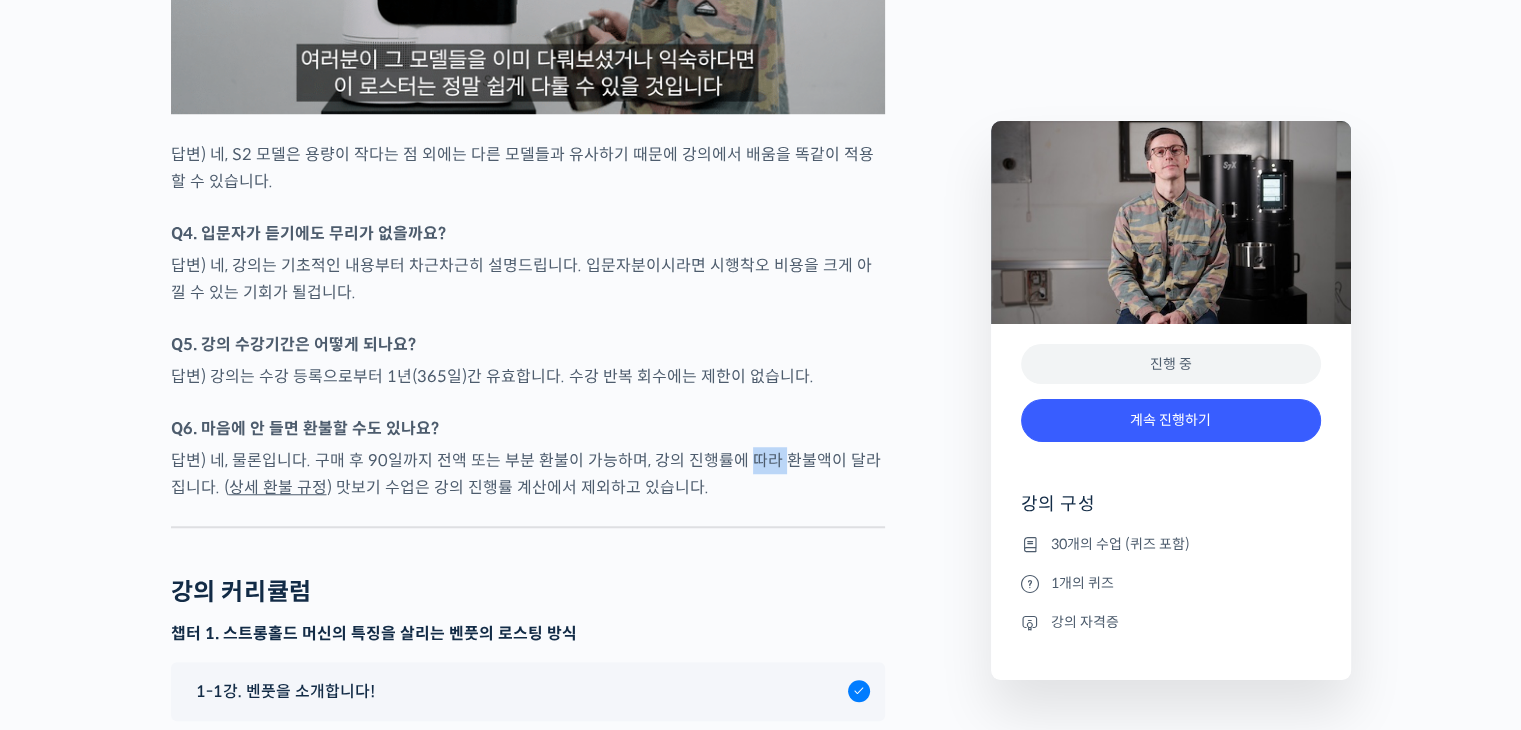 click on "답변) 네, 물론입니다. 구매 후 90일까지 전액 또는 부분 환불이 가능하며, 강의 진행률에 따라 환불액이 달라집니다. ( 상세 환불 규정 ) 맛보기 수업은 강의 진행률 계산에서 제외하고 있습니다." at bounding box center [528, 474] 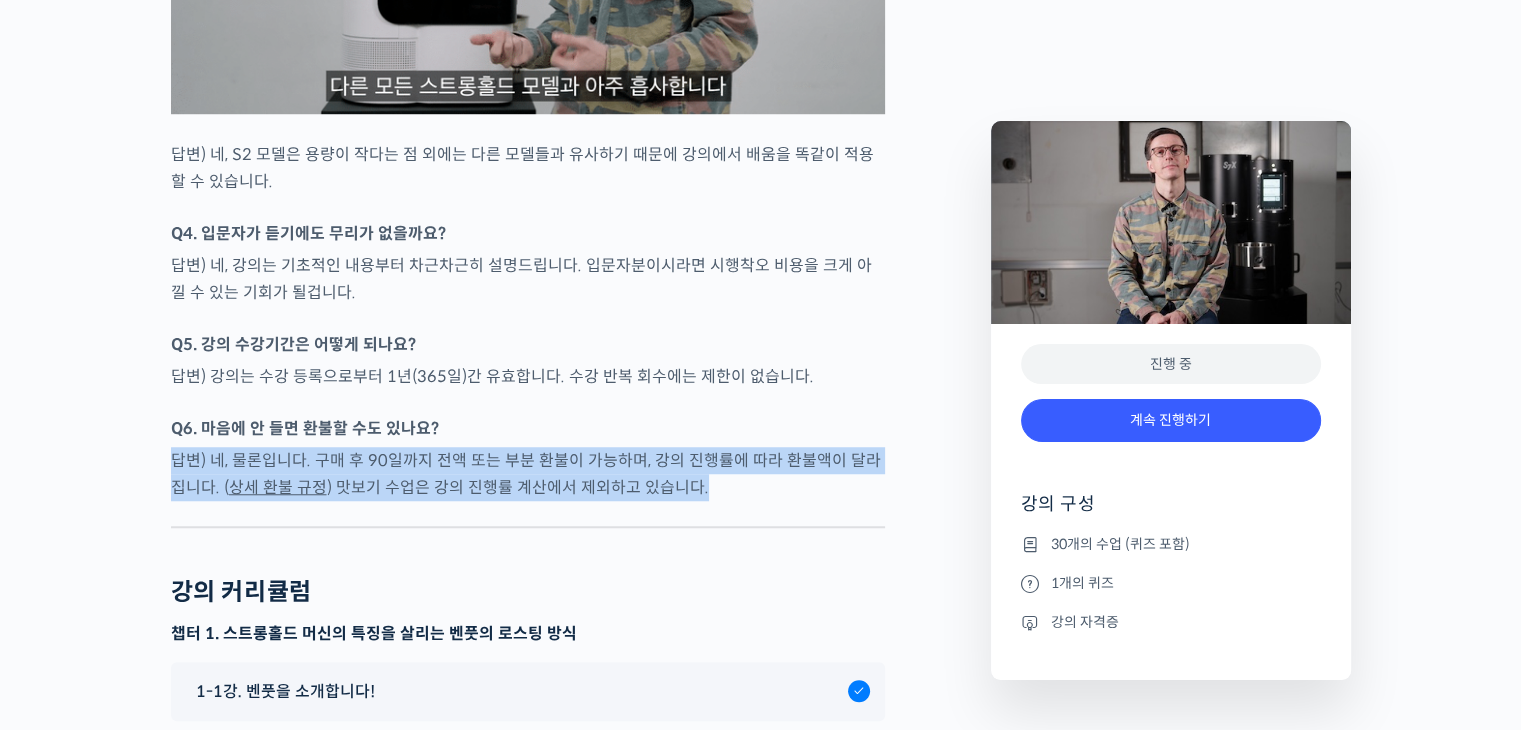 click on "답변) 네, 물론입니다. 구매 후 90일까지 전액 또는 부분 환불이 가능하며, 강의 진행률에 따라 환불액이 달라집니다. ( 상세 환불 규정 ) 맛보기 수업은 강의 진행률 계산에서 제외하고 있습니다." at bounding box center (528, 474) 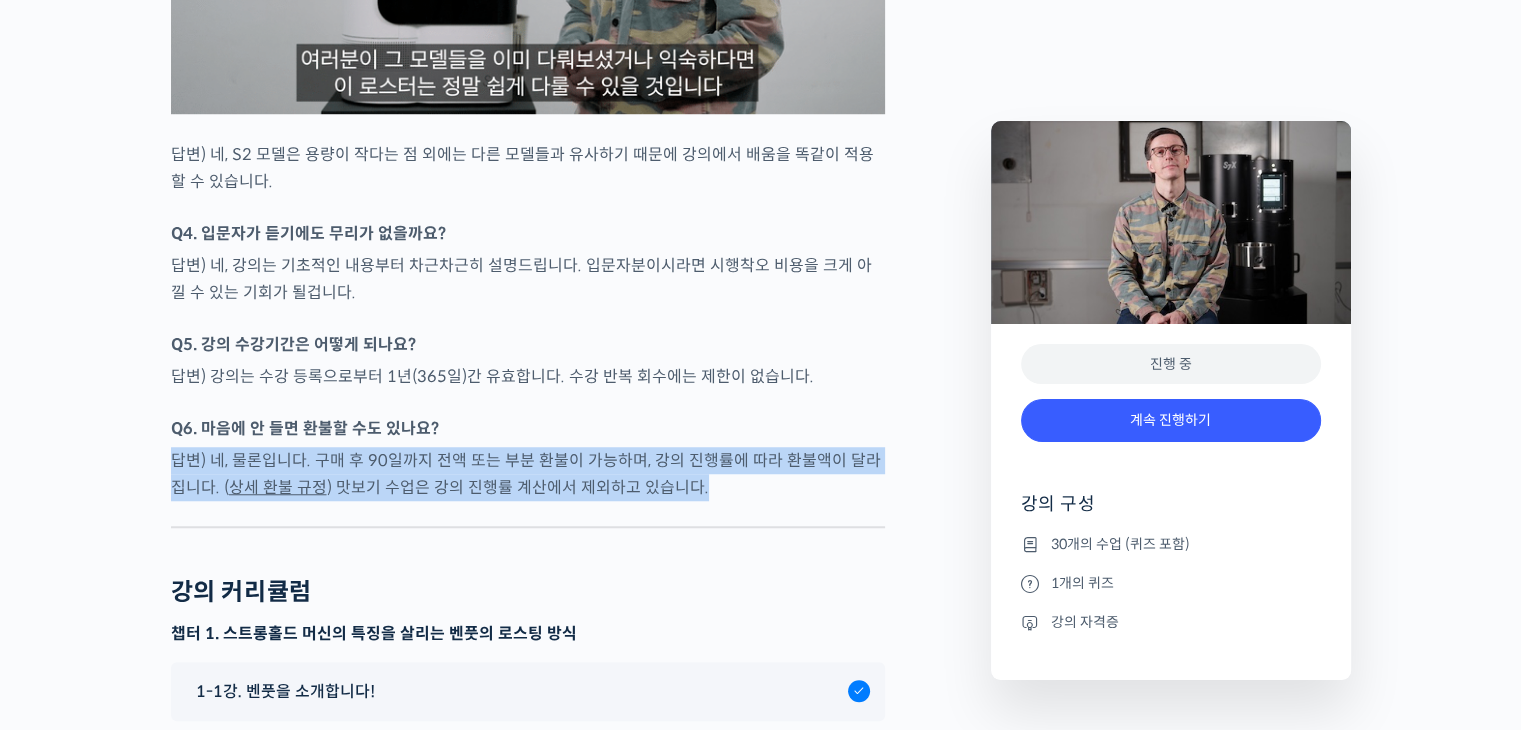 click on "답변) 네, 물론입니다. 구매 후 90일까지 전액 또는 부분 환불이 가능하며, 강의 진행률에 따라 환불액이 달라집니다. ( 상세 환불 규정 ) 맛보기 수업은 강의 진행률 계산에서 제외하고 있습니다." at bounding box center (528, 474) 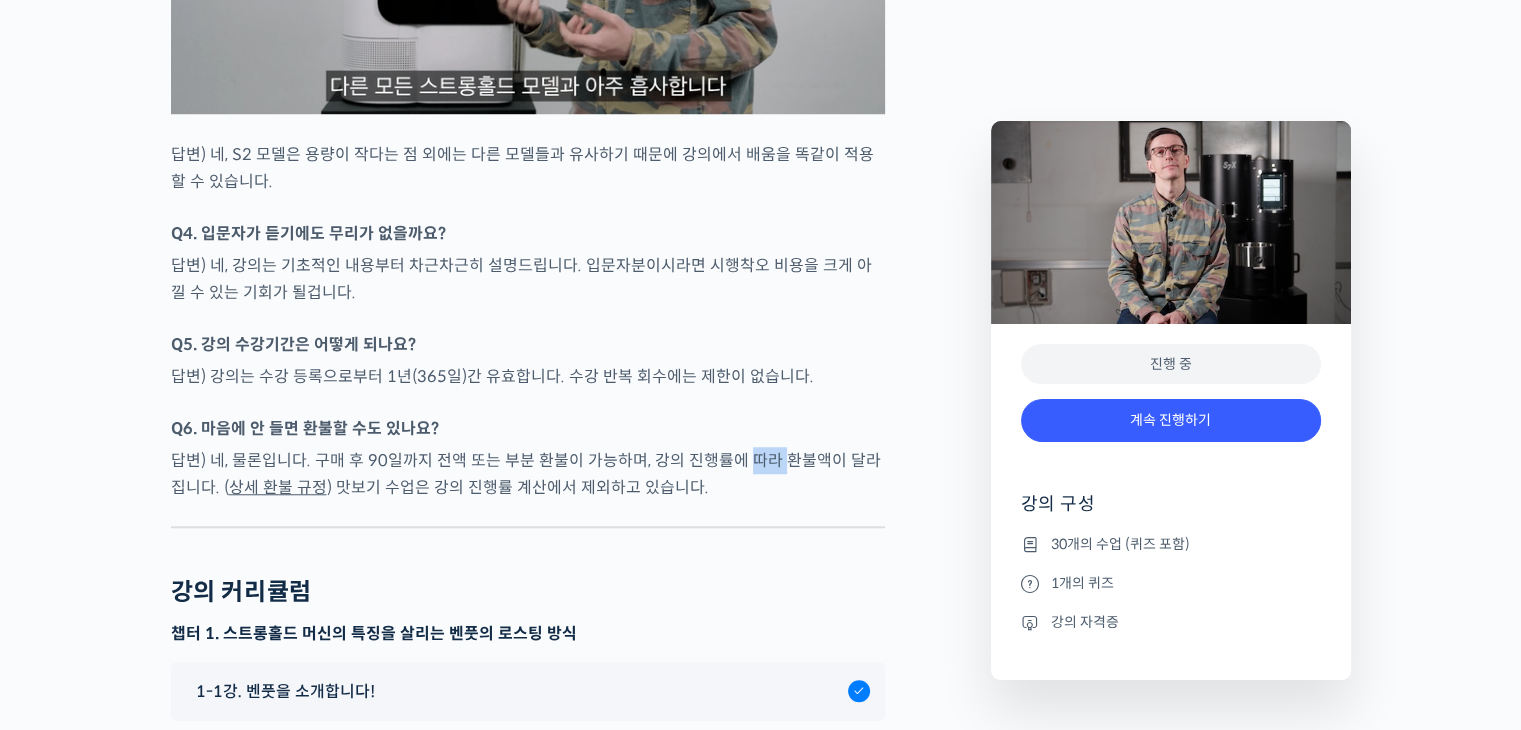 click on "답변) 네, 물론입니다. 구매 후 90일까지 전액 또는 부분 환불이 가능하며, 강의 진행률에 따라 환불액이 달라집니다. ( 상세 환불 규정 ) 맛보기 수업은 강의 진행률 계산에서 제외하고 있습니다." at bounding box center (528, 474) 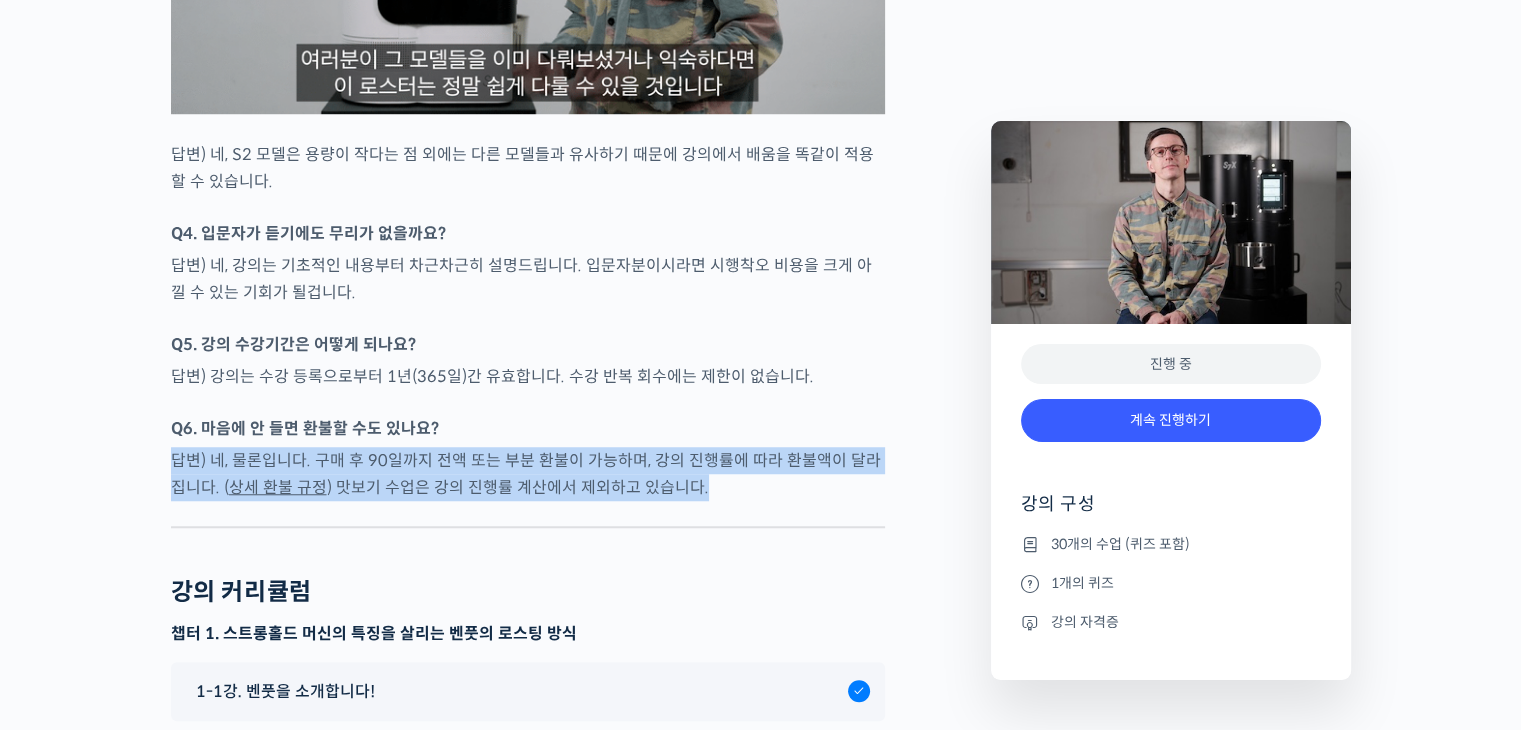 click on "답변) 네, 물론입니다. 구매 후 90일까지 전액 또는 부분 환불이 가능하며, 강의 진행률에 따라 환불액이 달라집니다. ( 상세 환불 규정 ) 맛보기 수업은 강의 진행률 계산에서 제외하고 있습니다." at bounding box center (528, 474) 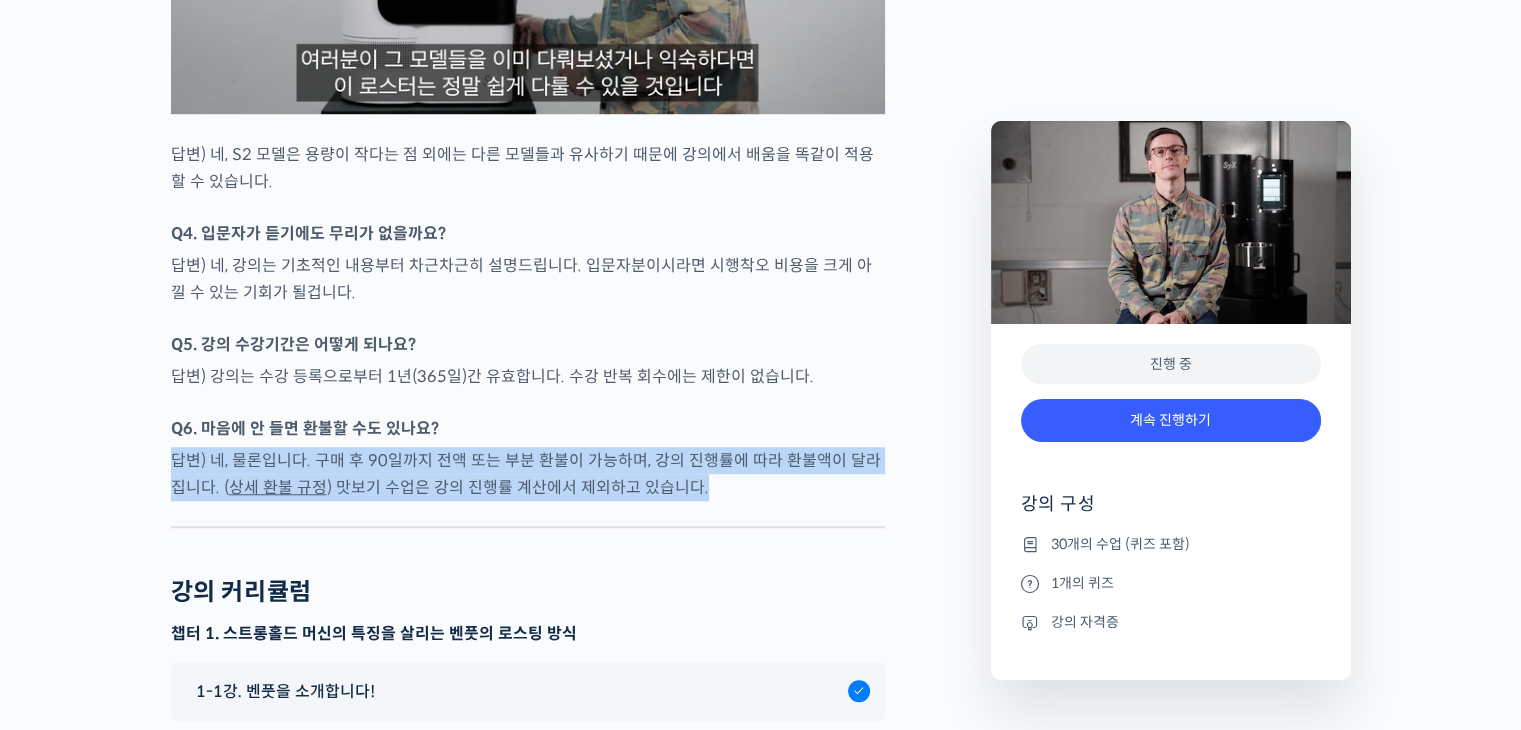click on "답변) 네, 물론입니다. 구매 후 90일까지 전액 또는 부분 환불이 가능하며, 강의 진행률에 따라 환불액이 달라집니다. ( 상세 환불 규정 ) 맛보기 수업은 강의 진행률 계산에서 제외하고 있습니다." at bounding box center (528, 474) 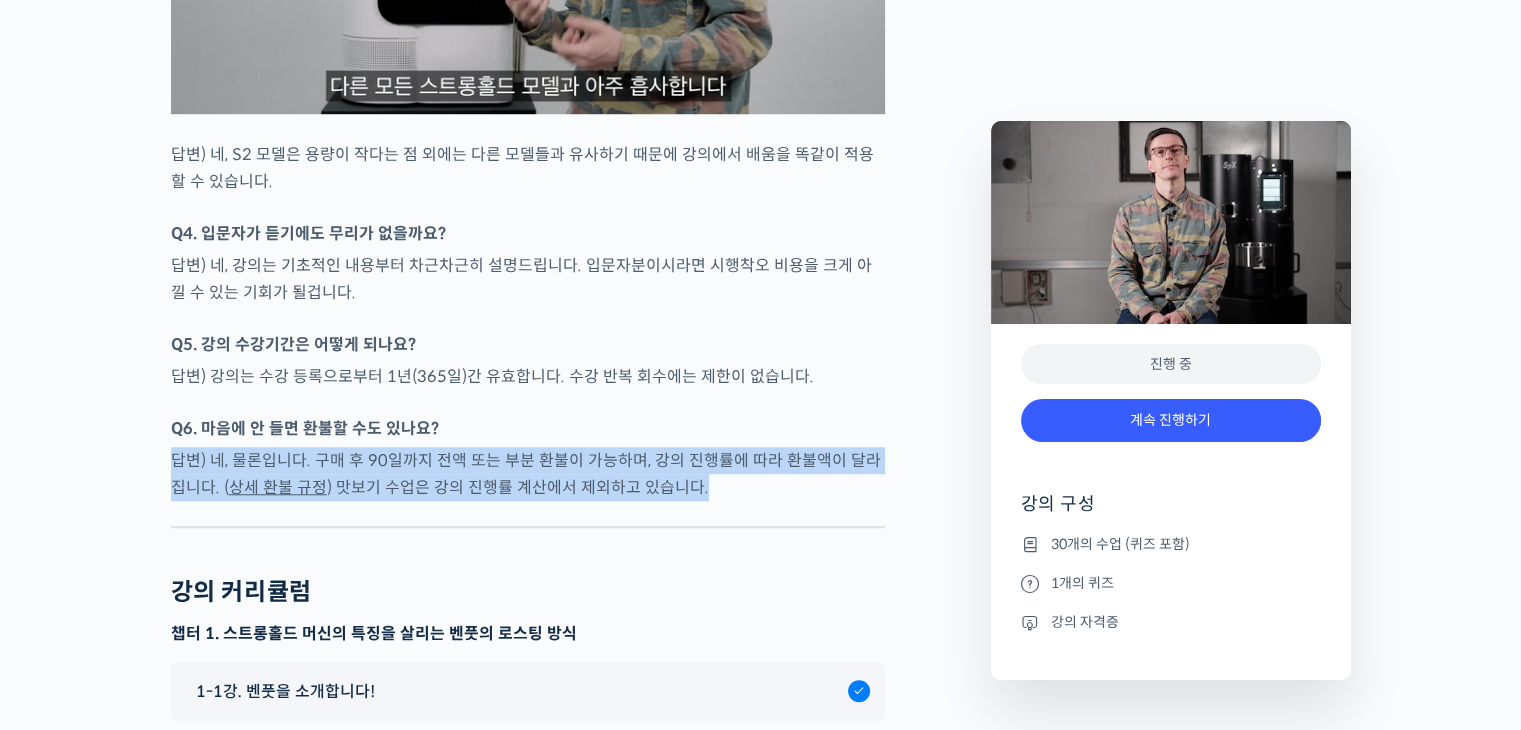 click on "답변) 네, 물론입니다. 구매 후 90일까지 전액 또는 부분 환불이 가능하며, 강의 진행률에 따라 환불액이 달라집니다. ( 상세 환불 규정 ) 맛보기 수업은 강의 진행률 계산에서 제외하고 있습니다." at bounding box center [528, 474] 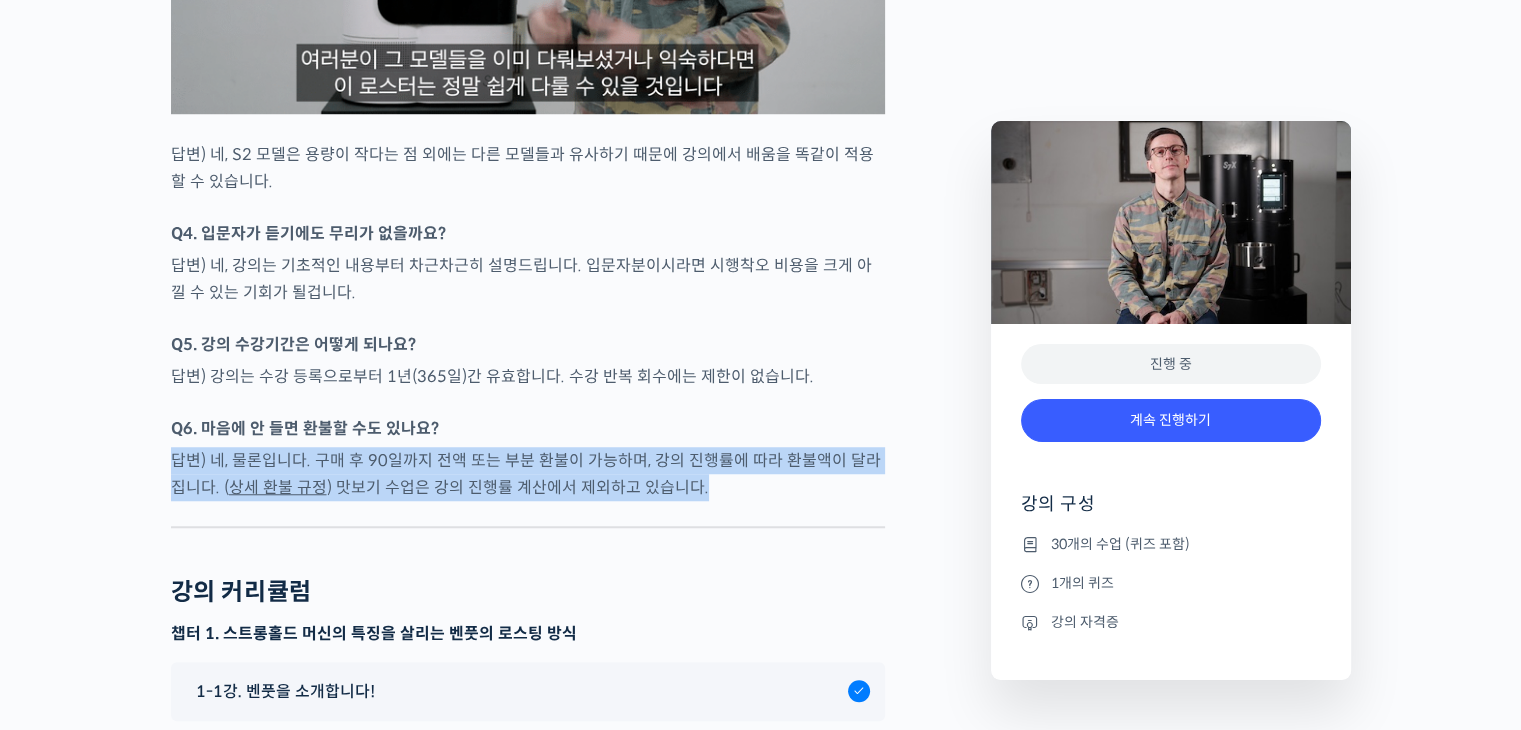 click on "답변) 네, 물론입니다. 구매 후 90일까지 전액 또는 부분 환불이 가능하며, 강의 진행률에 따라 환불액이 달라집니다. ( 상세 환불 규정 ) 맛보기 수업은 강의 진행률 계산에서 제외하고 있습니다." at bounding box center (528, 474) 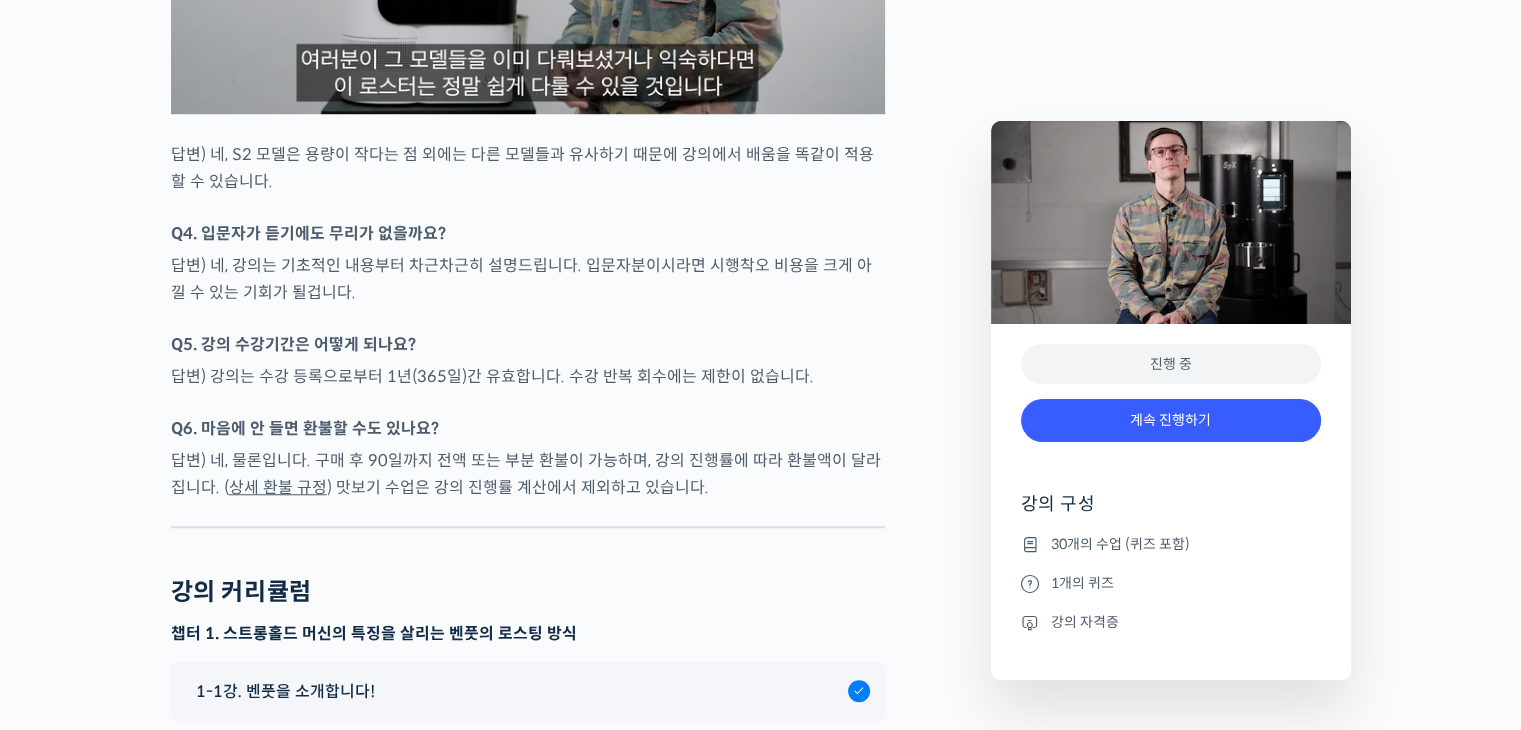 click on "Q6. 마음에 안 들면 환불할 수도 있나요?" at bounding box center (528, 428) 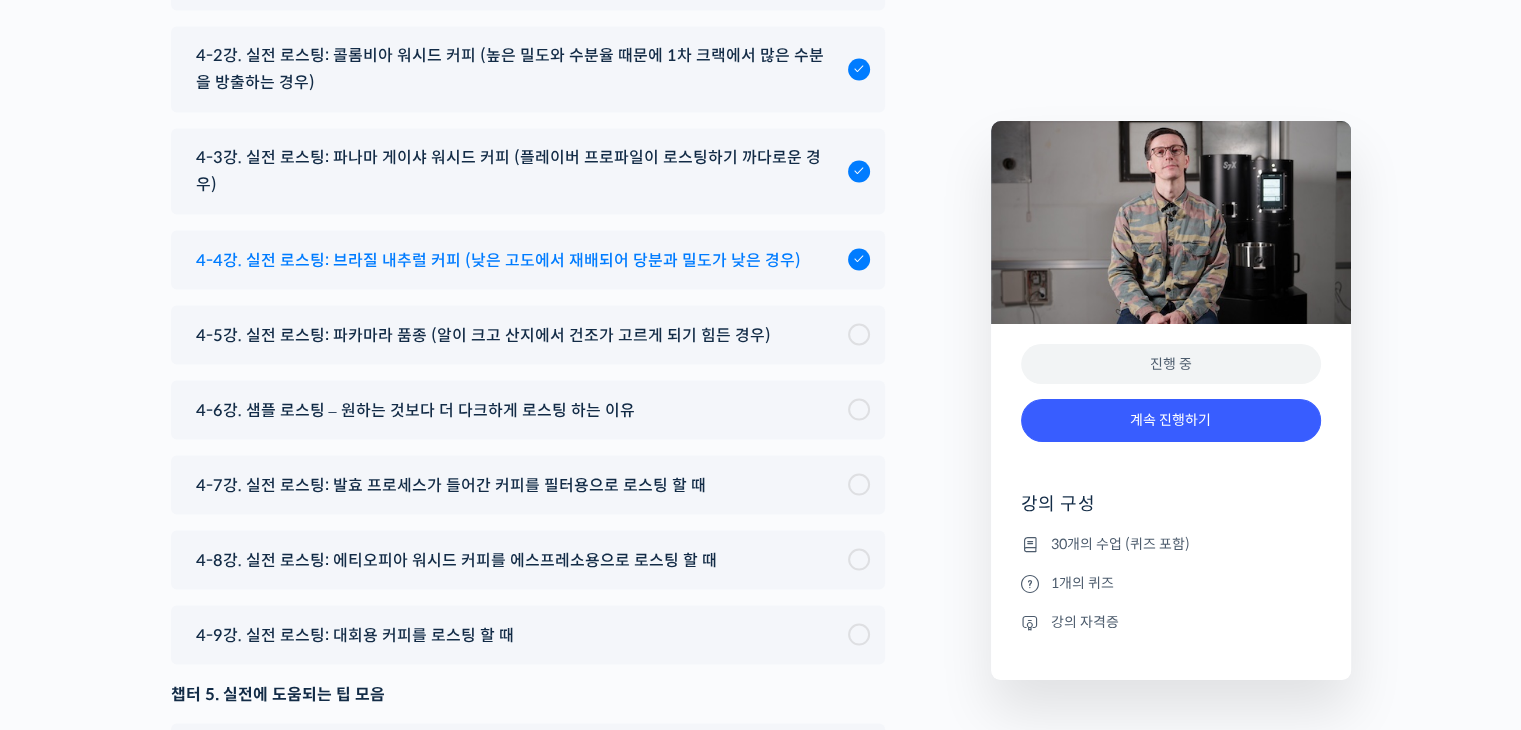scroll, scrollTop: 11299, scrollLeft: 0, axis: vertical 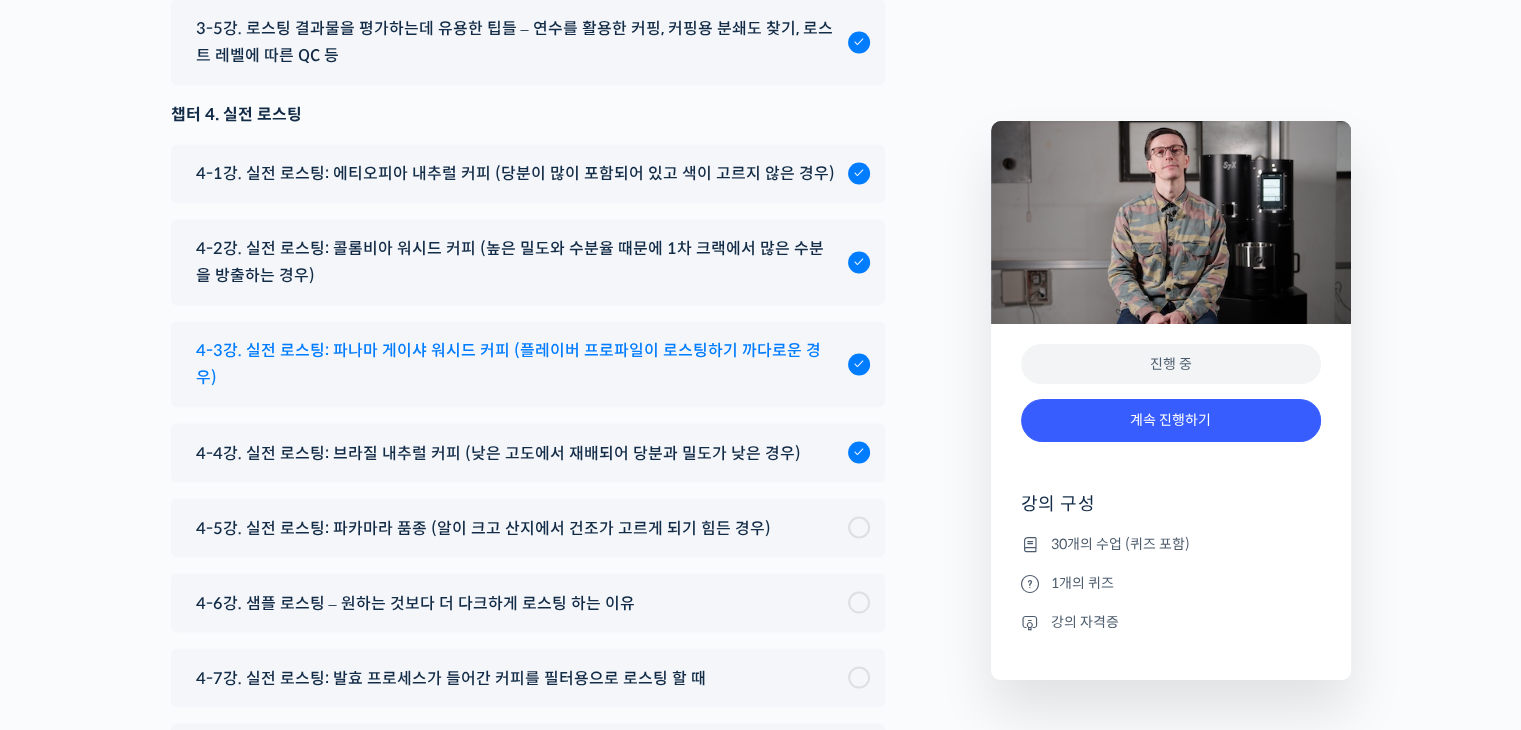 click on "4-3강. 실전 로스팅: 파나마 게이샤 워시드 커피 (플레이버 프로파일이 로스팅하기 까다로운 경우)" at bounding box center [517, 364] 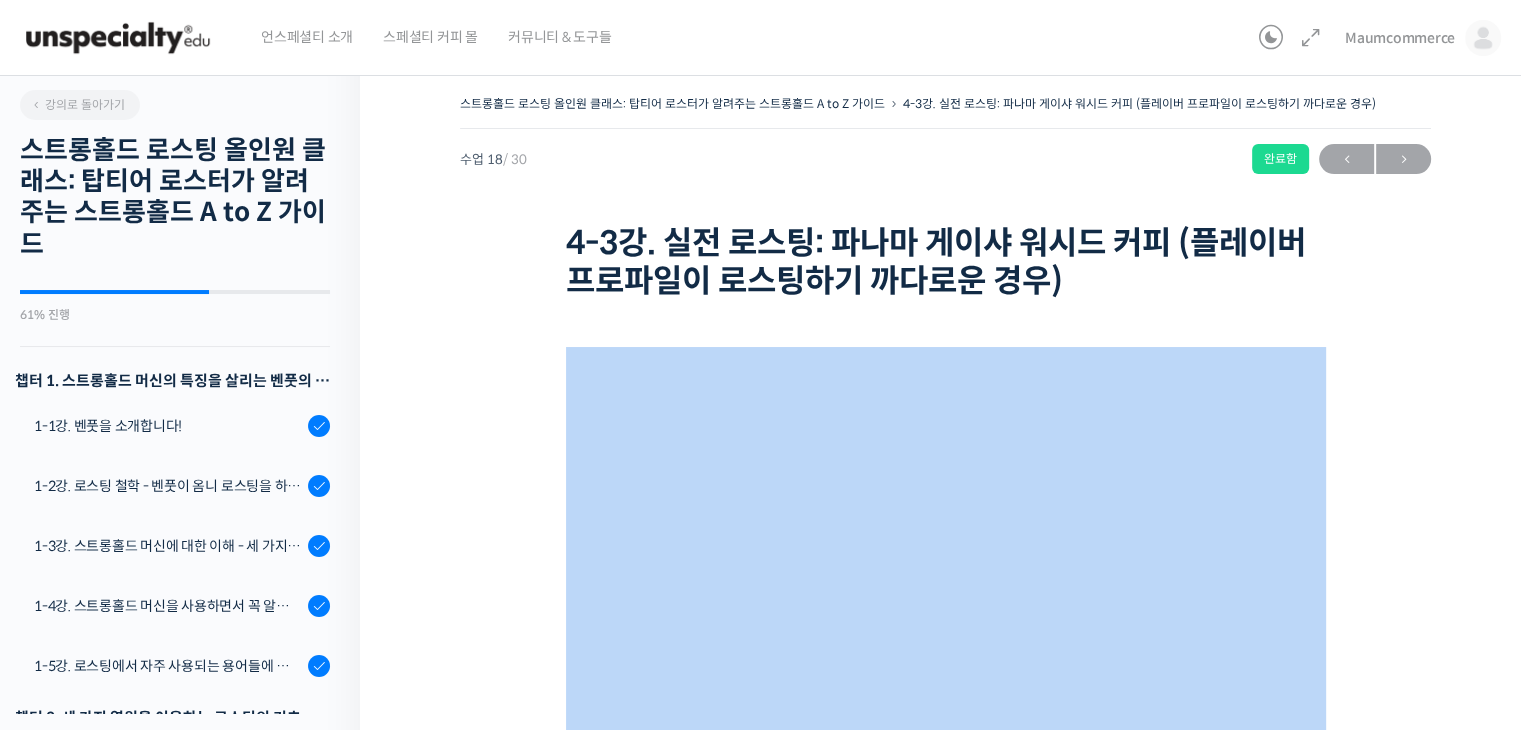 scroll, scrollTop: 0, scrollLeft: 0, axis: both 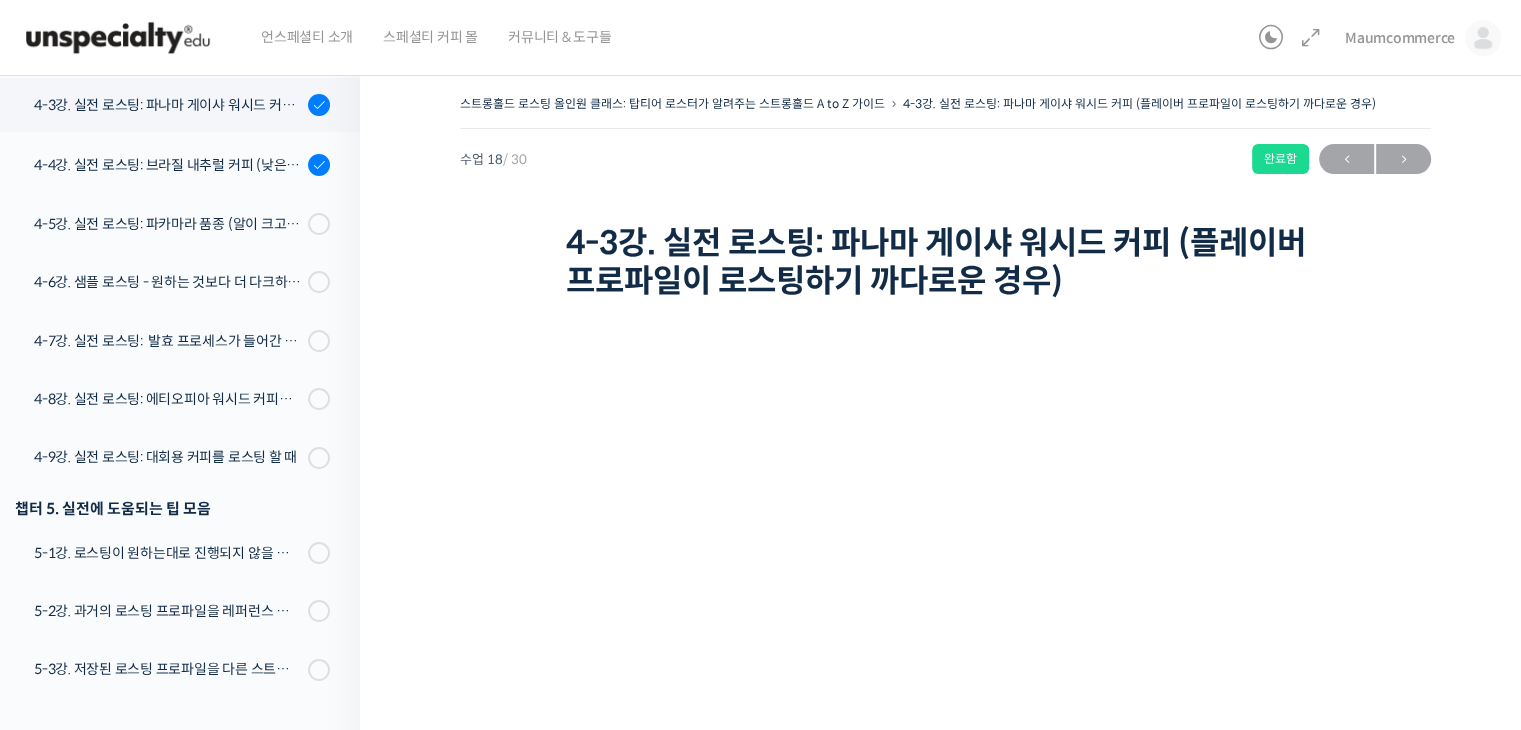 click on "4-3강. 실전 로스팅: 파나마 게이샤 워시드 커피 (플레이버 프로파일이 로스팅하기 까다로운 경우)" at bounding box center (946, 262) 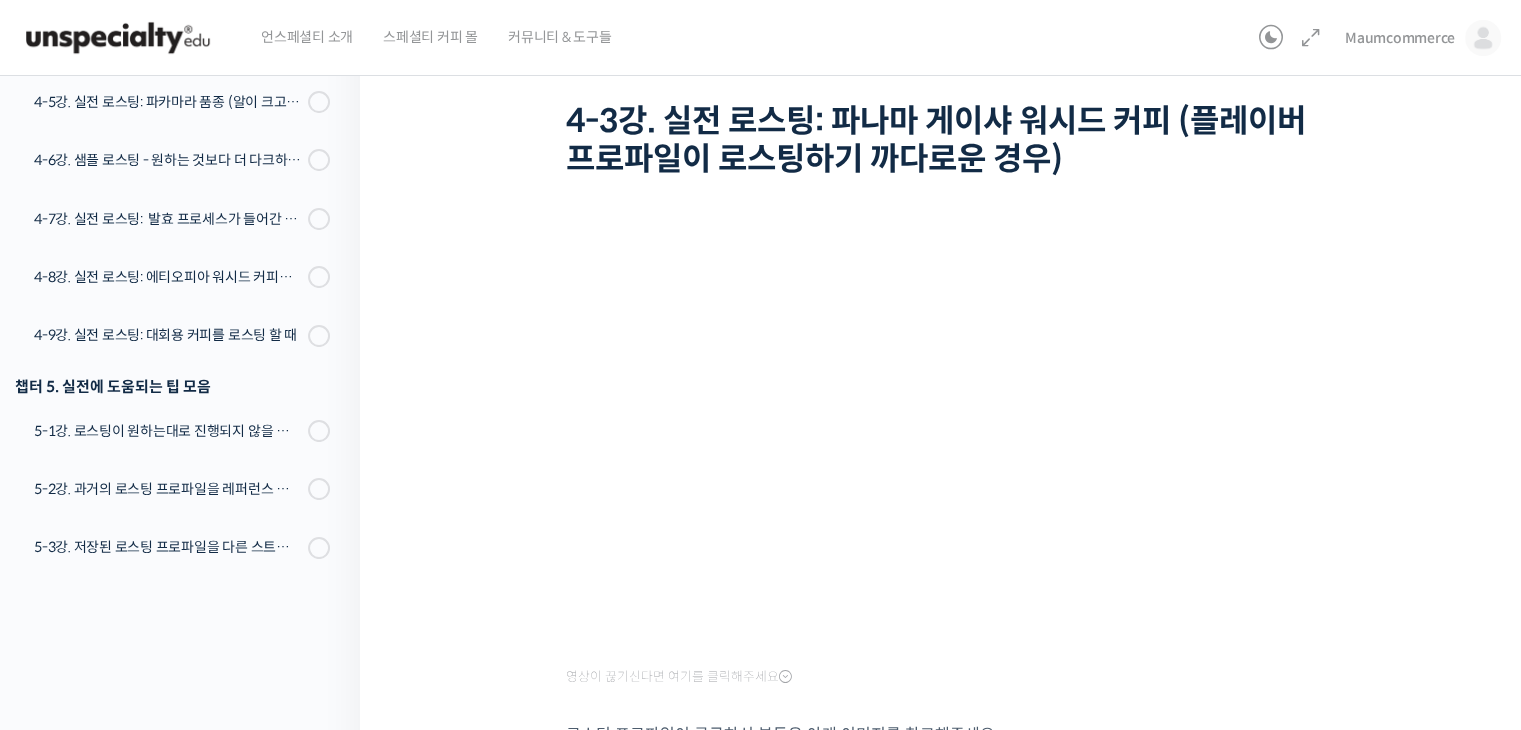 scroll, scrollTop: 138, scrollLeft: 0, axis: vertical 